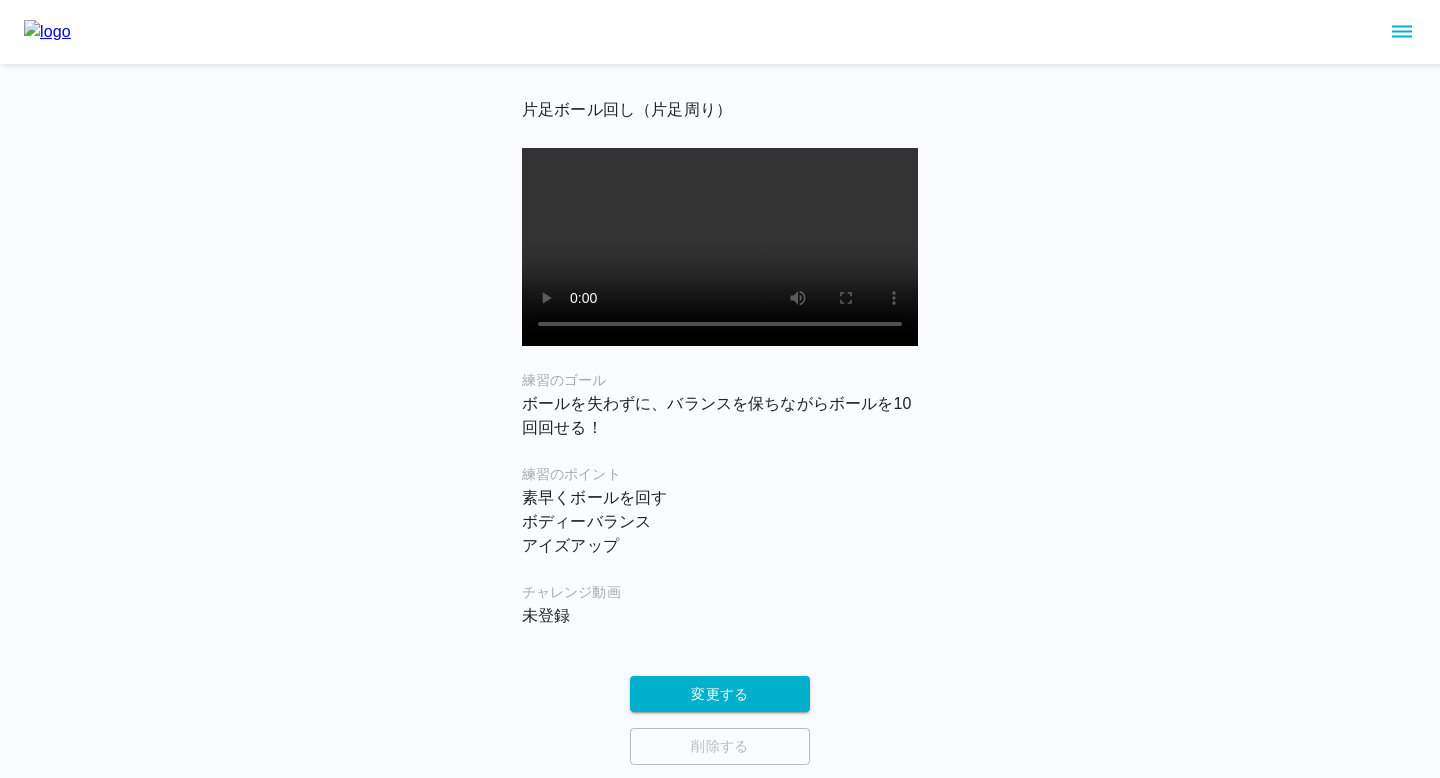 scroll, scrollTop: 0, scrollLeft: 0, axis: both 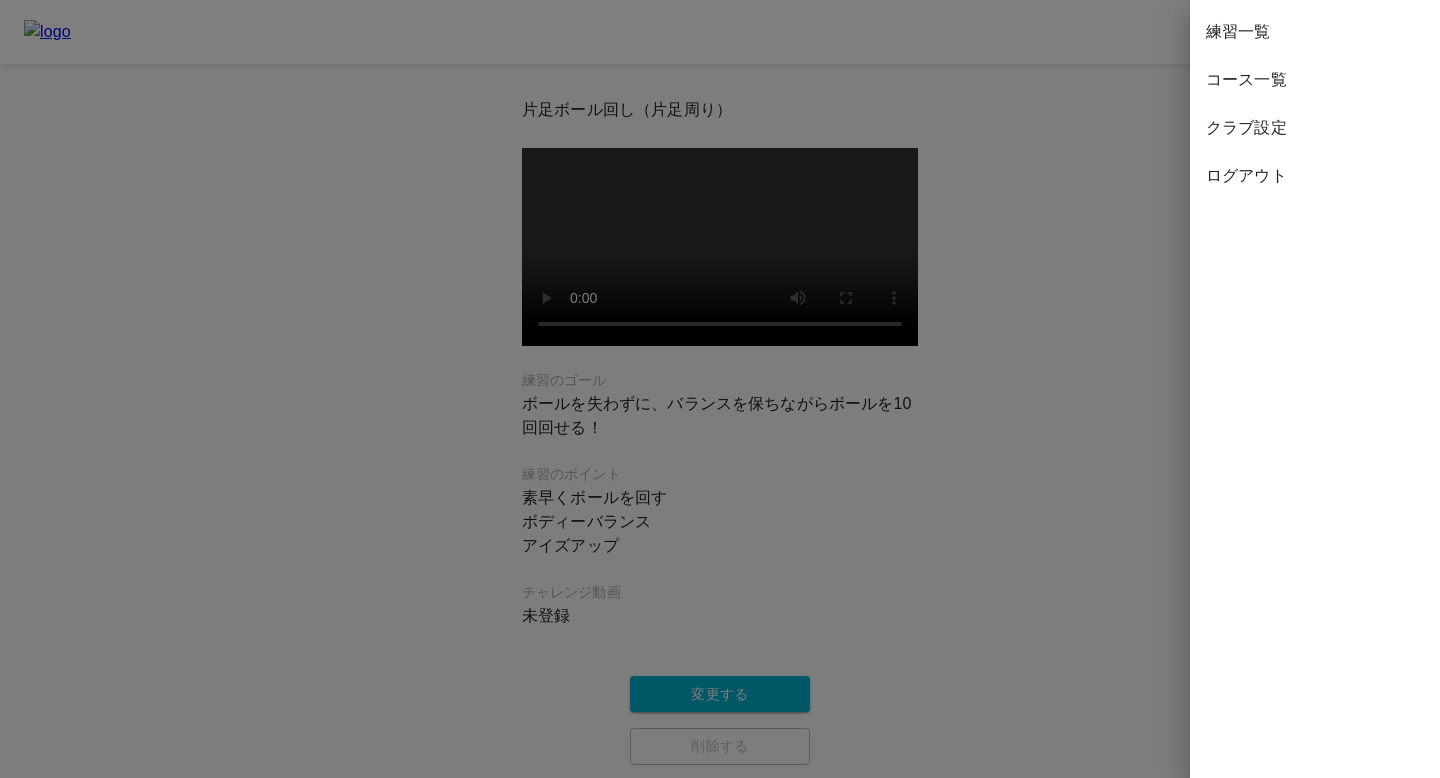 click on "コース一覧" at bounding box center [1315, 80] 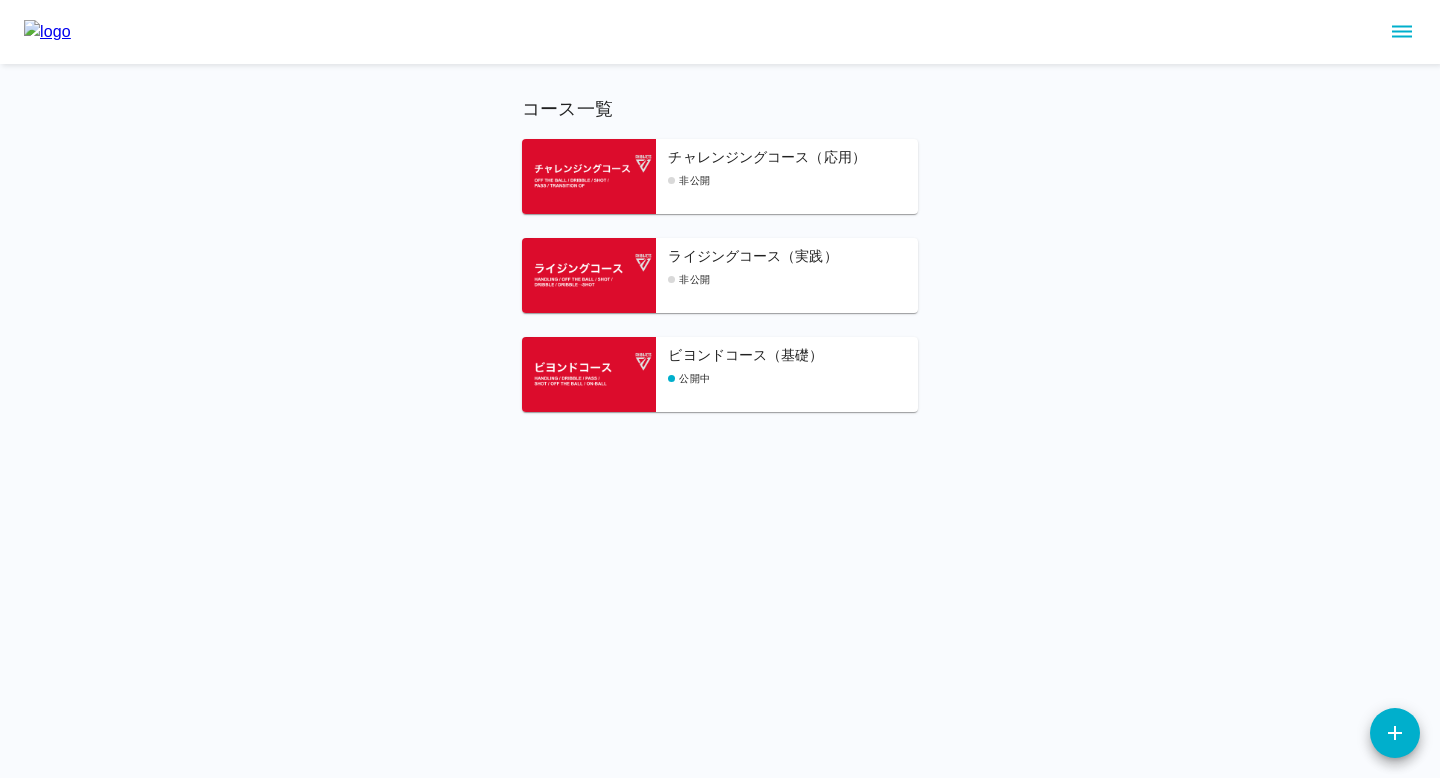 click on "非公開" at bounding box center [793, 279] 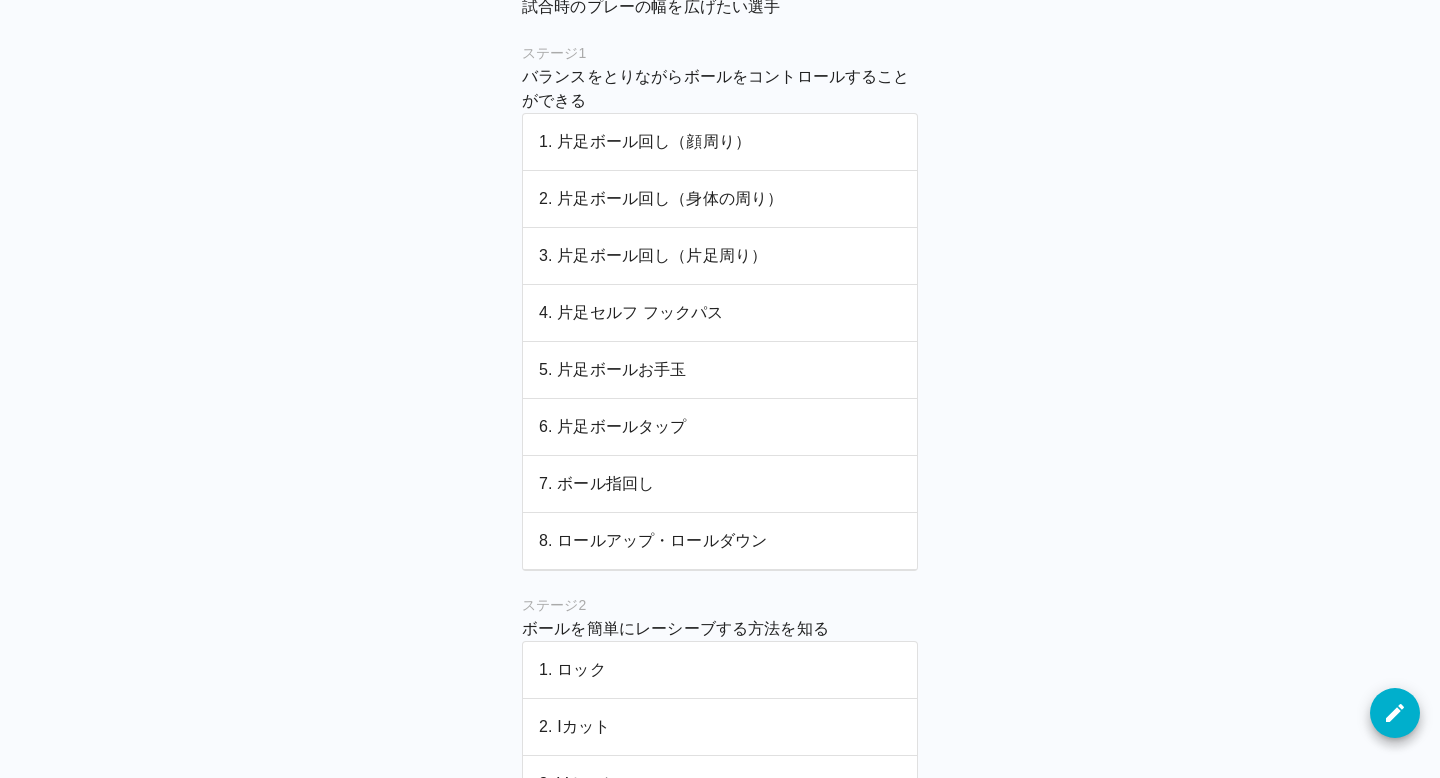 scroll, scrollTop: 617, scrollLeft: 0, axis: vertical 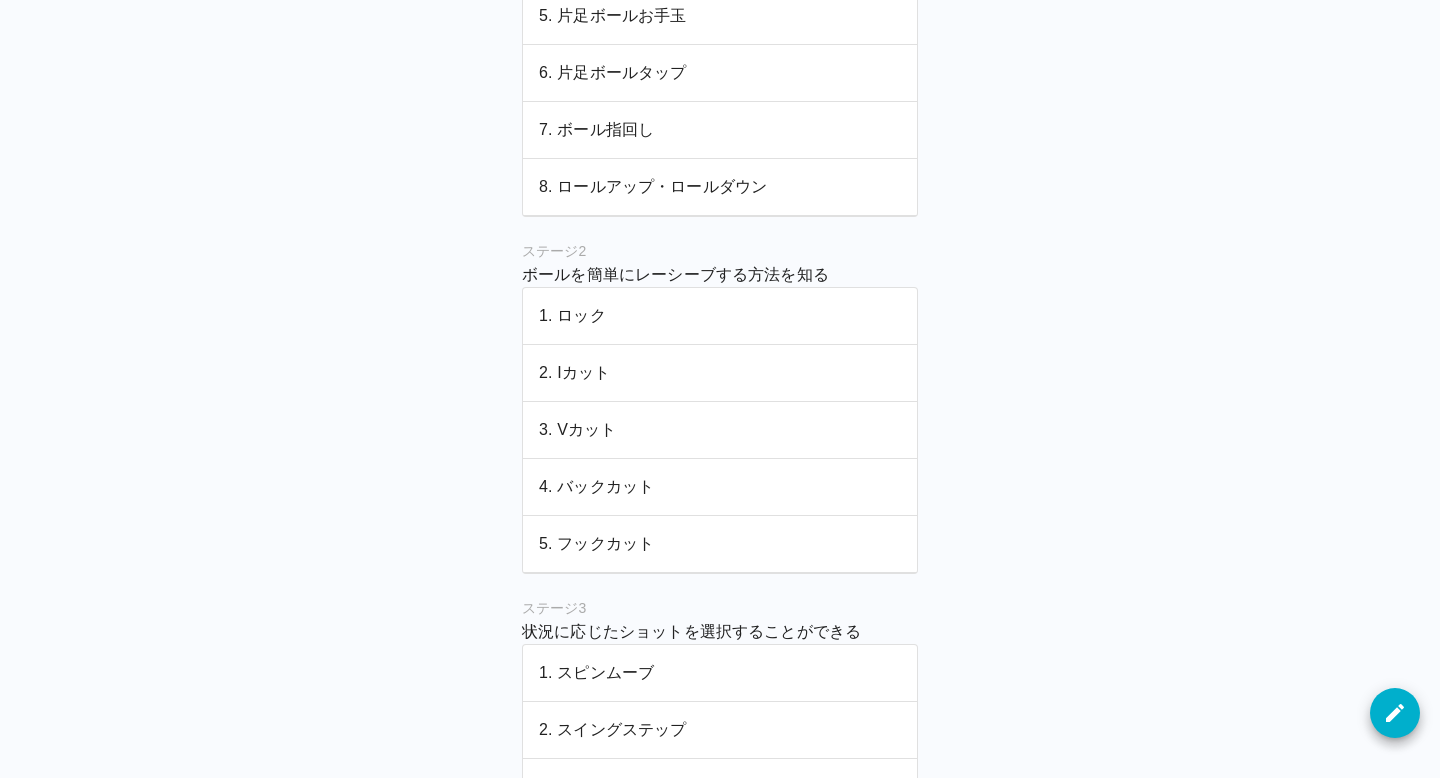 click on "1. ロック" at bounding box center [720, 316] 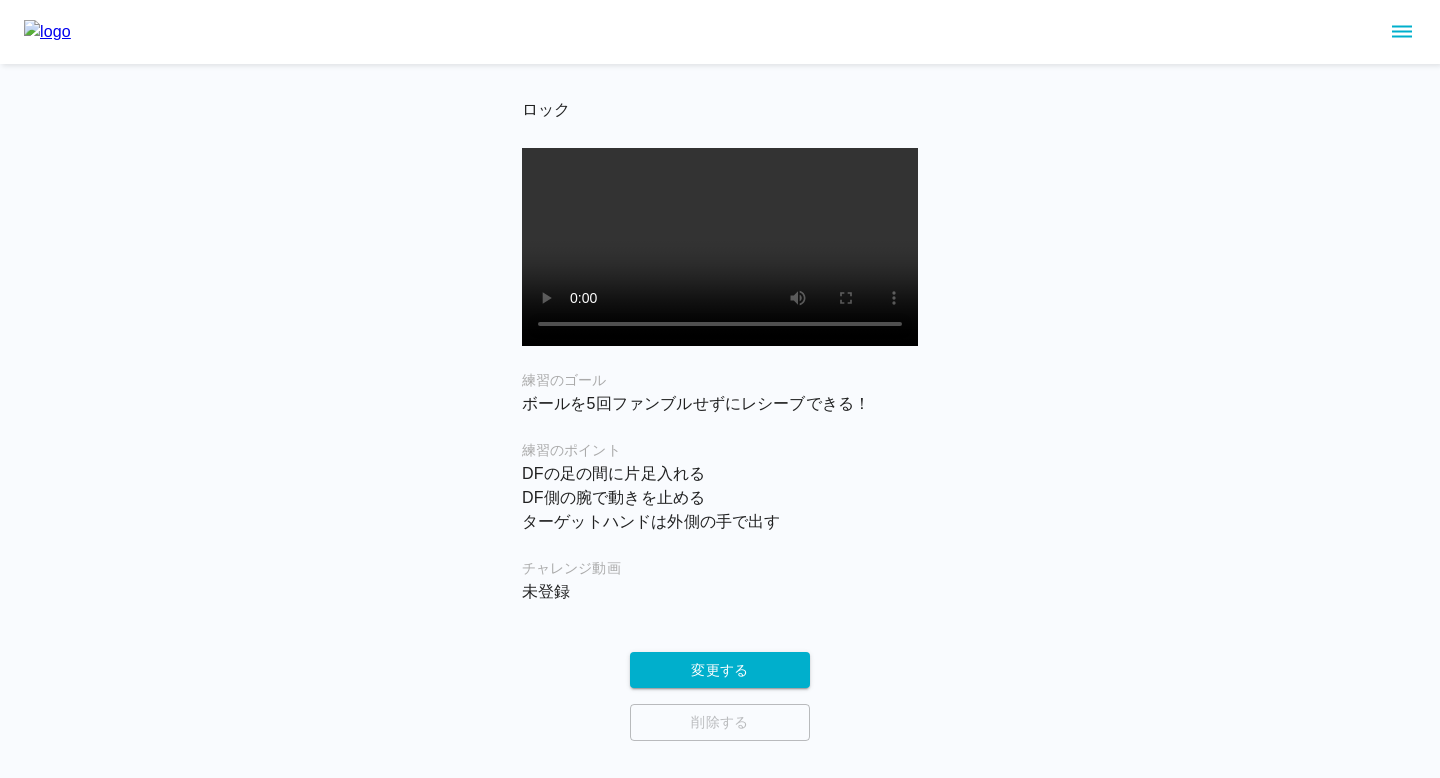 click on "ボールを5回ファンブルせずにレシーブできる！" at bounding box center [720, 404] 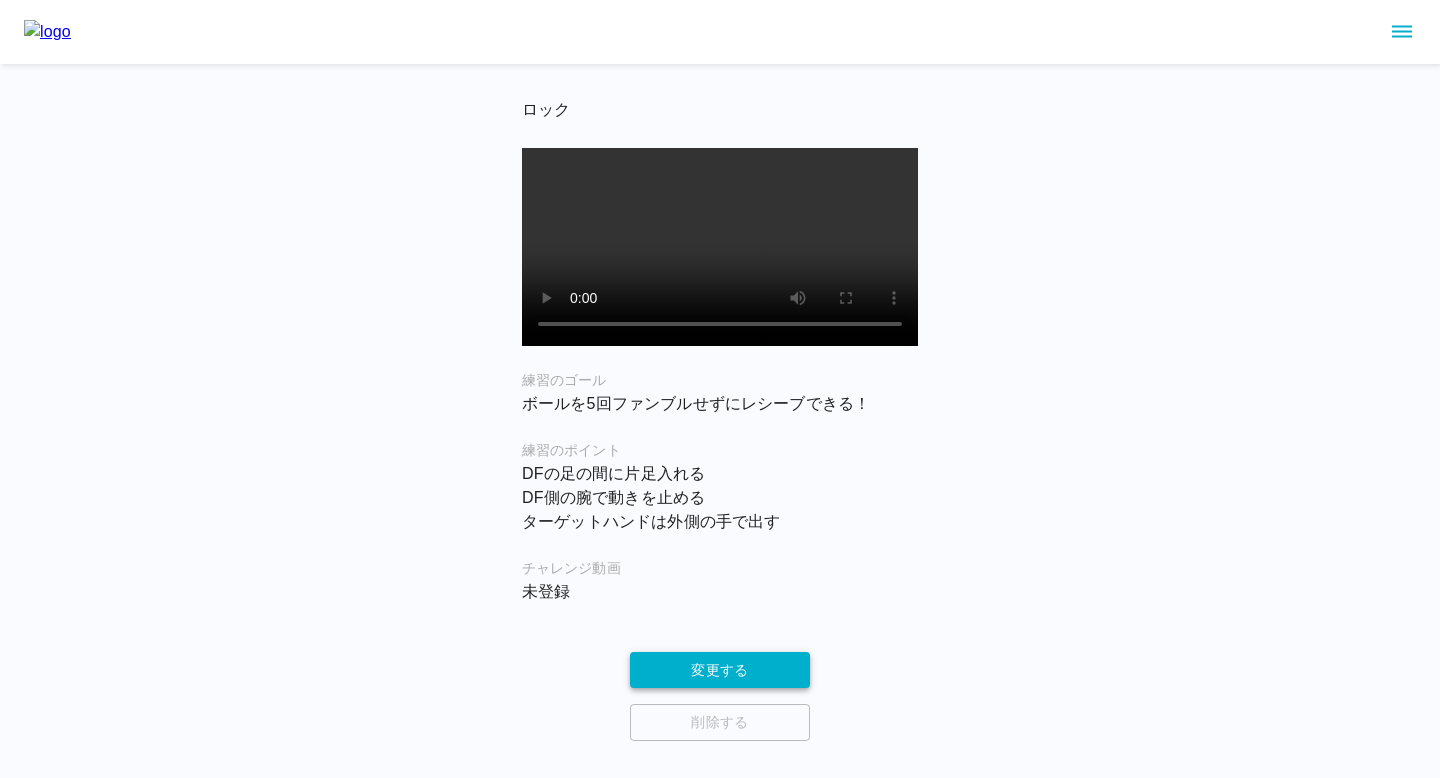 click on "変更する" at bounding box center (720, 670) 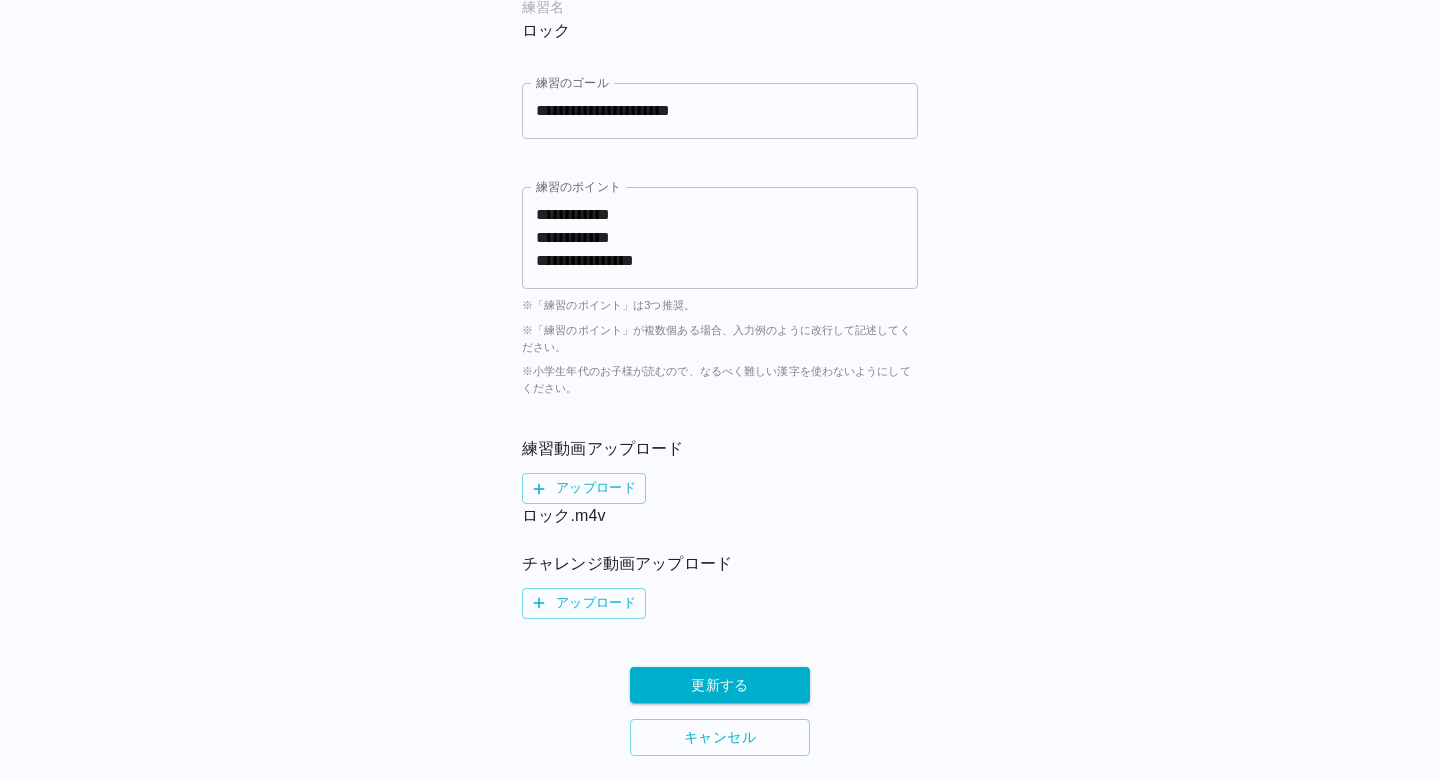 scroll, scrollTop: 0, scrollLeft: 0, axis: both 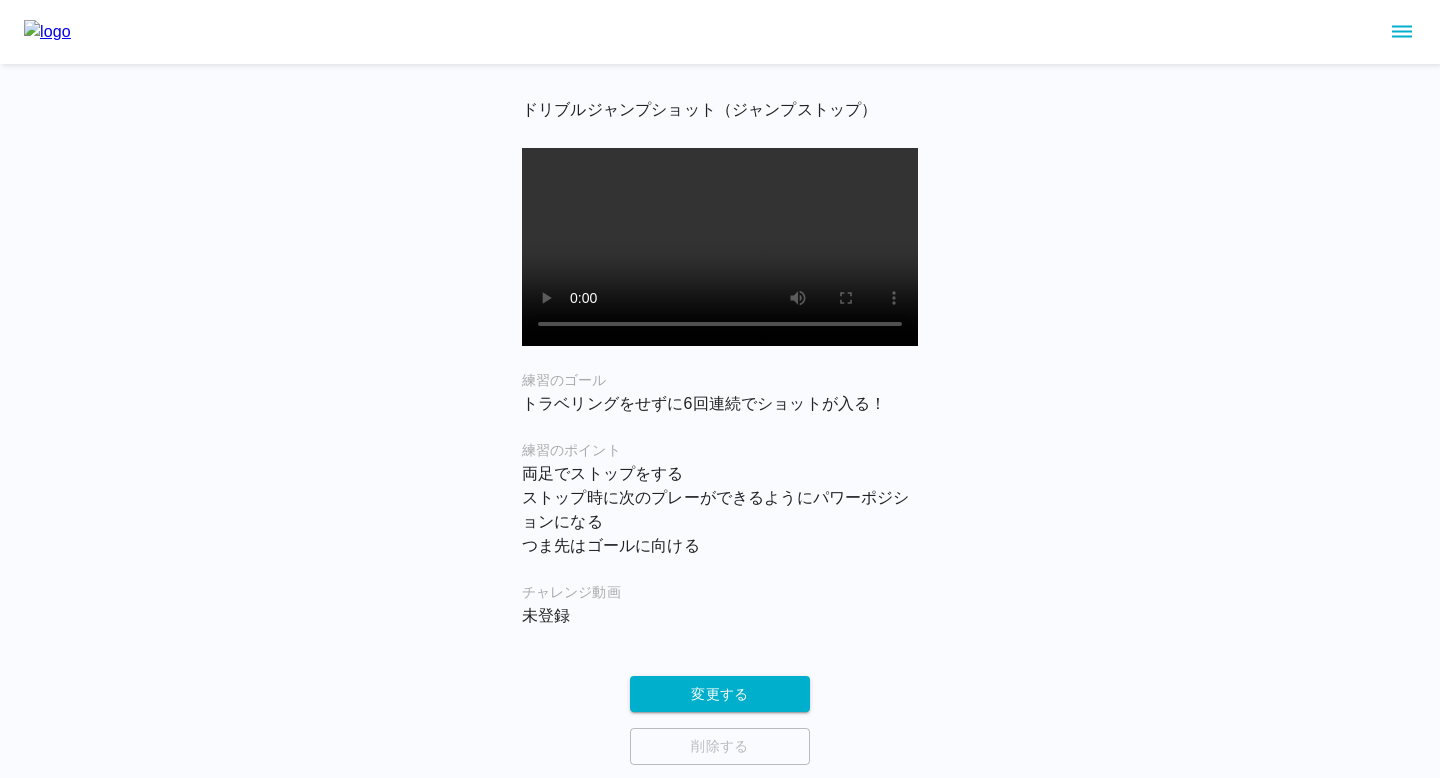 type 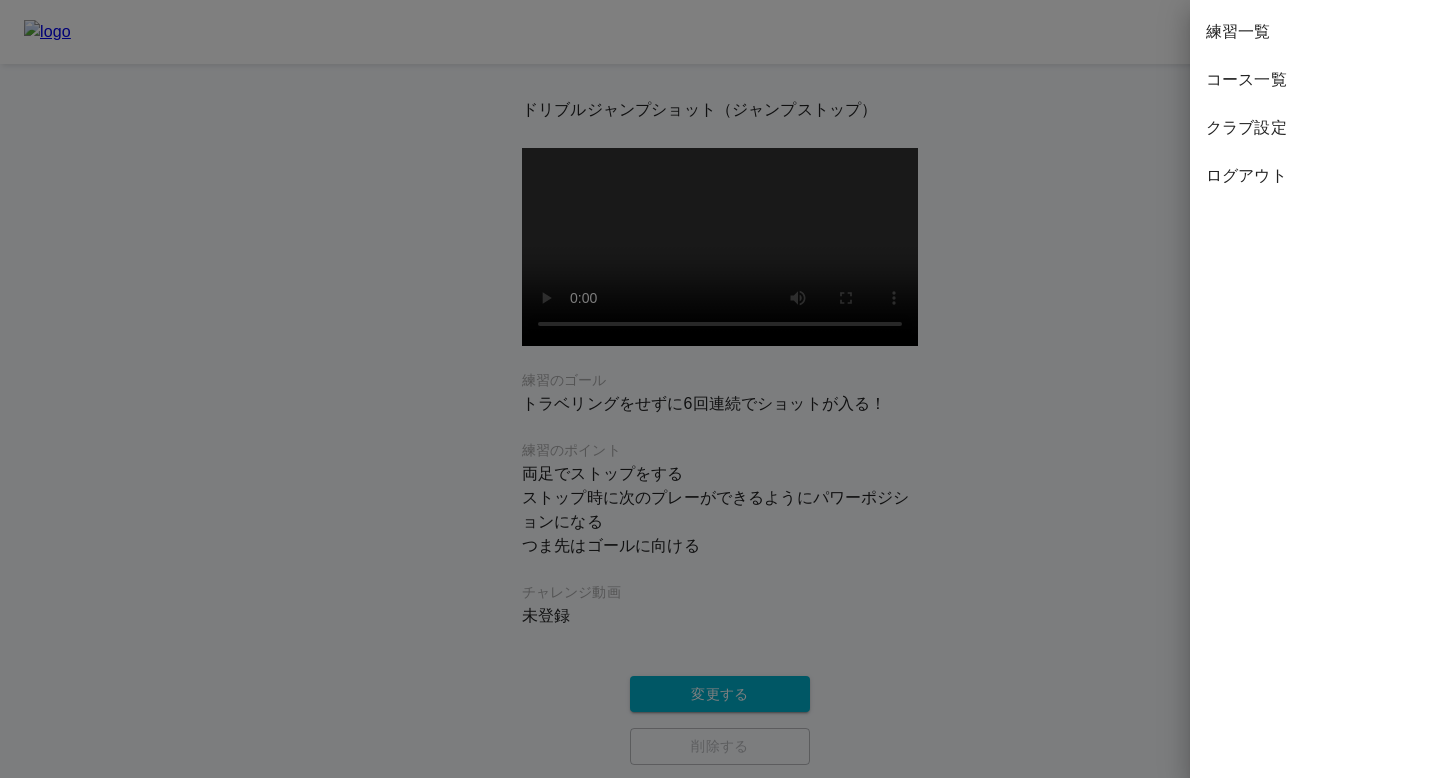 click on "練習一覧" at bounding box center (1315, 32) 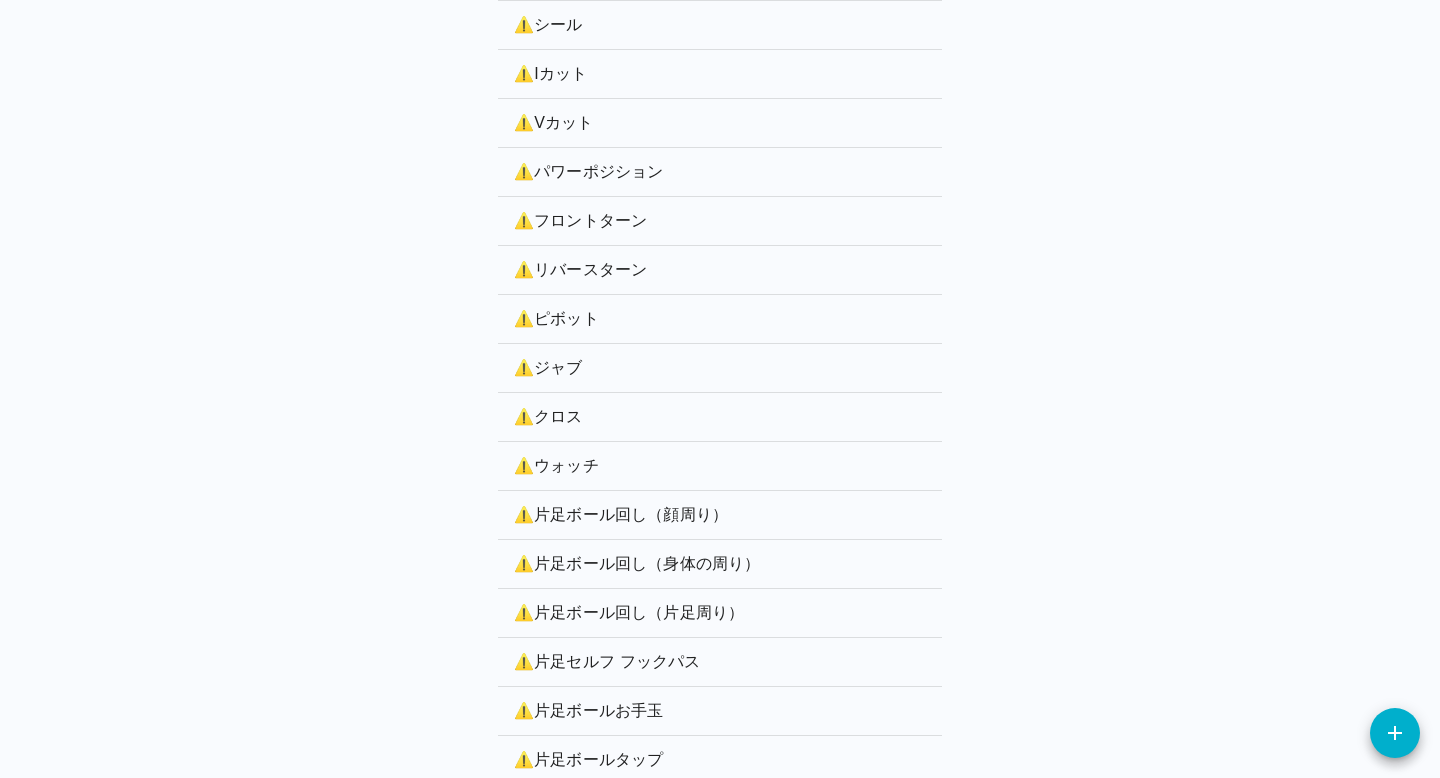 scroll, scrollTop: 2045, scrollLeft: 0, axis: vertical 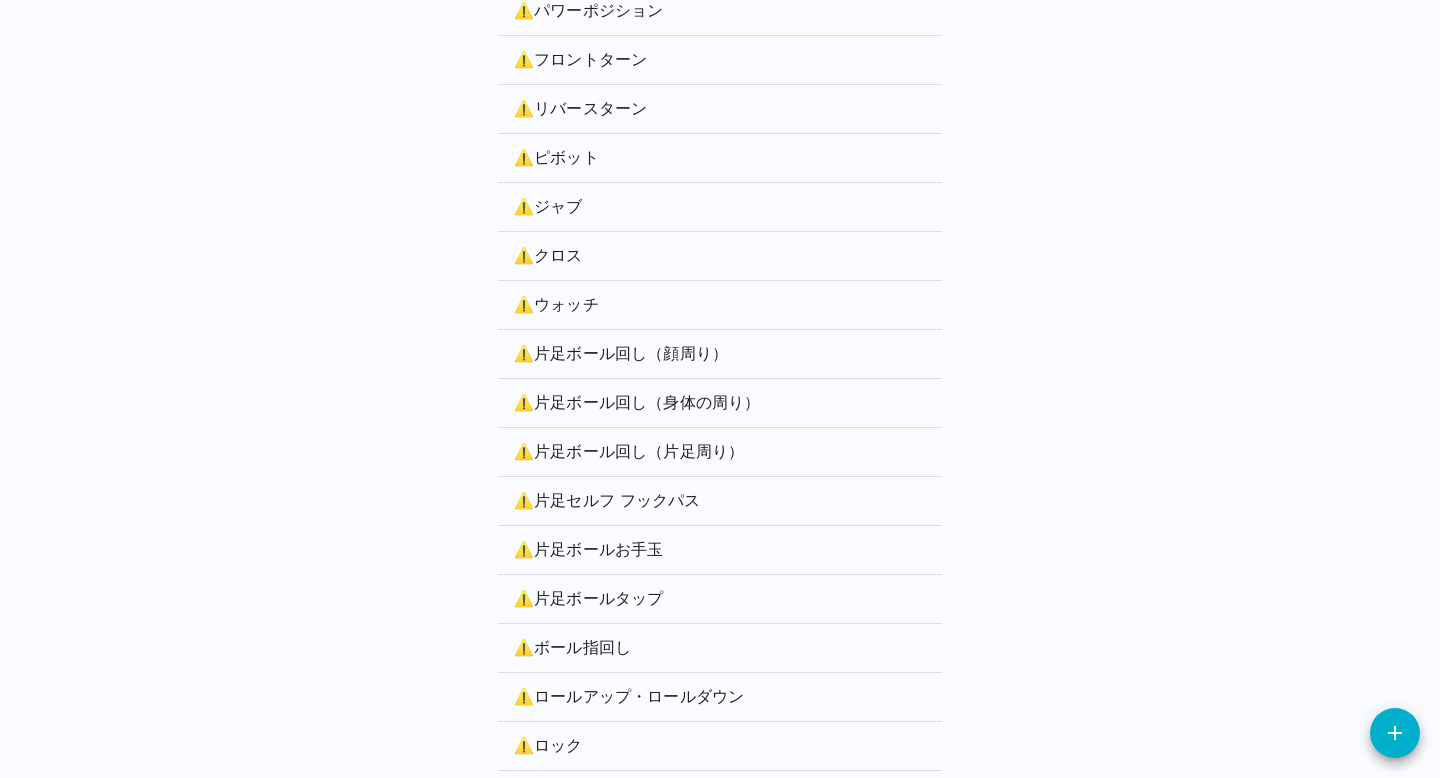 click on "⚠️  片足ボール回し（片足周り）" at bounding box center [720, 452] 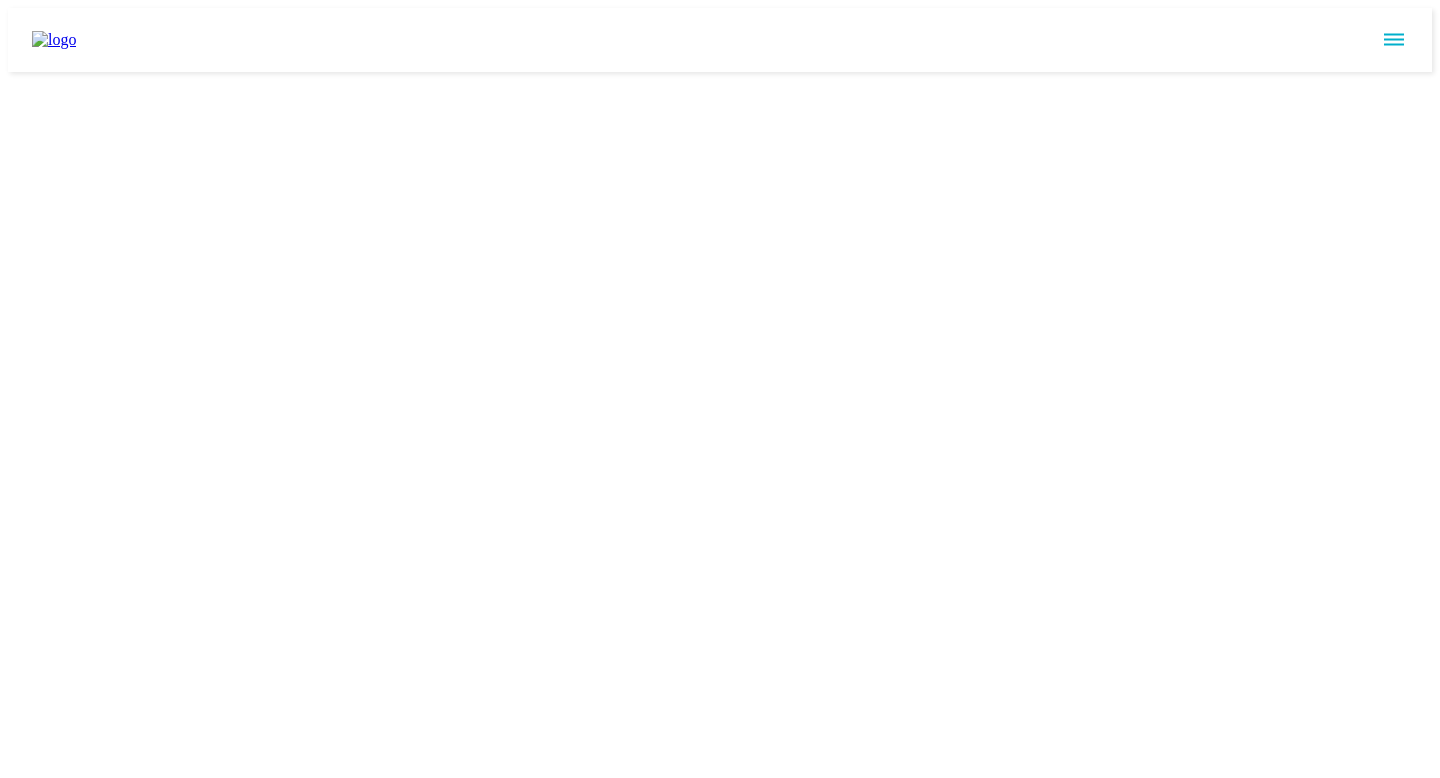 scroll, scrollTop: 0, scrollLeft: 0, axis: both 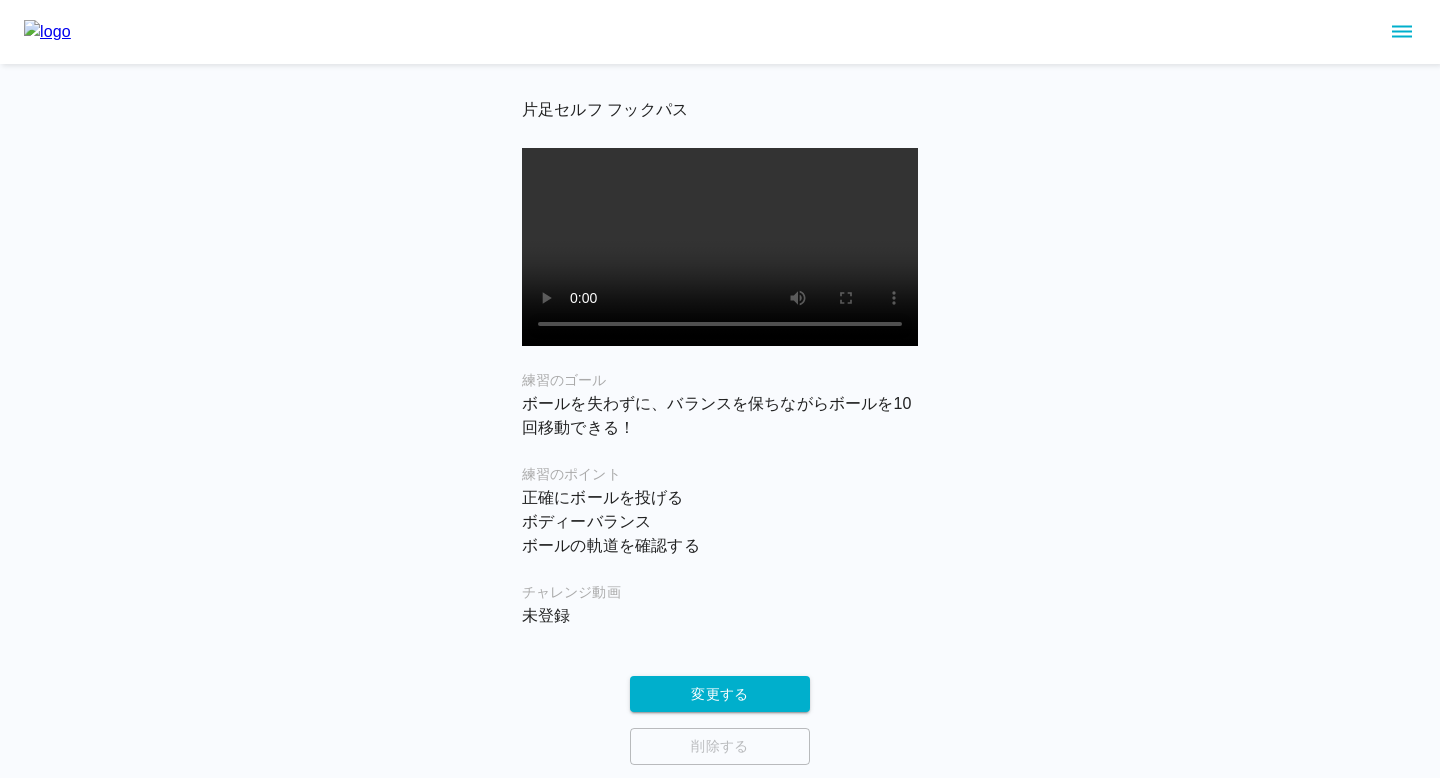 type 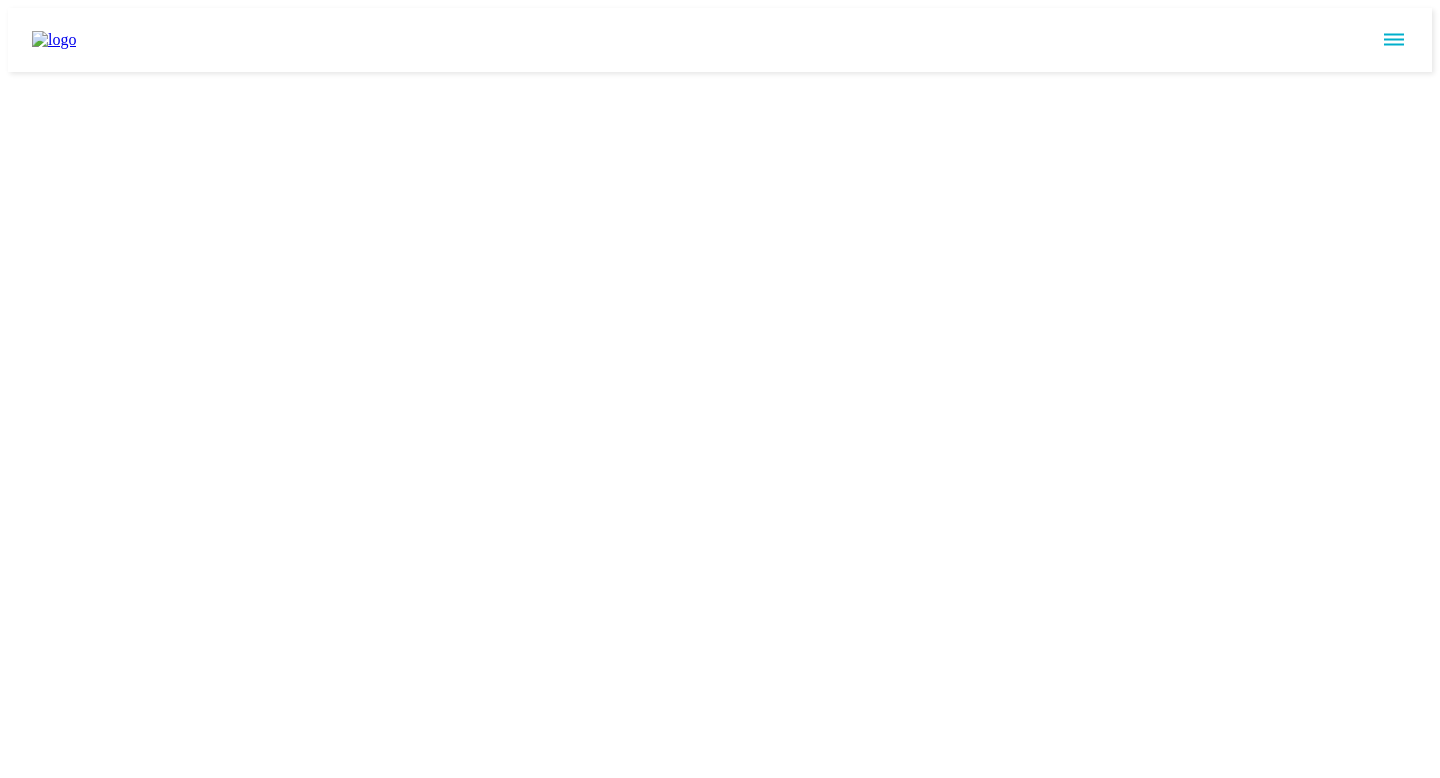 scroll, scrollTop: 0, scrollLeft: 0, axis: both 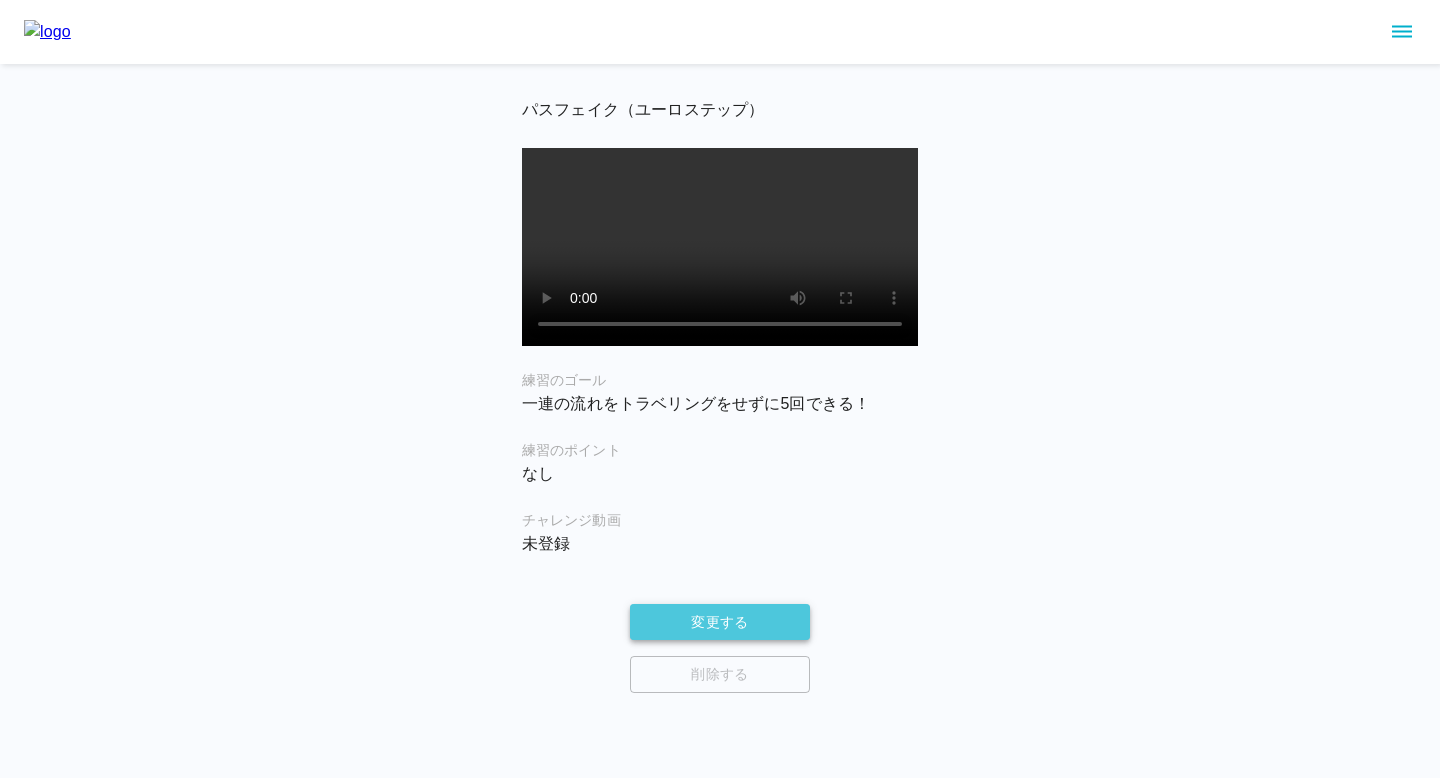 click on "変更する" at bounding box center [720, 622] 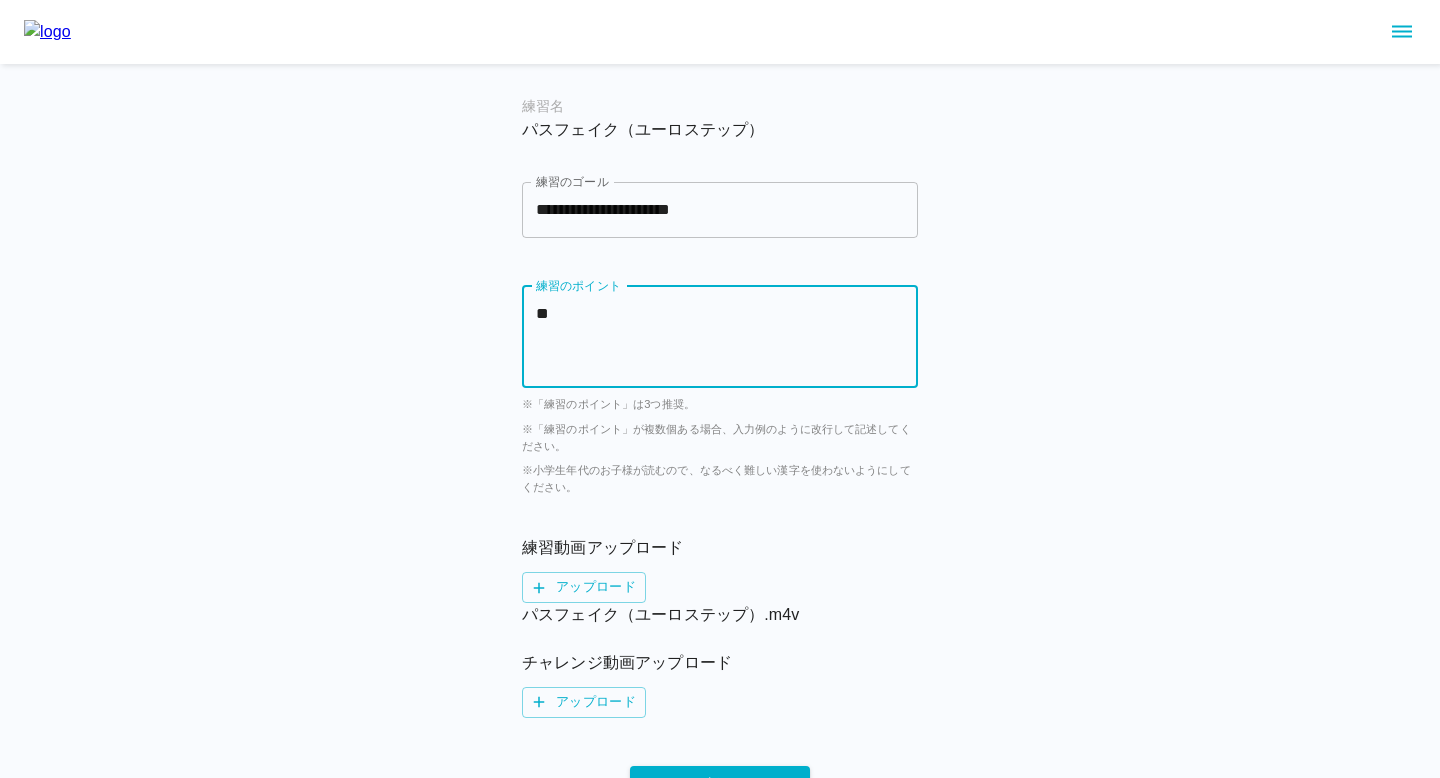 click on "**" at bounding box center (720, 336) 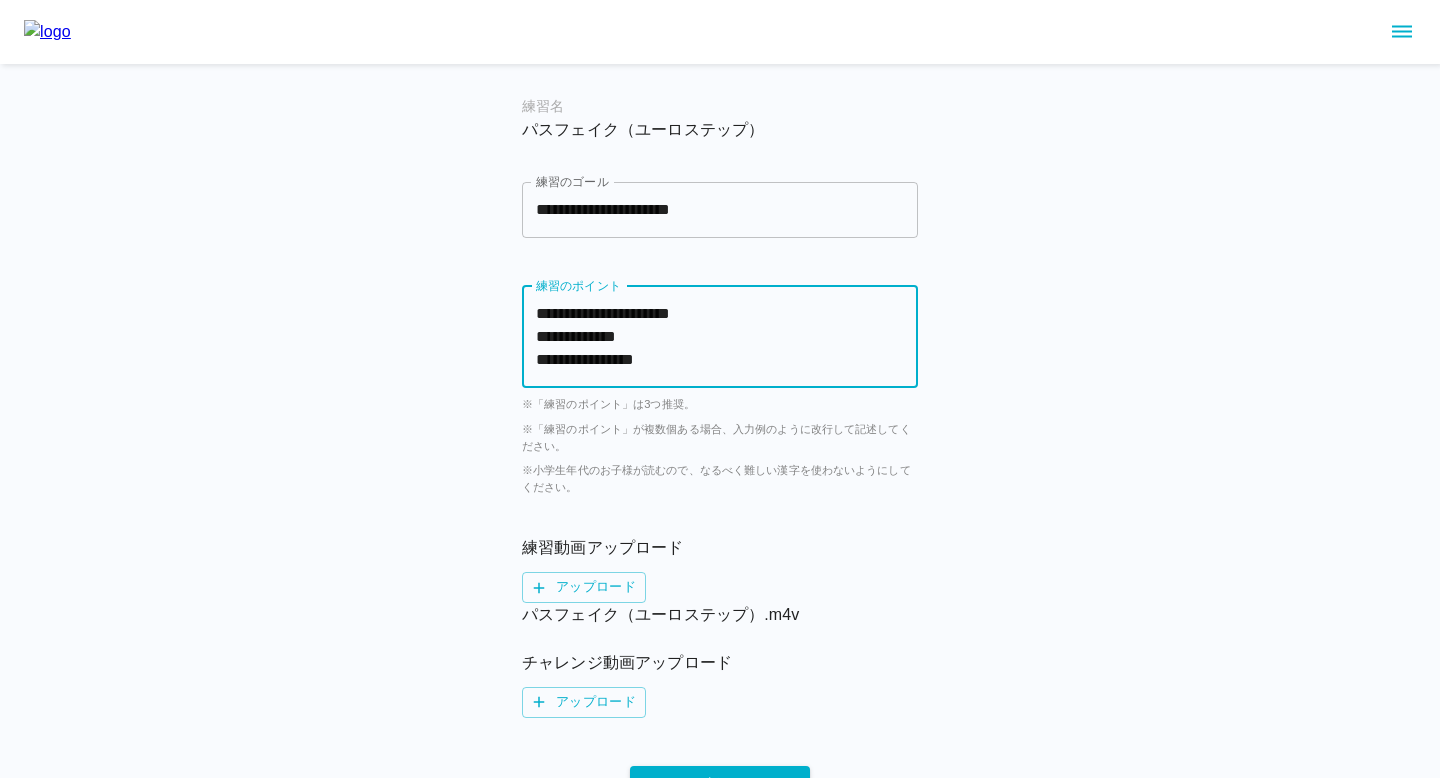scroll, scrollTop: 0, scrollLeft: 0, axis: both 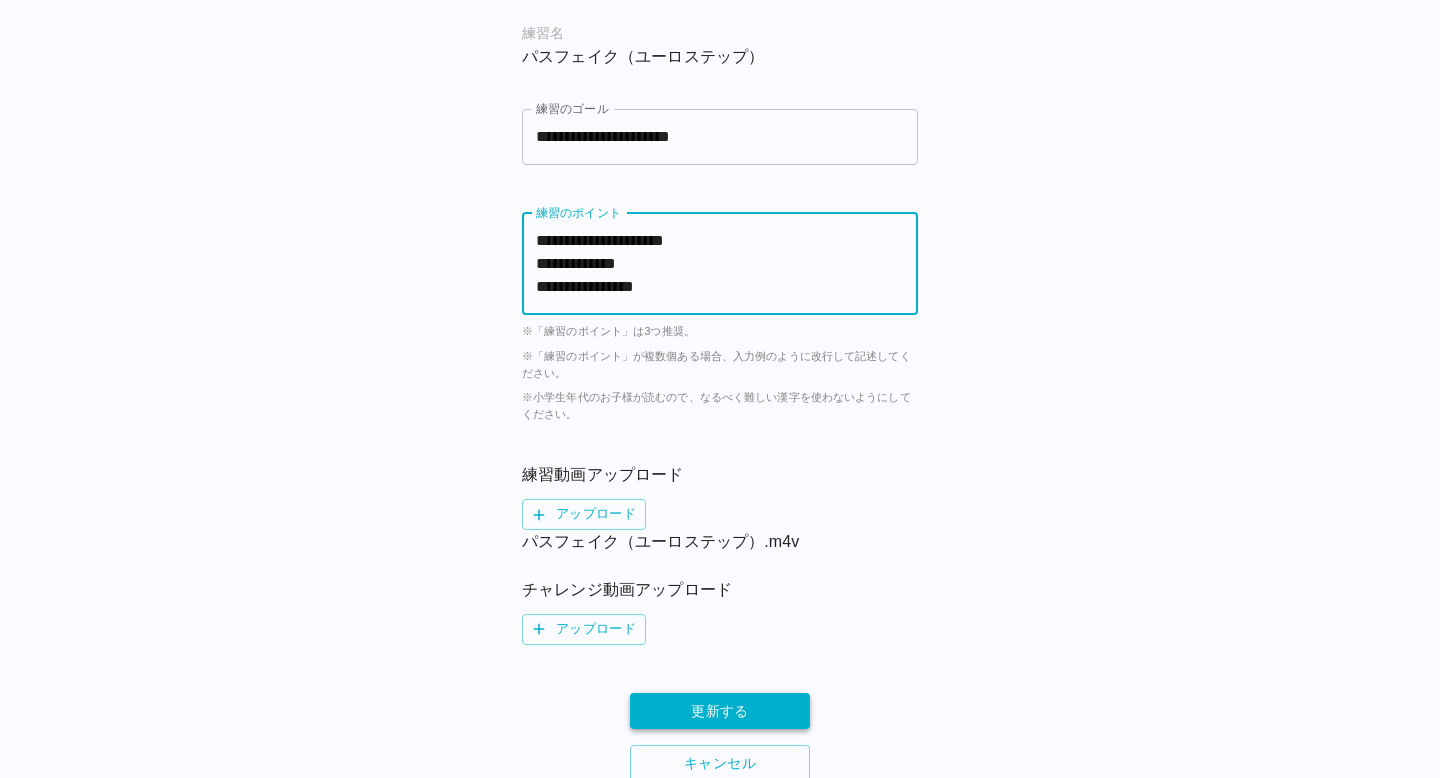 type on "**********" 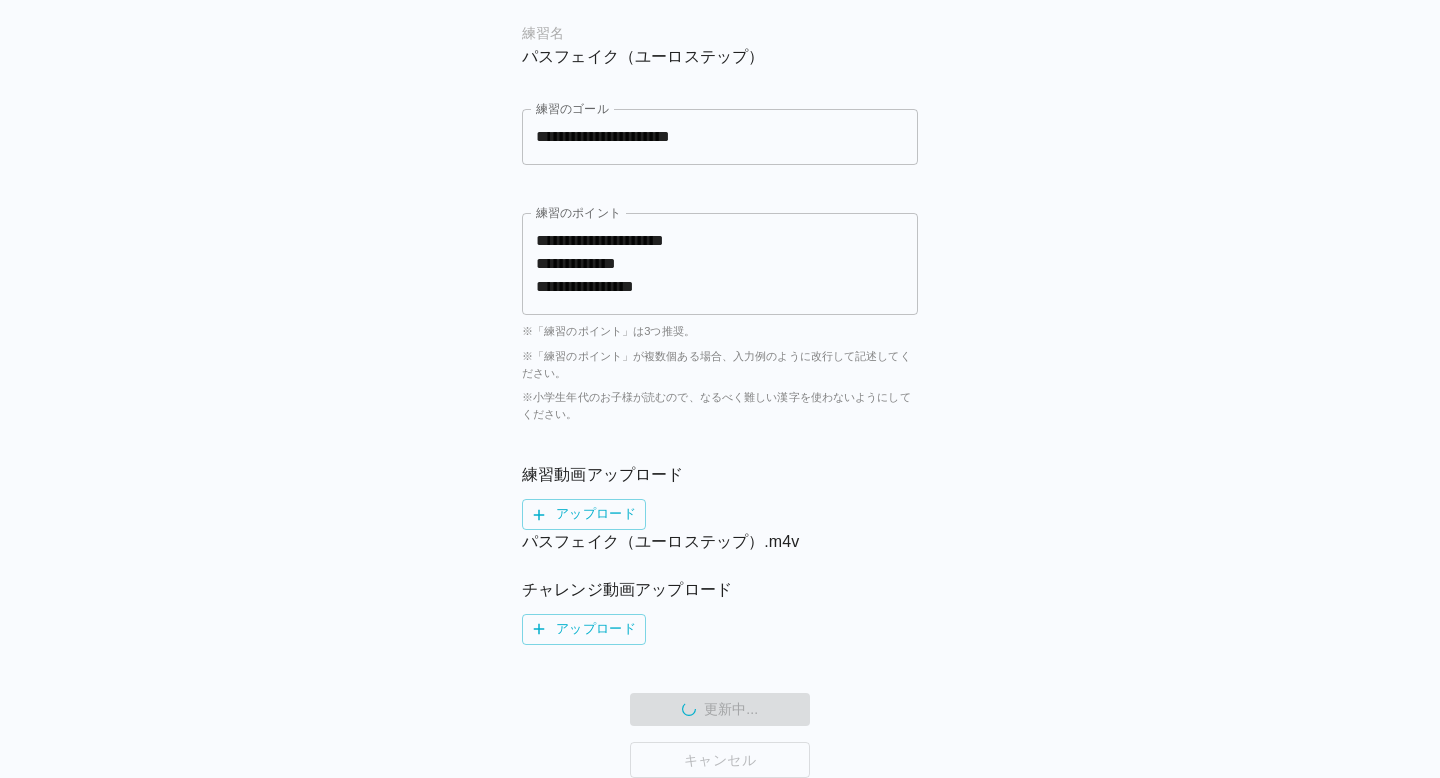 scroll, scrollTop: 0, scrollLeft: 0, axis: both 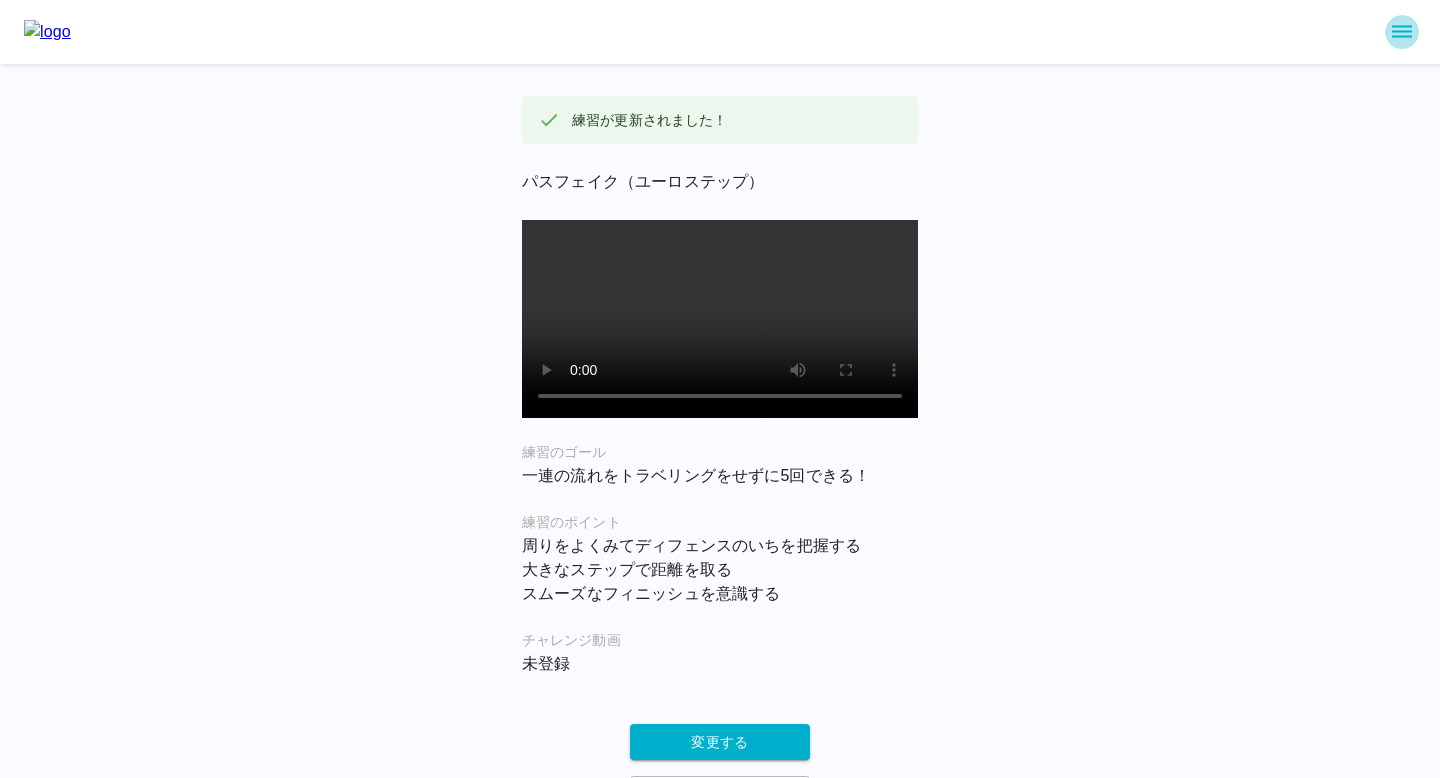 click 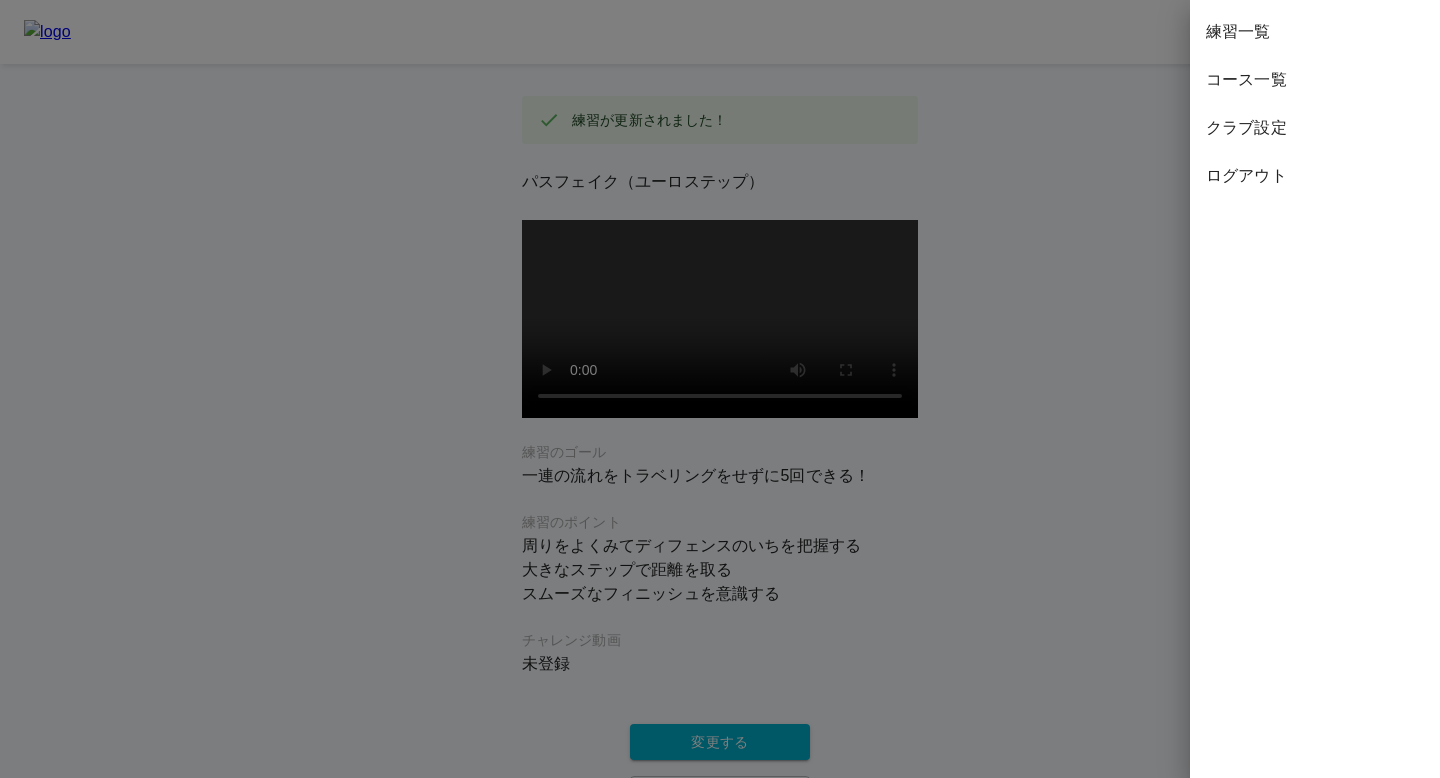 click on "練習一覧" at bounding box center [1315, 32] 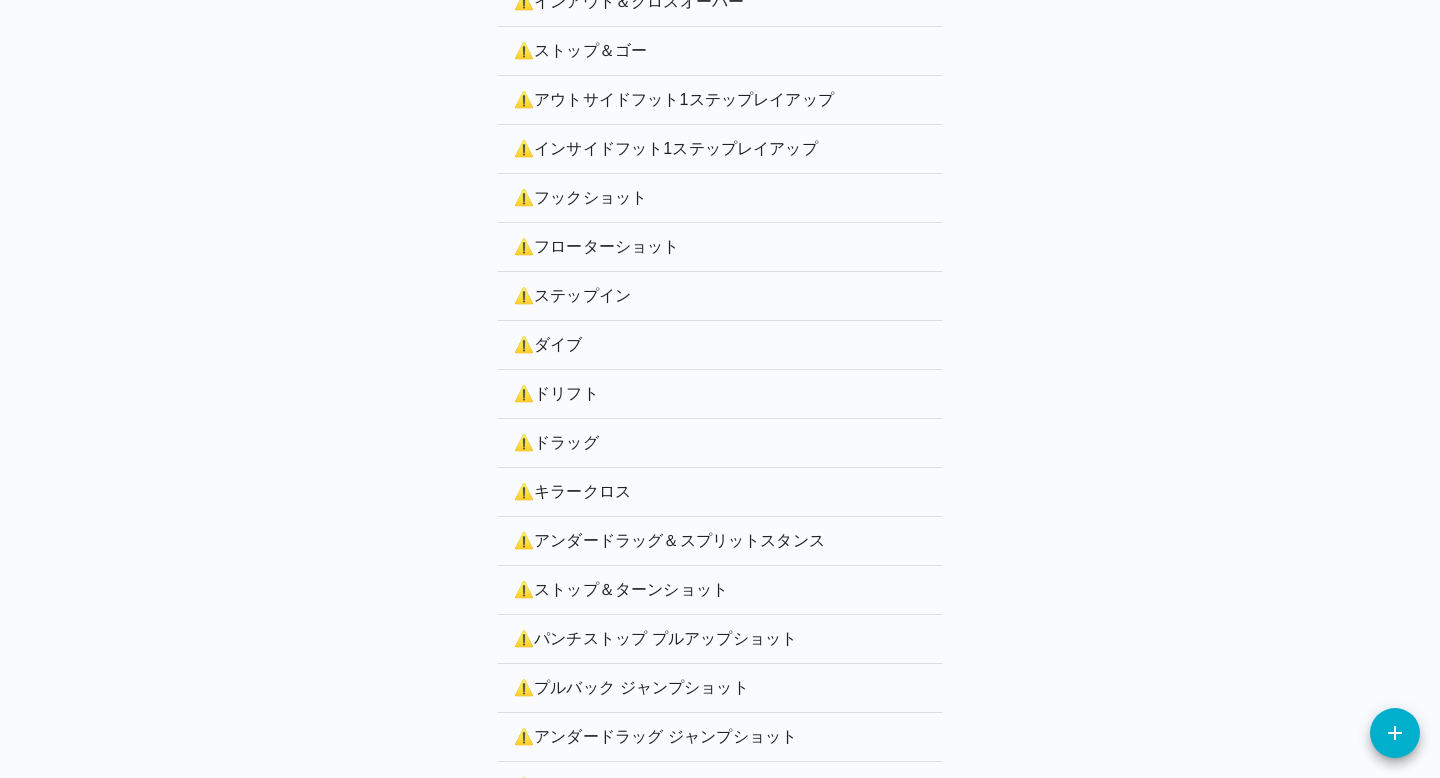 scroll, scrollTop: 3908, scrollLeft: 0, axis: vertical 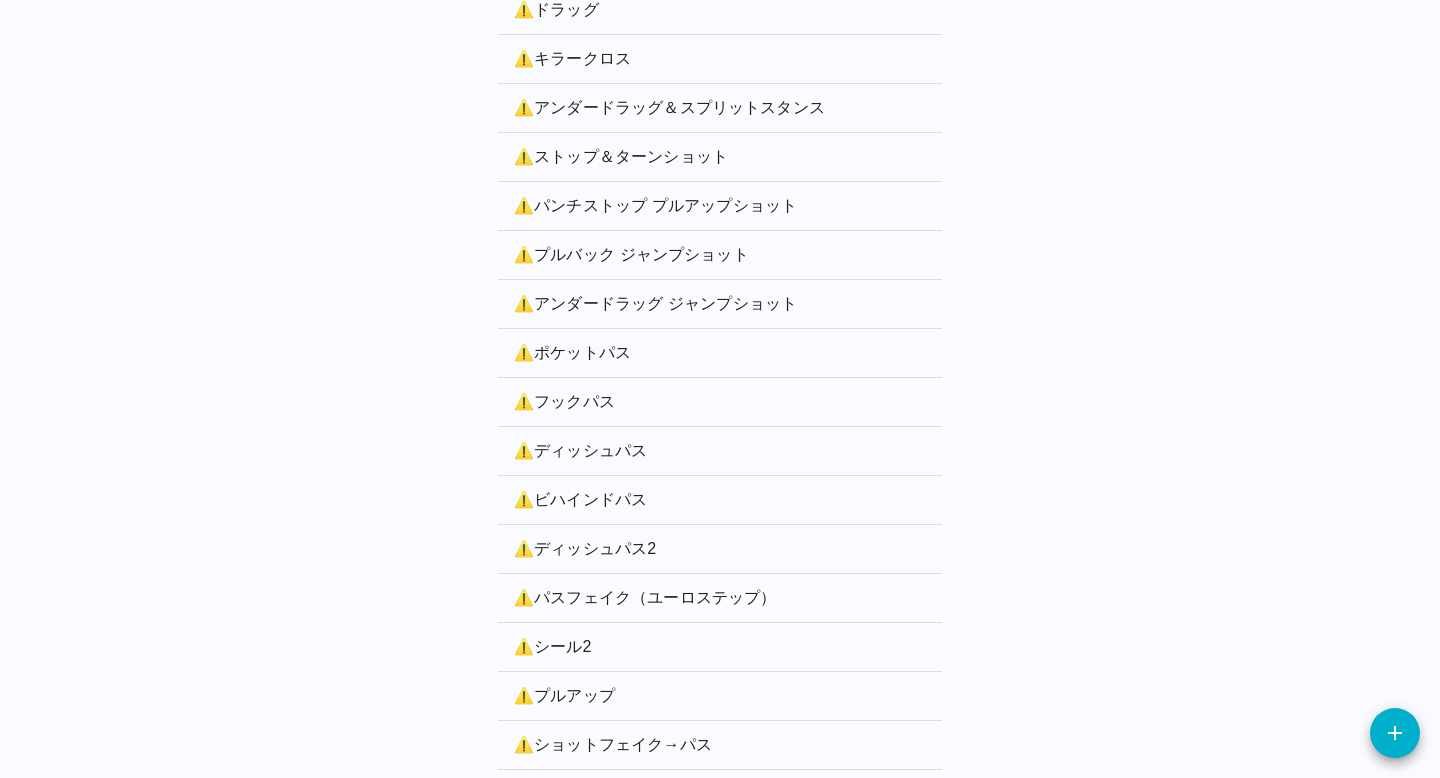 click on "⚠️  プルアップ" at bounding box center [720, 696] 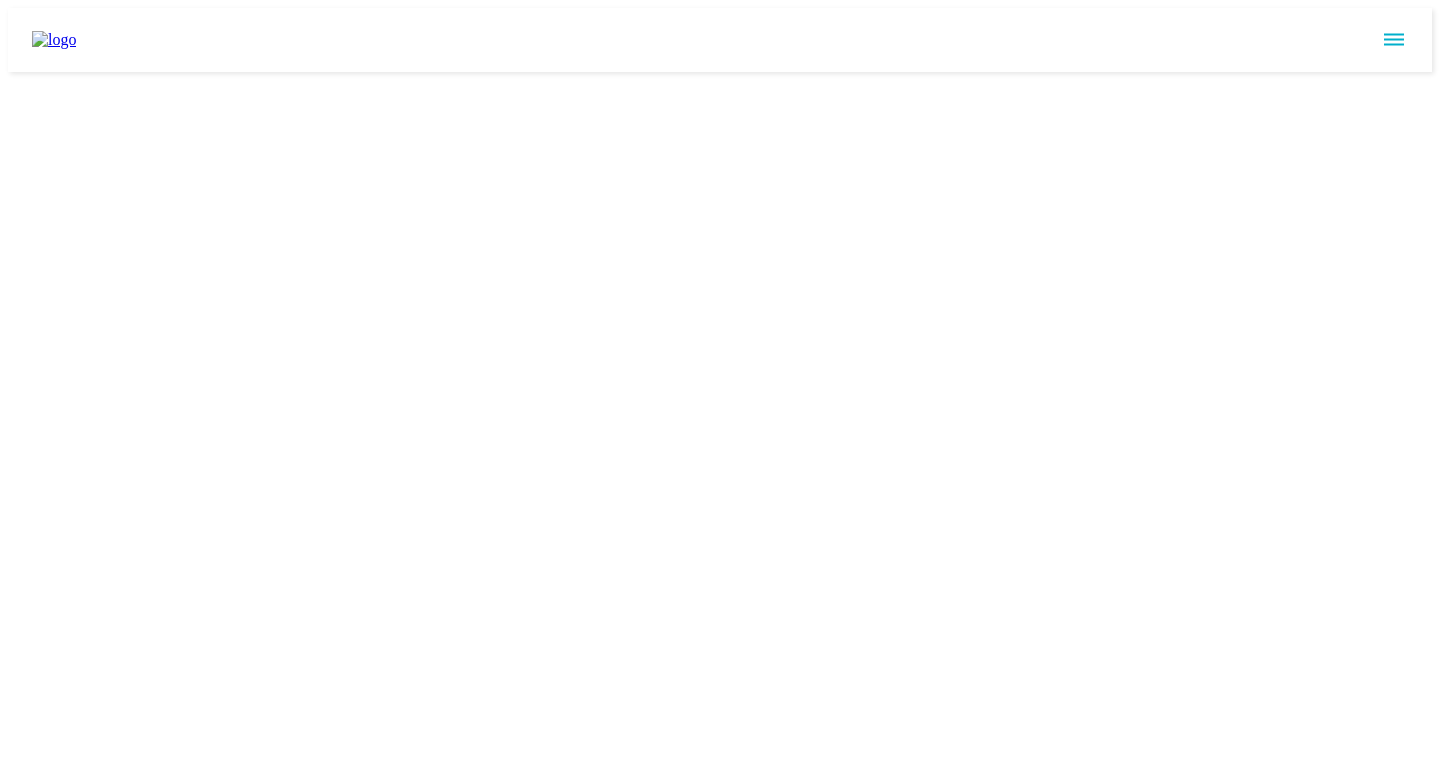 scroll, scrollTop: 0, scrollLeft: 0, axis: both 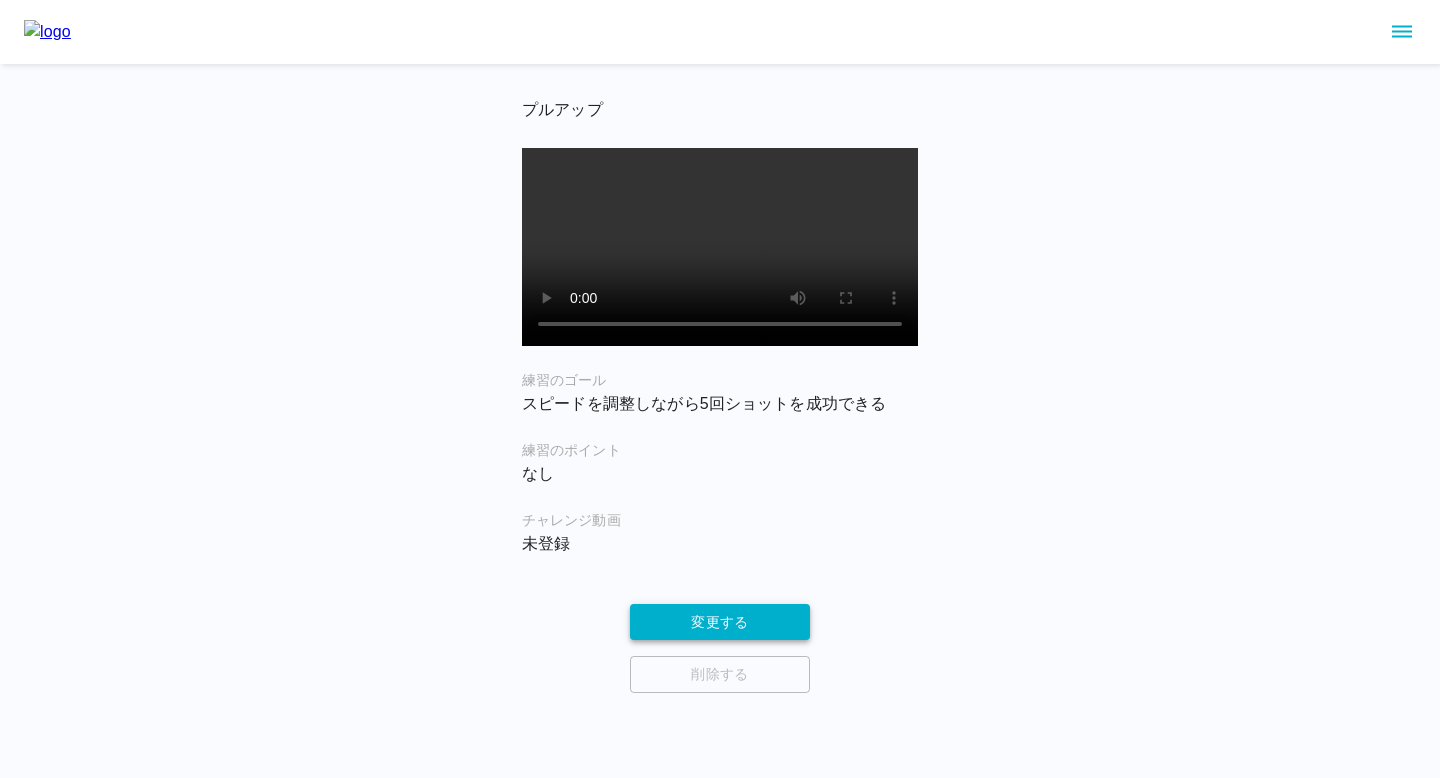 click on "変更する" at bounding box center (720, 622) 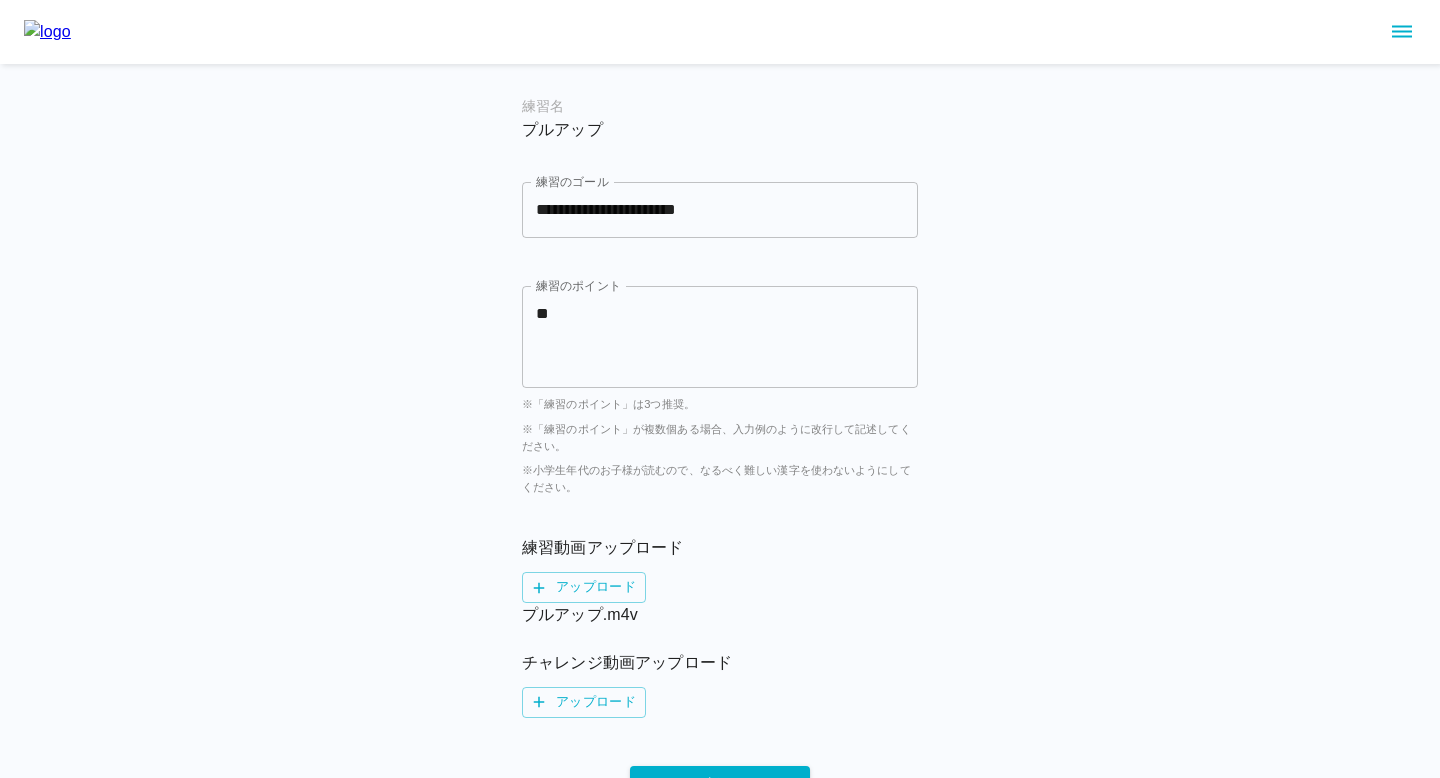 click on "**" at bounding box center [720, 336] 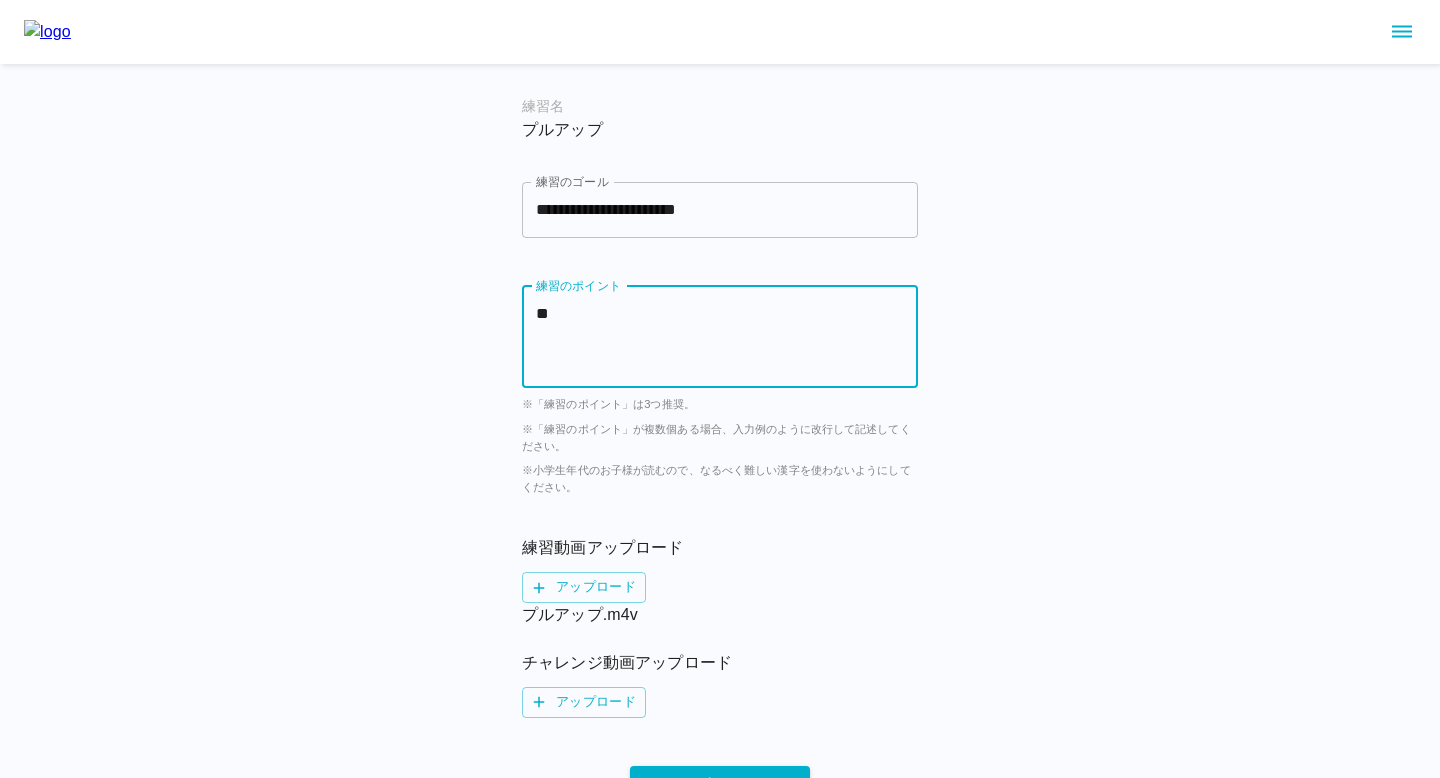 paste on "**********" 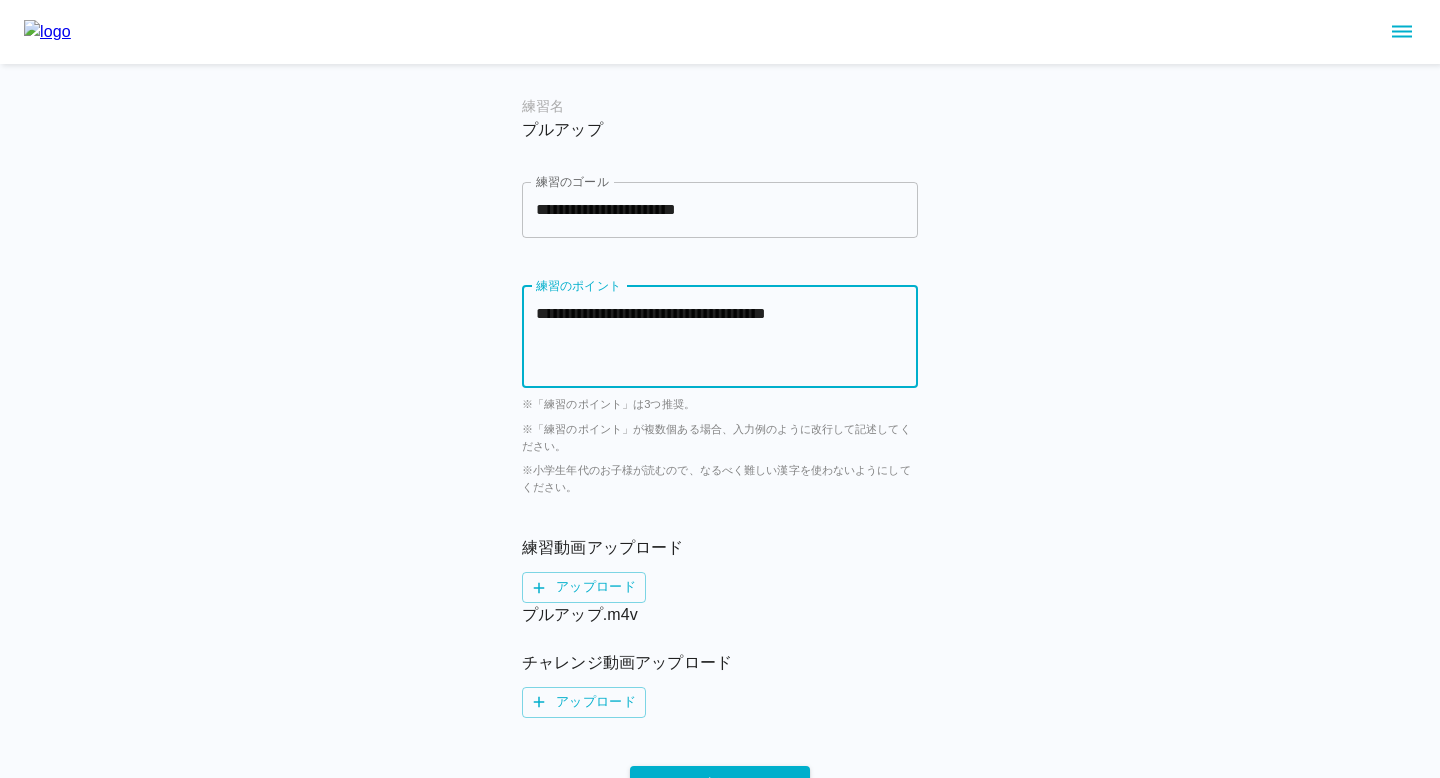 click on "**********" at bounding box center [720, 336] 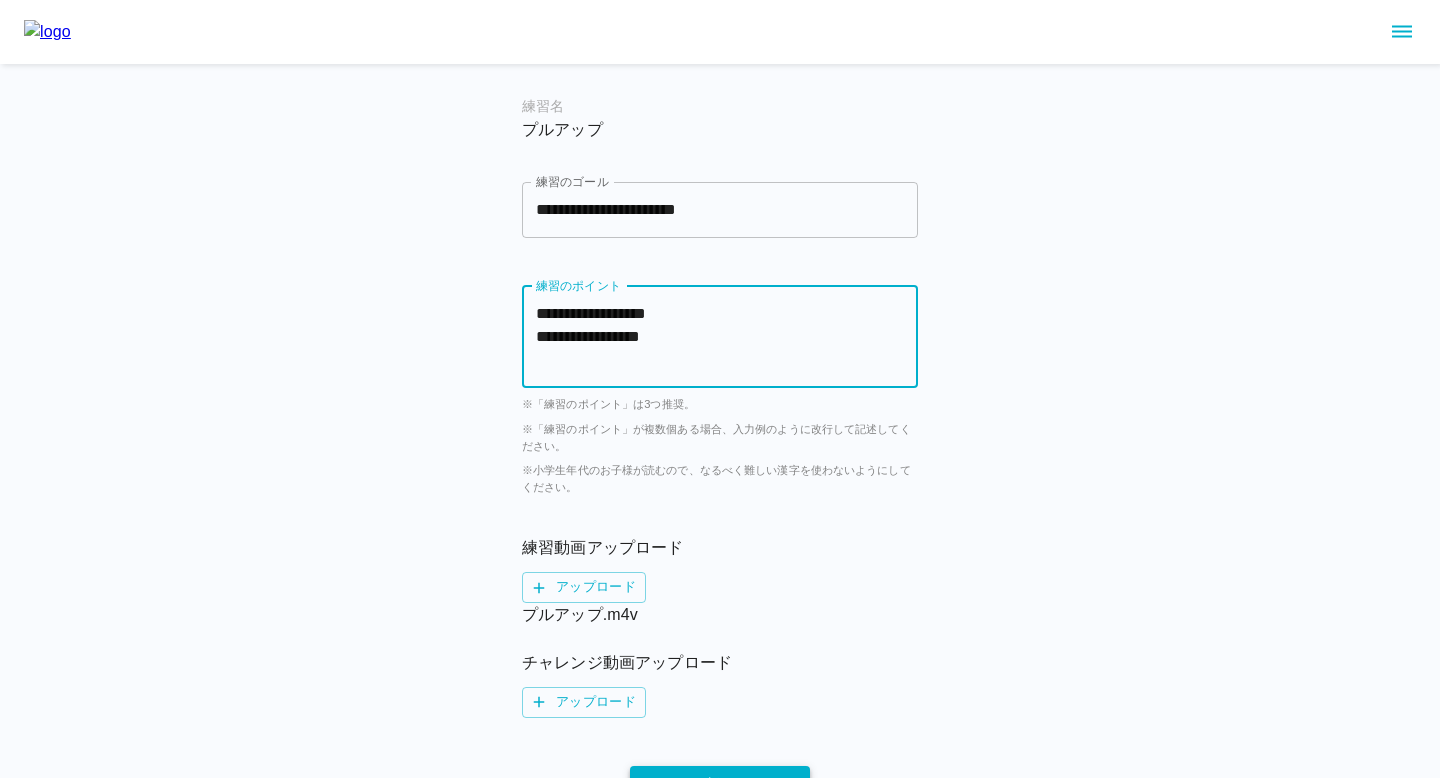 type on "**********" 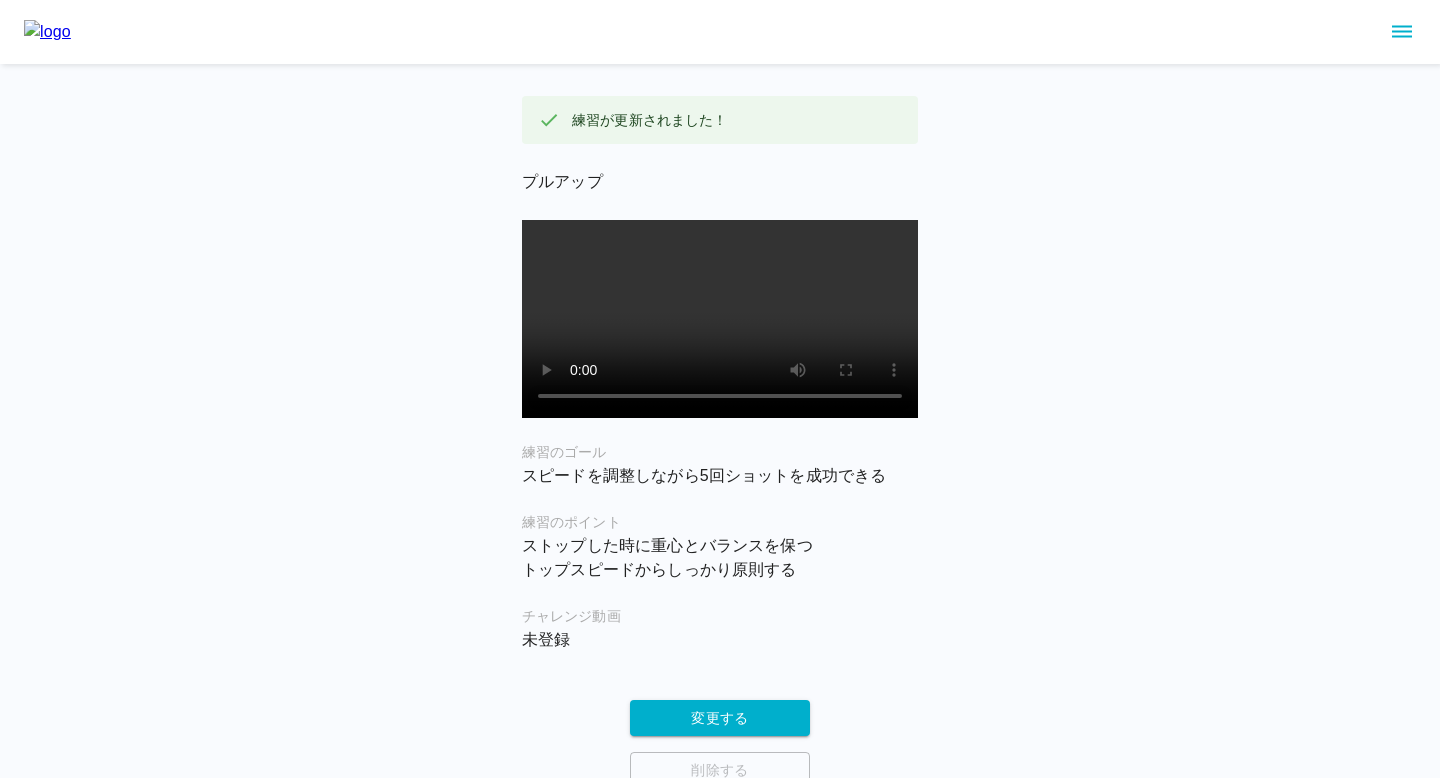 click 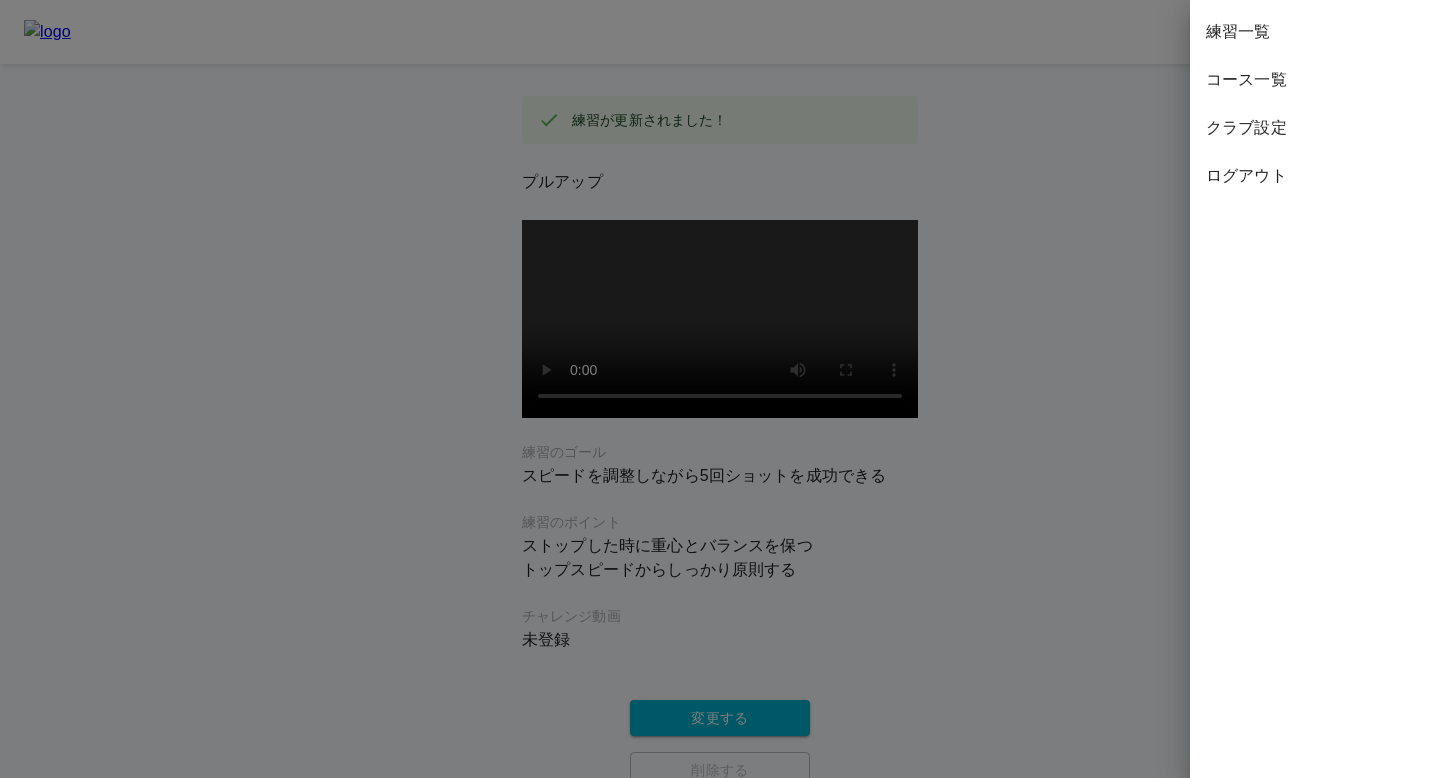 click on "練習一覧" at bounding box center [1315, 32] 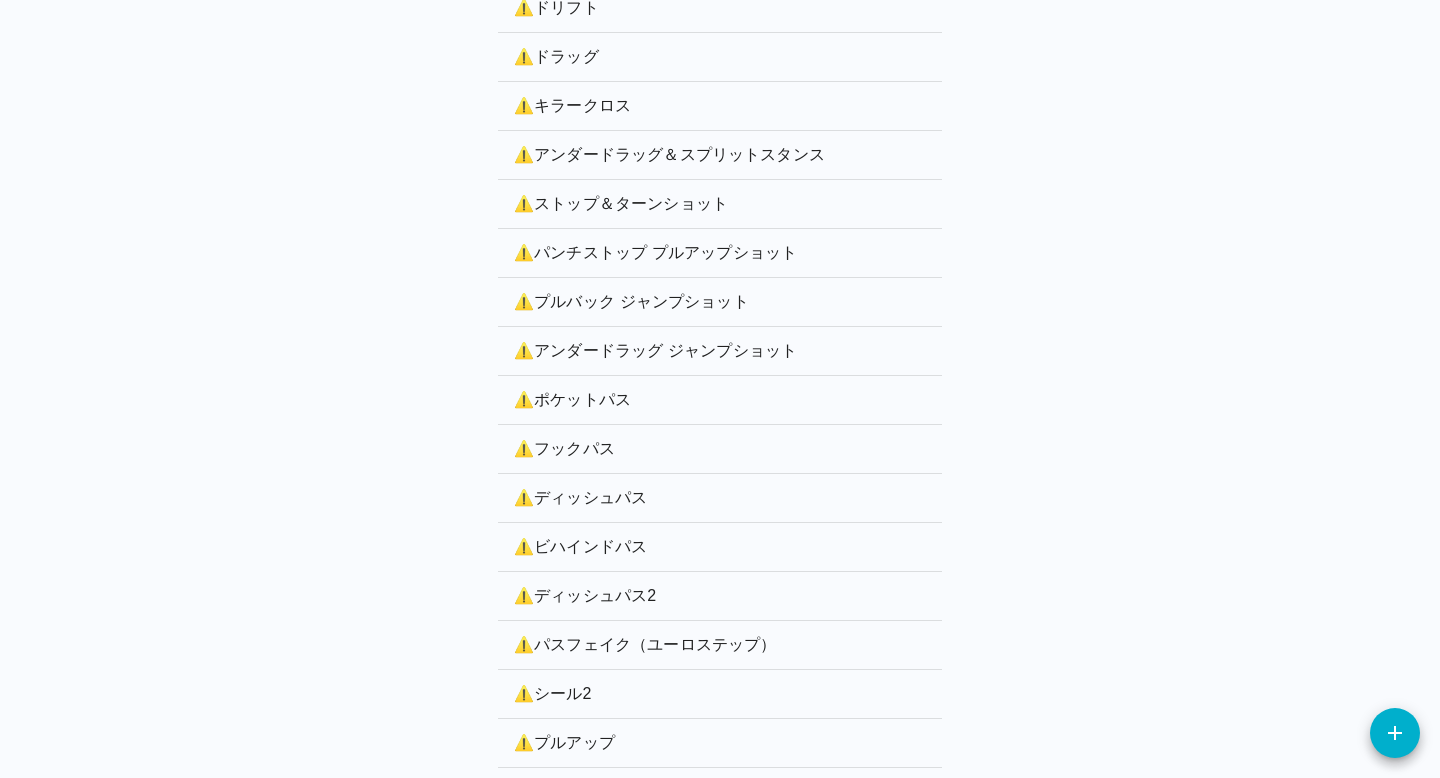 scroll, scrollTop: 3908, scrollLeft: 0, axis: vertical 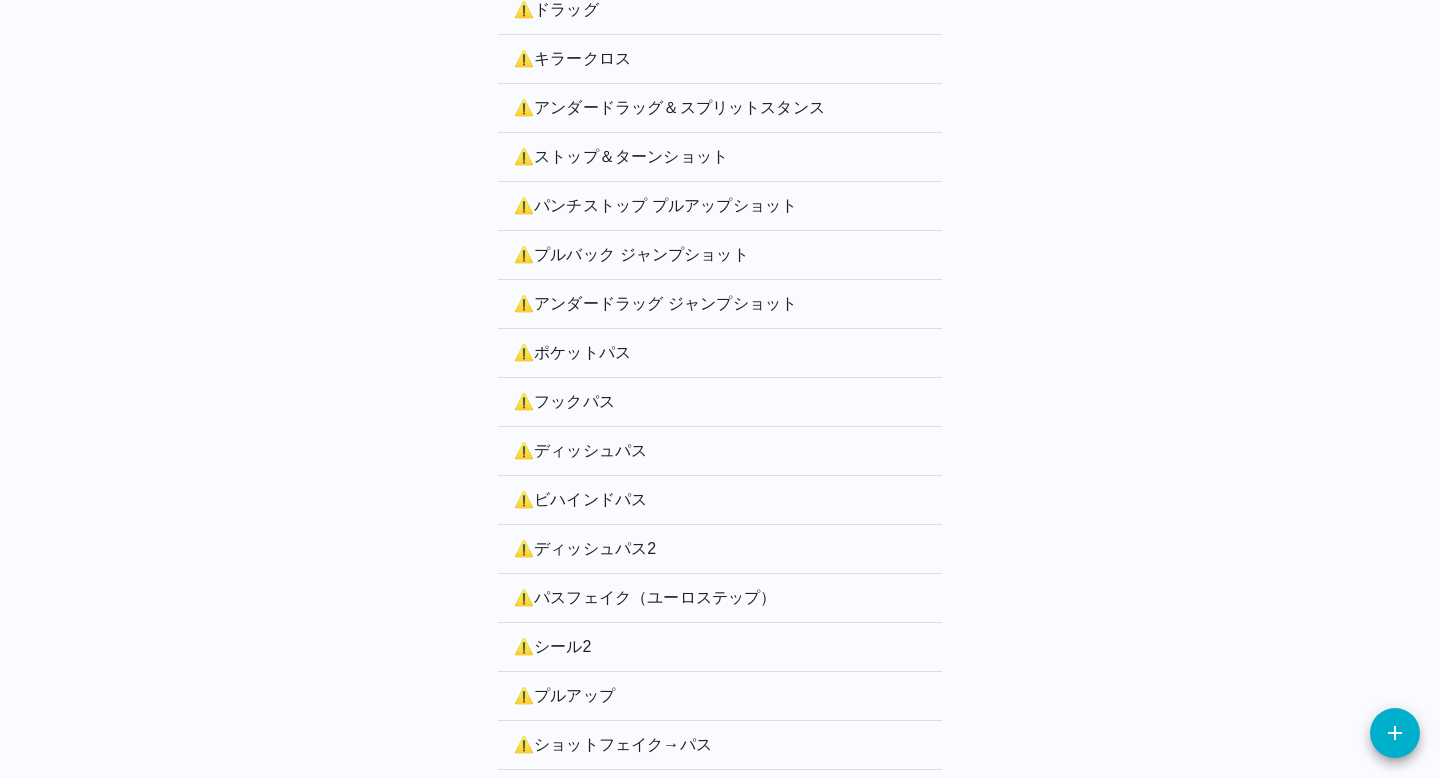 click on "⚠️  ショットフェイク→パス" at bounding box center [720, 745] 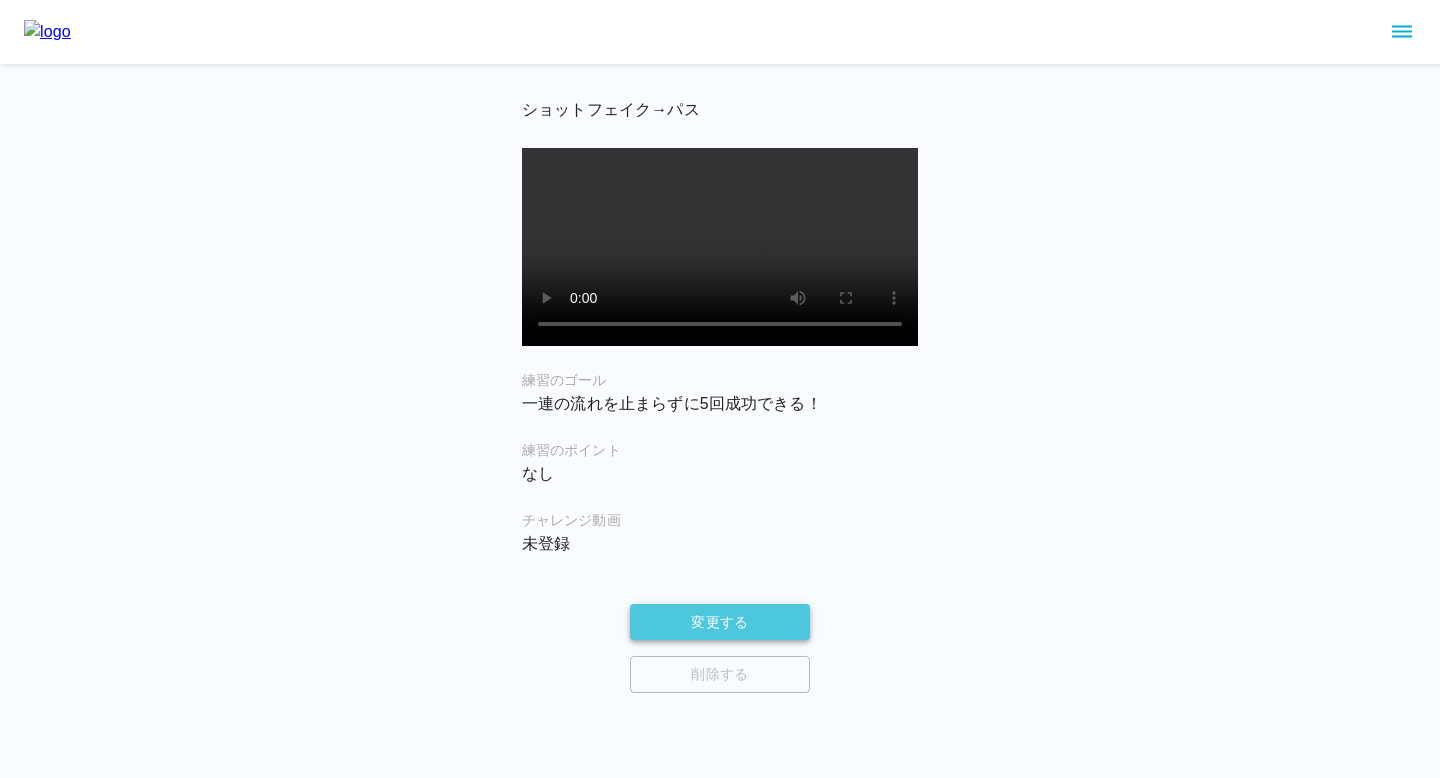 click on "変更する" at bounding box center [720, 622] 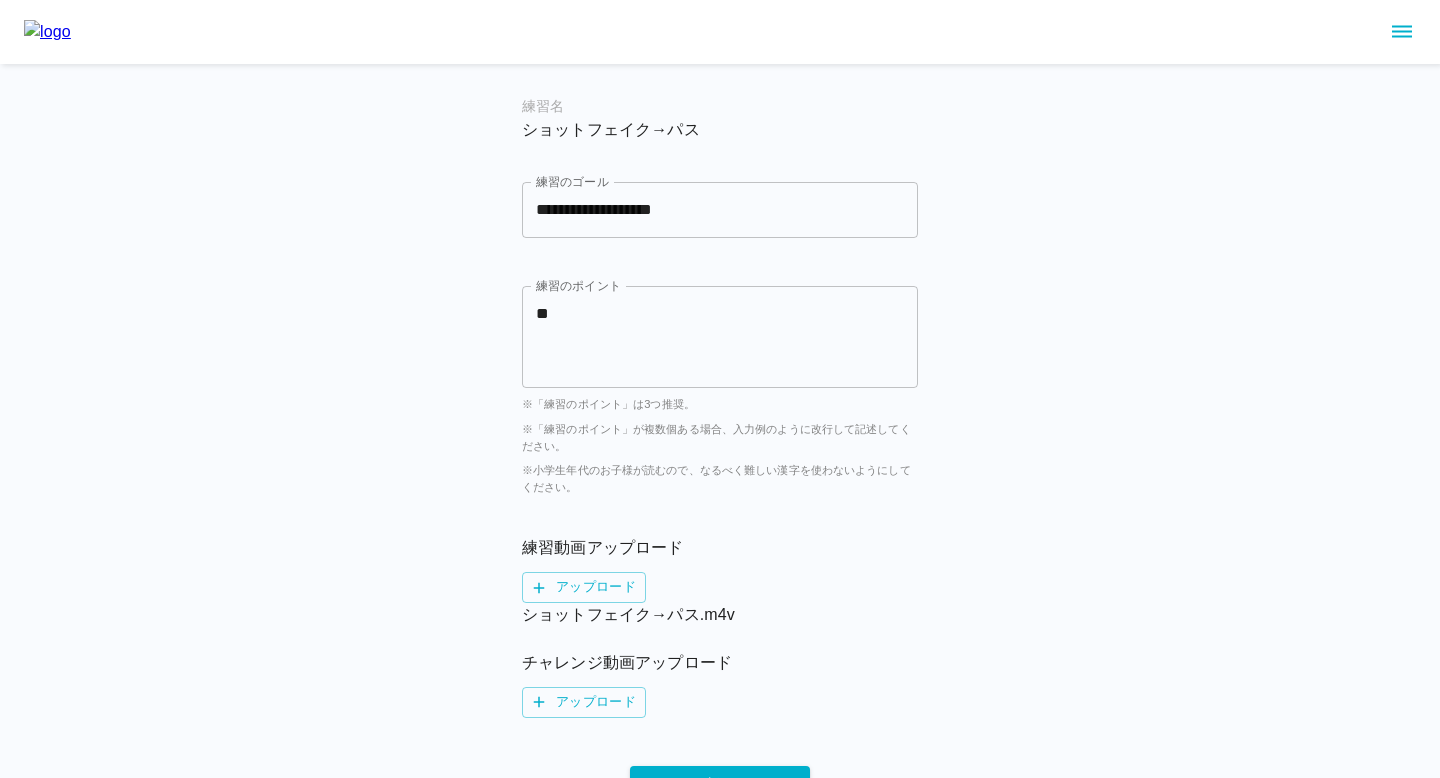 click on "**" at bounding box center [720, 336] 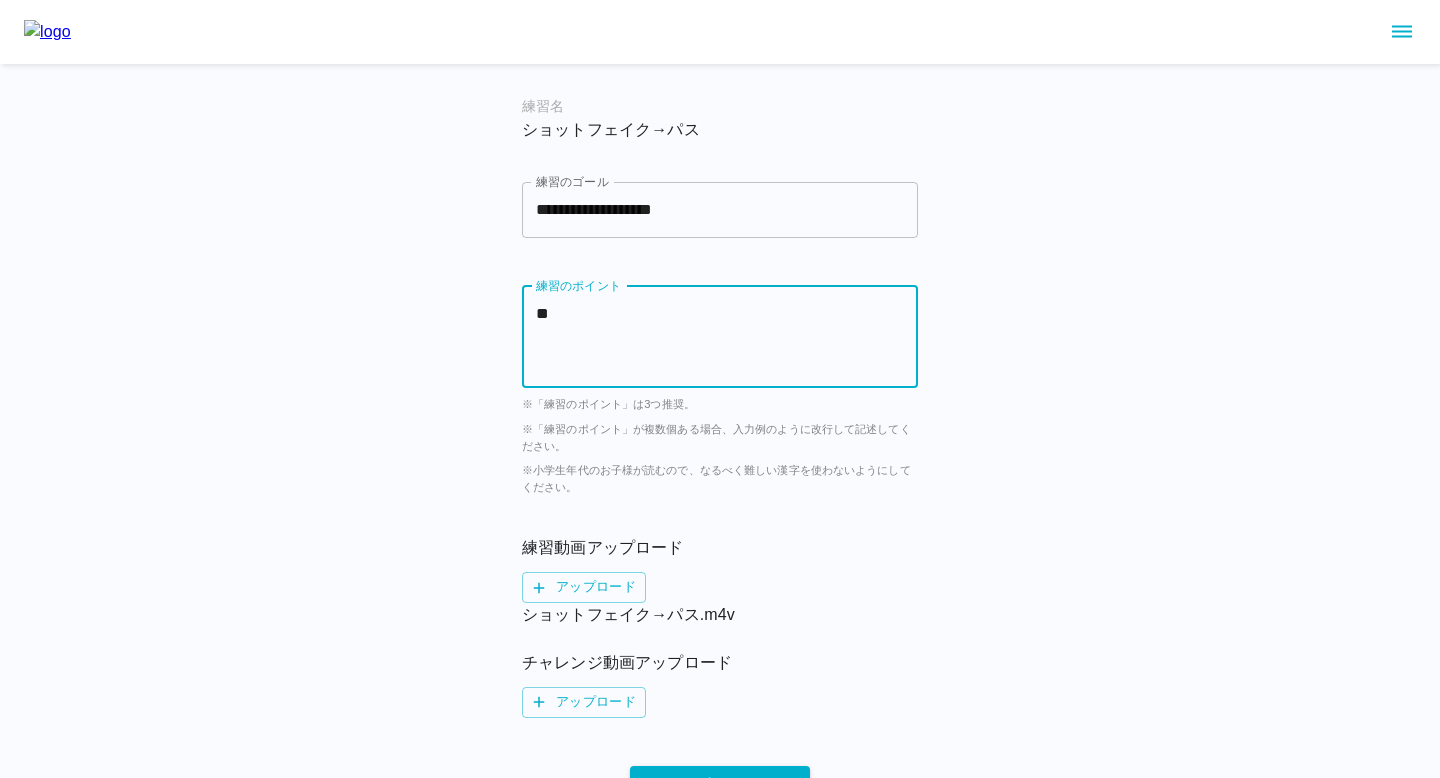 paste on "**********" 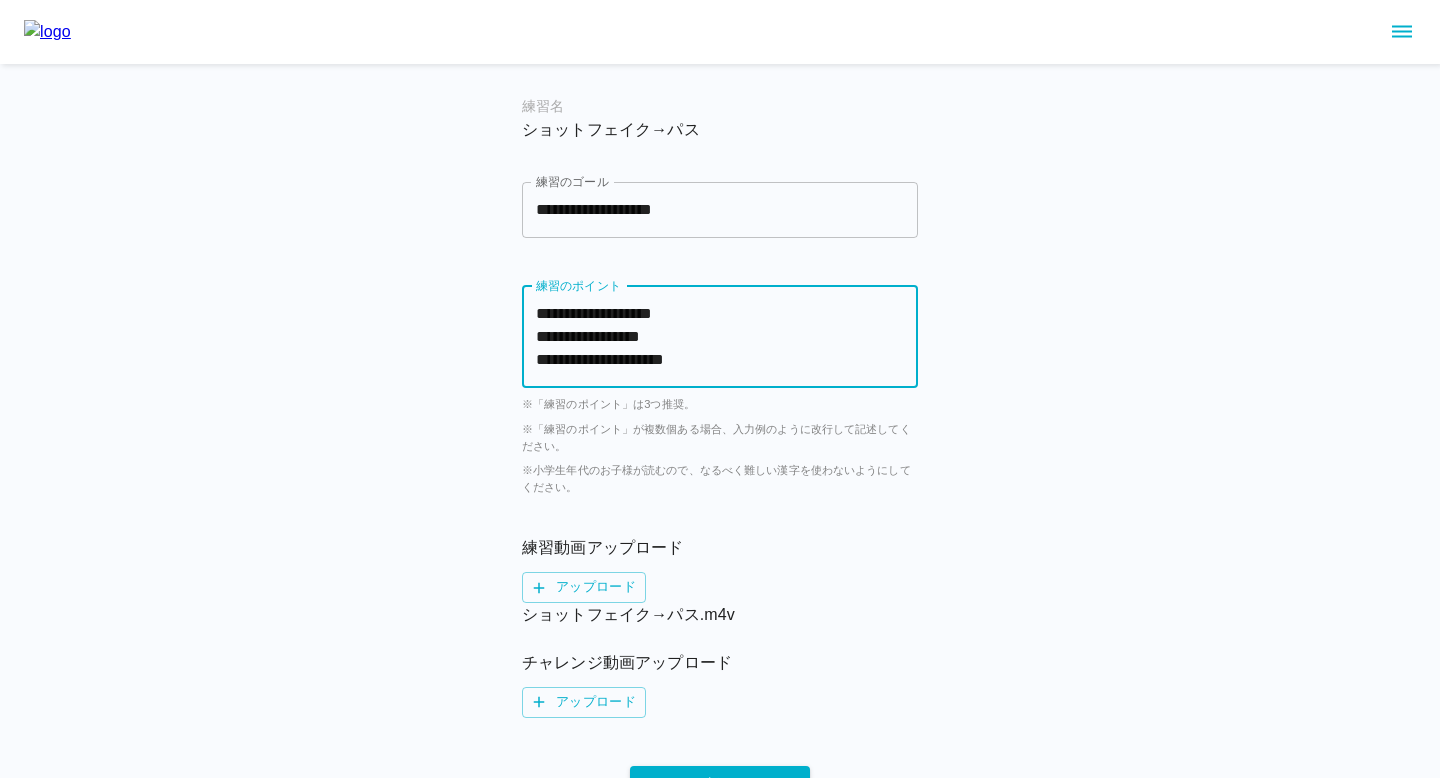 scroll, scrollTop: 0, scrollLeft: 0, axis: both 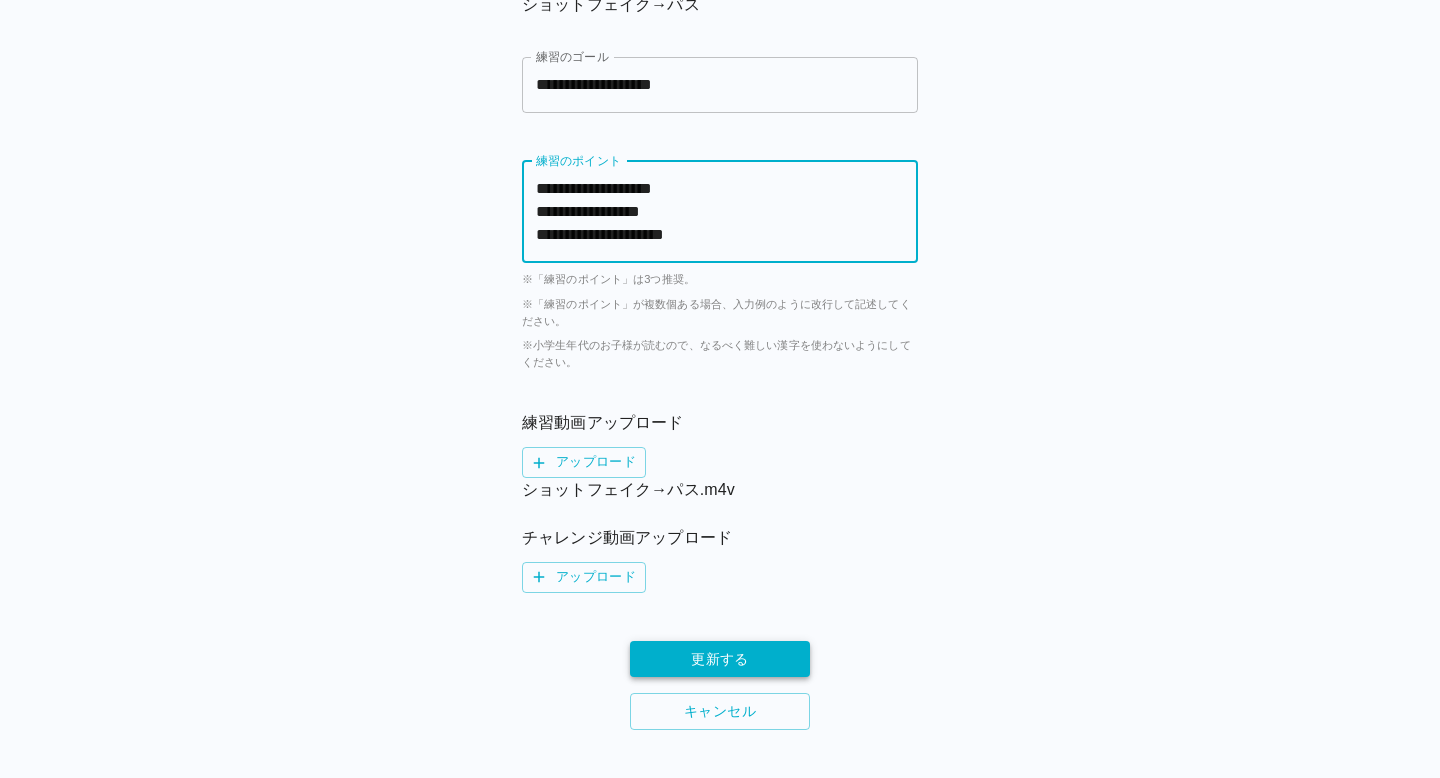 type on "**********" 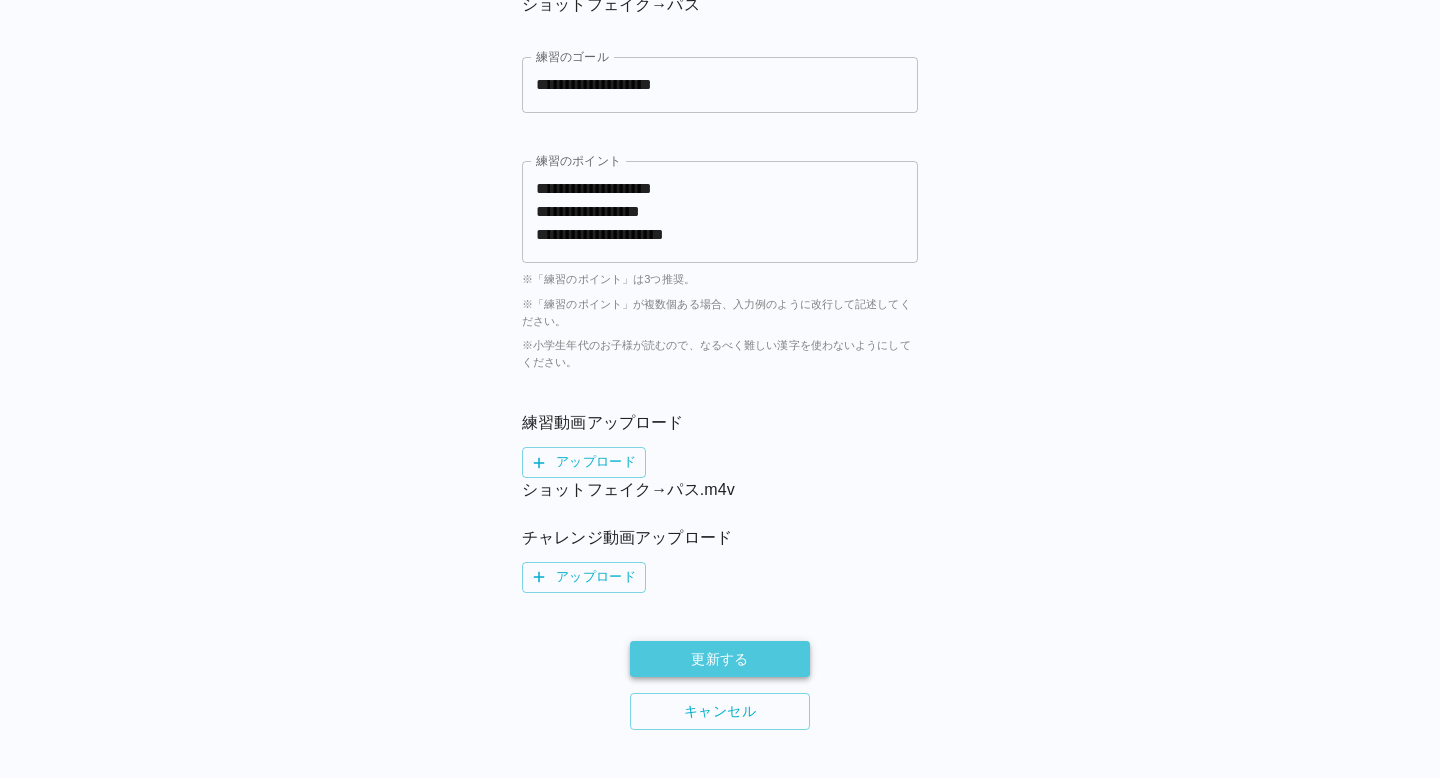 click on "更新する" at bounding box center [720, 659] 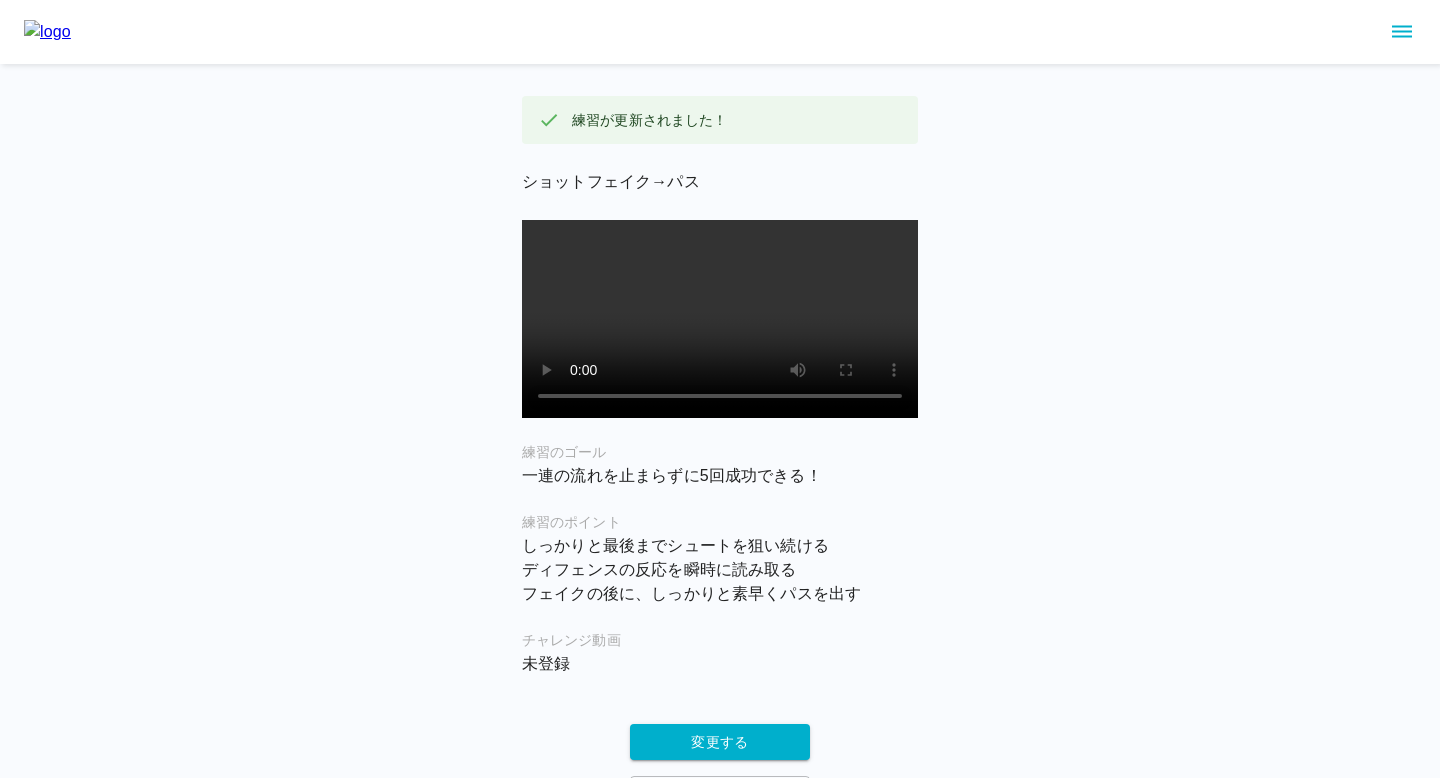 click 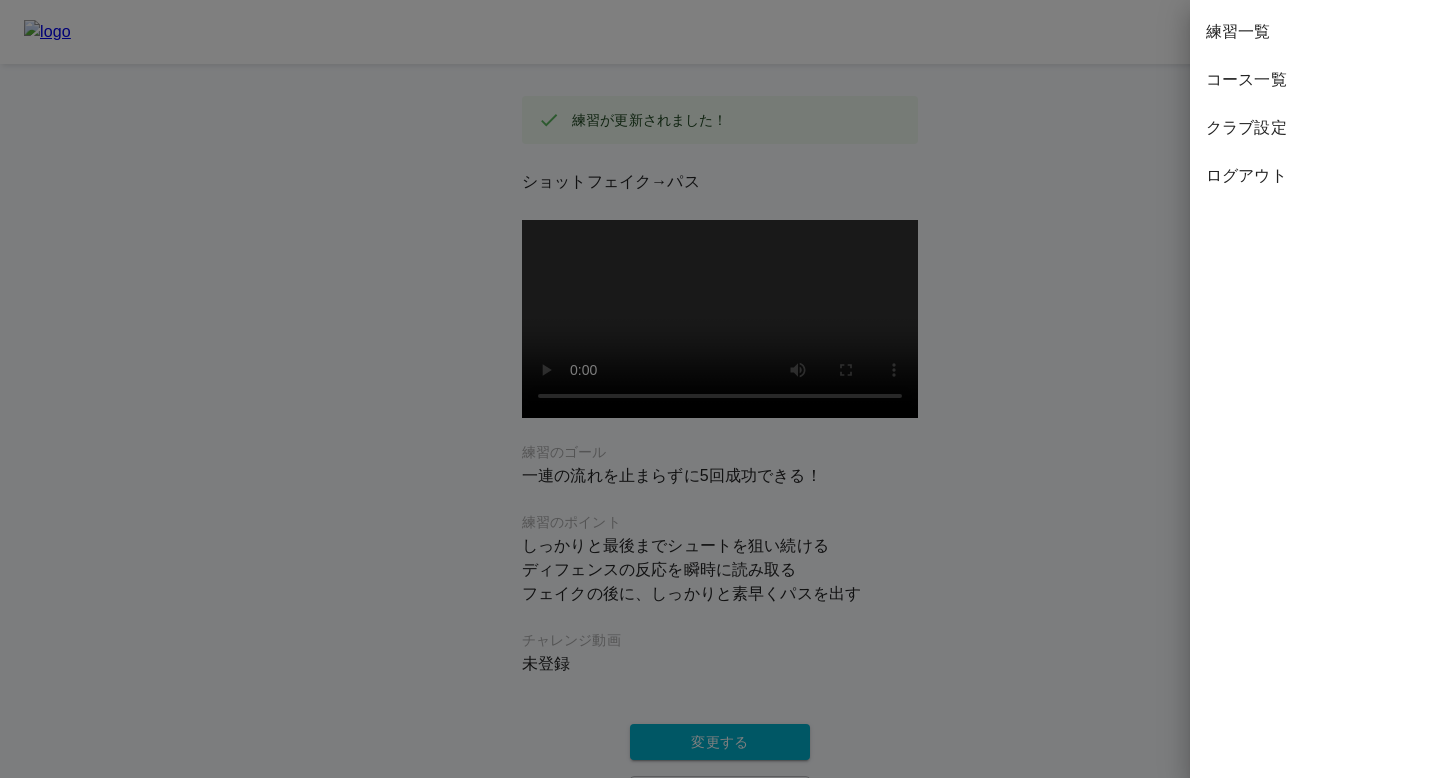 click on "練習一覧" at bounding box center [1315, 32] 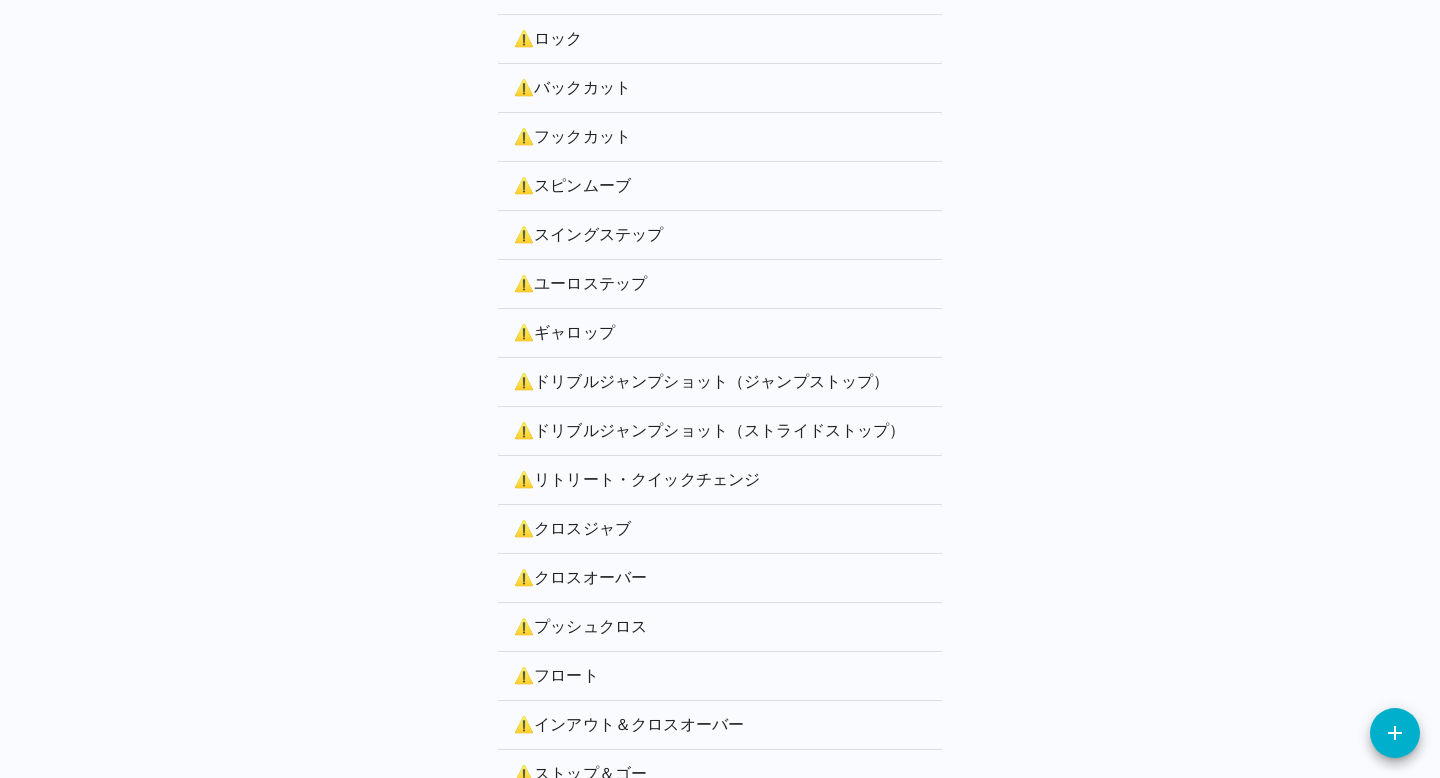 scroll, scrollTop: 3908, scrollLeft: 0, axis: vertical 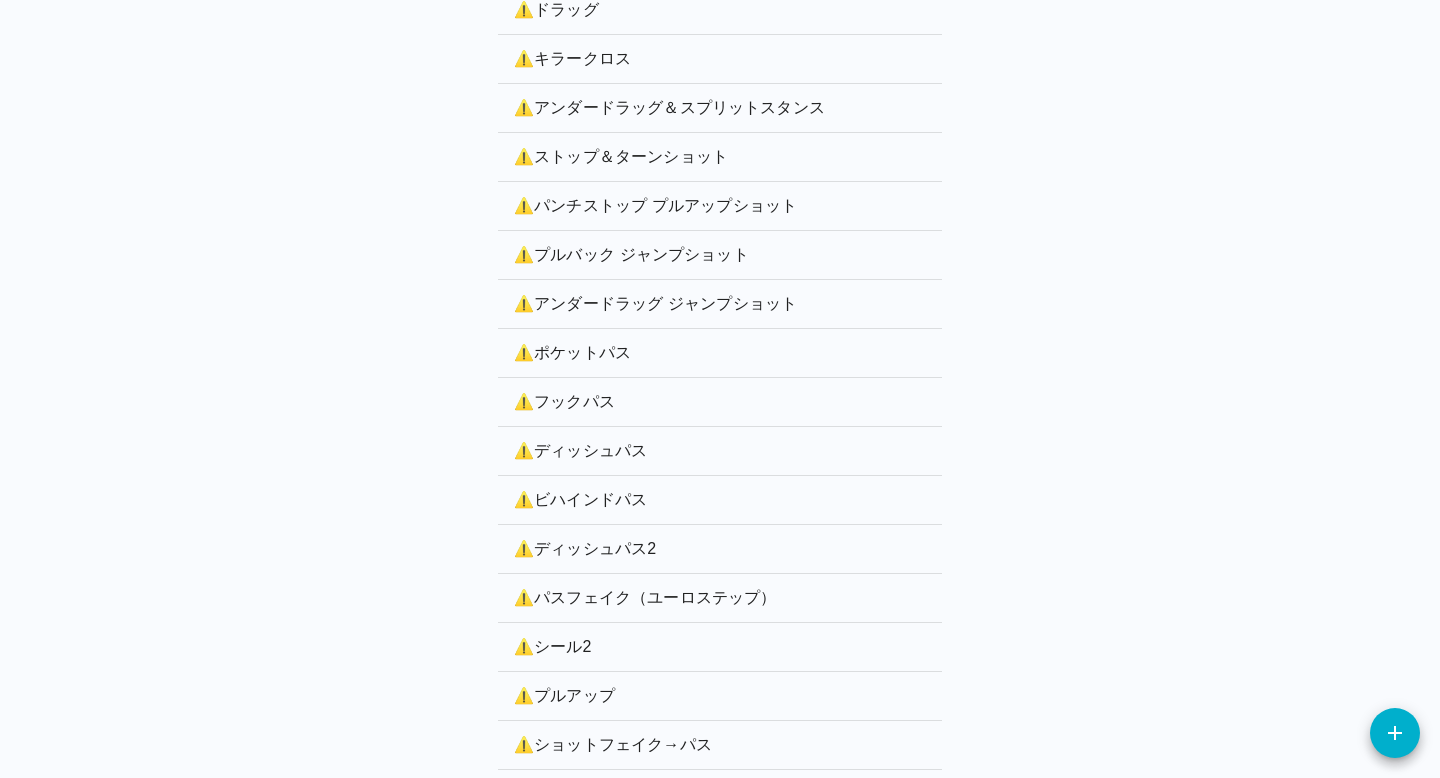 click on "⚠️  パスフェイク（ユーロステップ）" at bounding box center (720, 598) 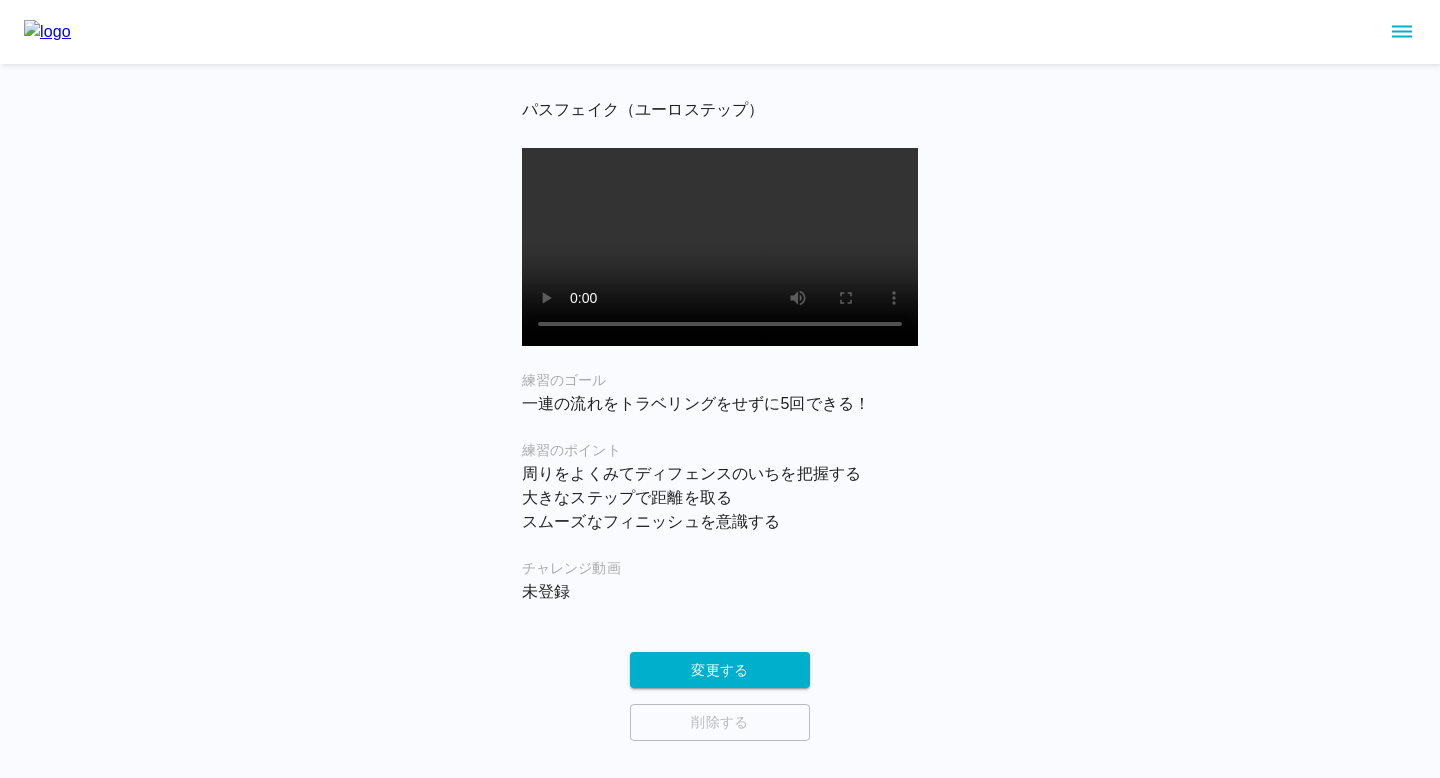 scroll, scrollTop: 35, scrollLeft: 0, axis: vertical 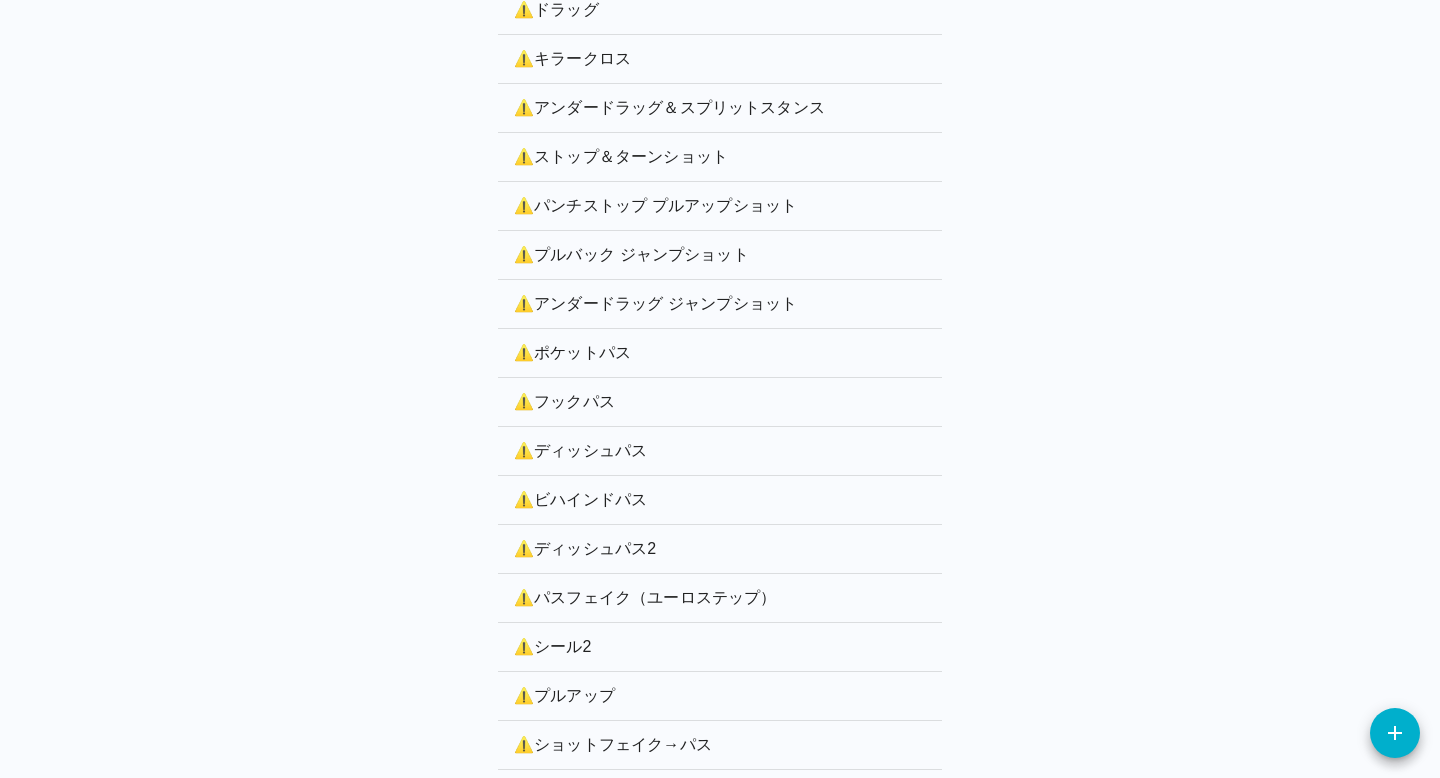 click on "⚠️  シール2" at bounding box center (720, 647) 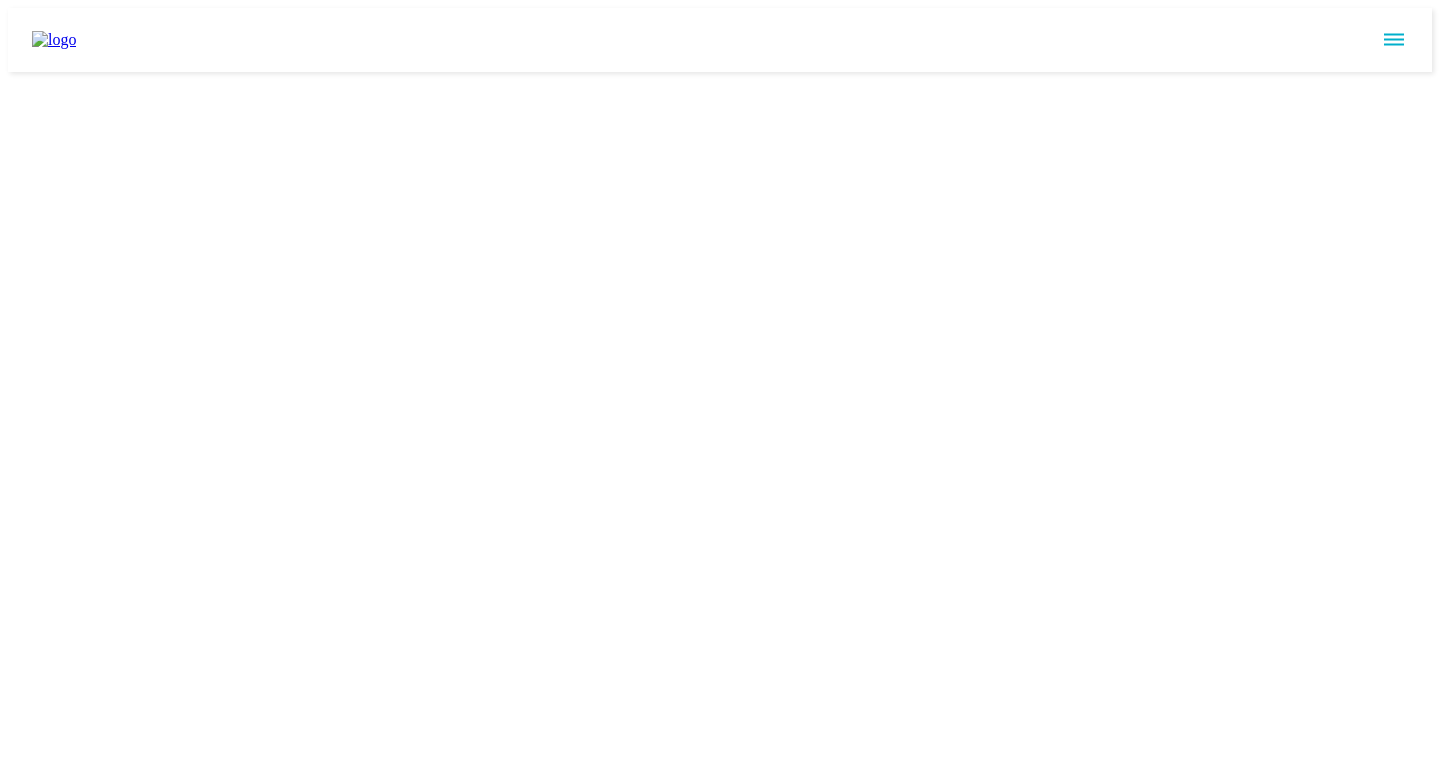 scroll, scrollTop: 0, scrollLeft: 0, axis: both 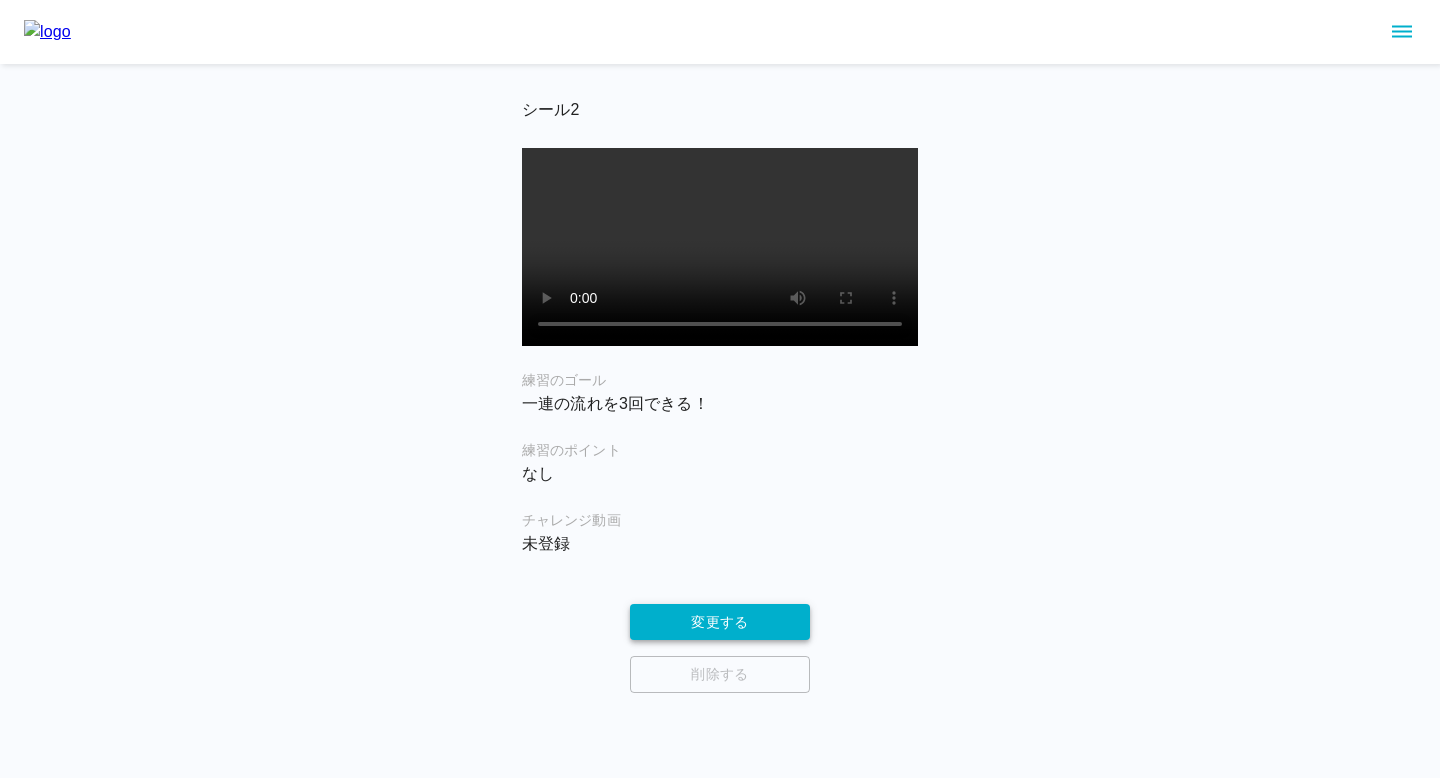 click on "変更する" at bounding box center (720, 622) 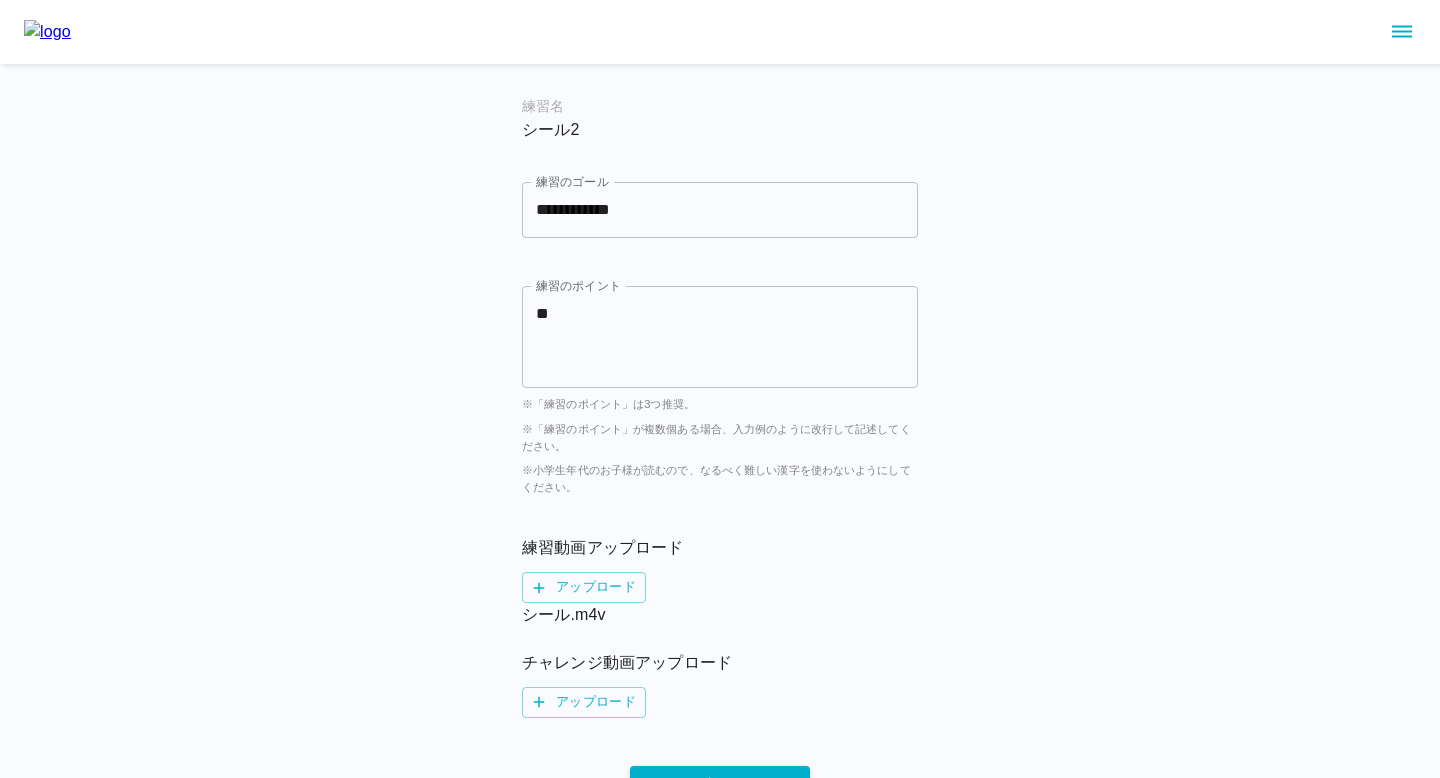 click on "**" at bounding box center (720, 336) 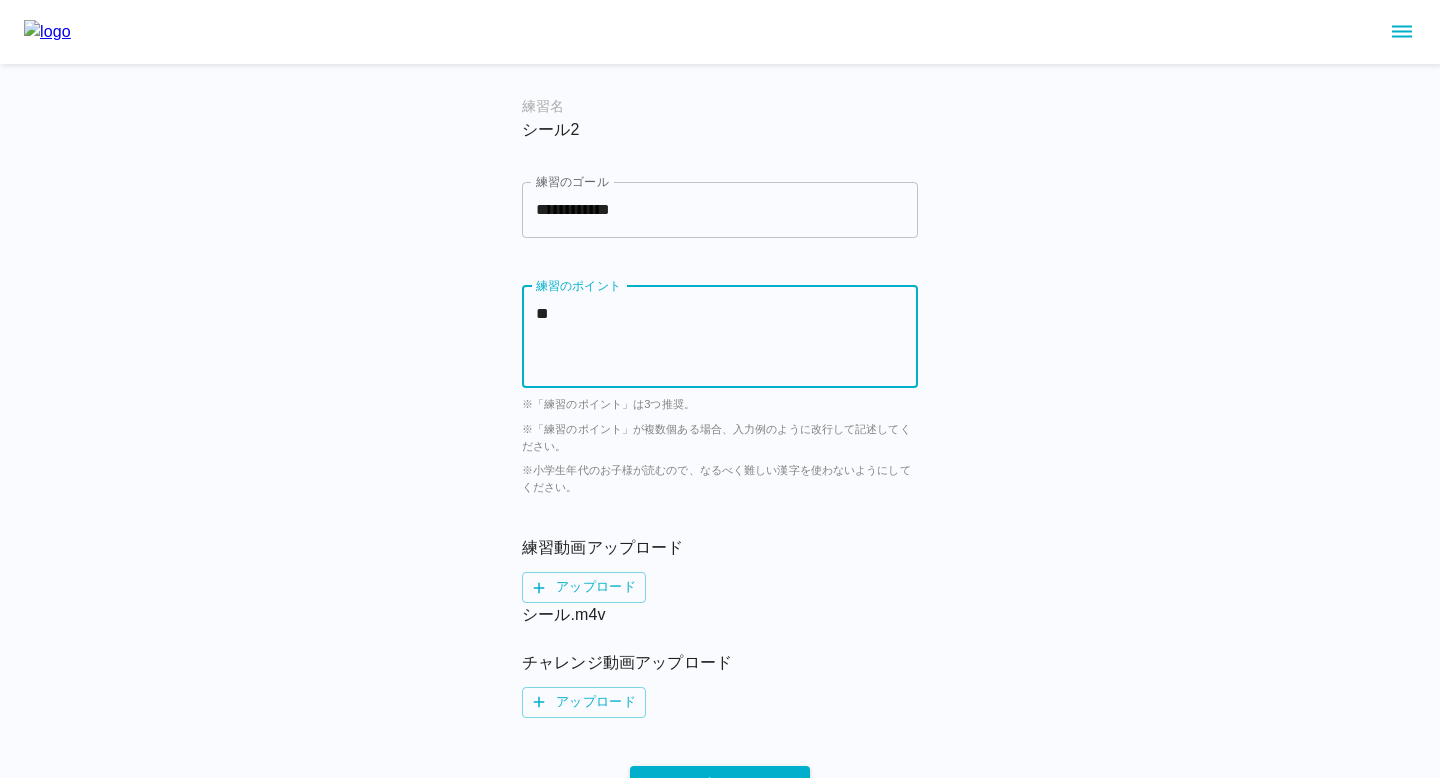 paste on "**********" 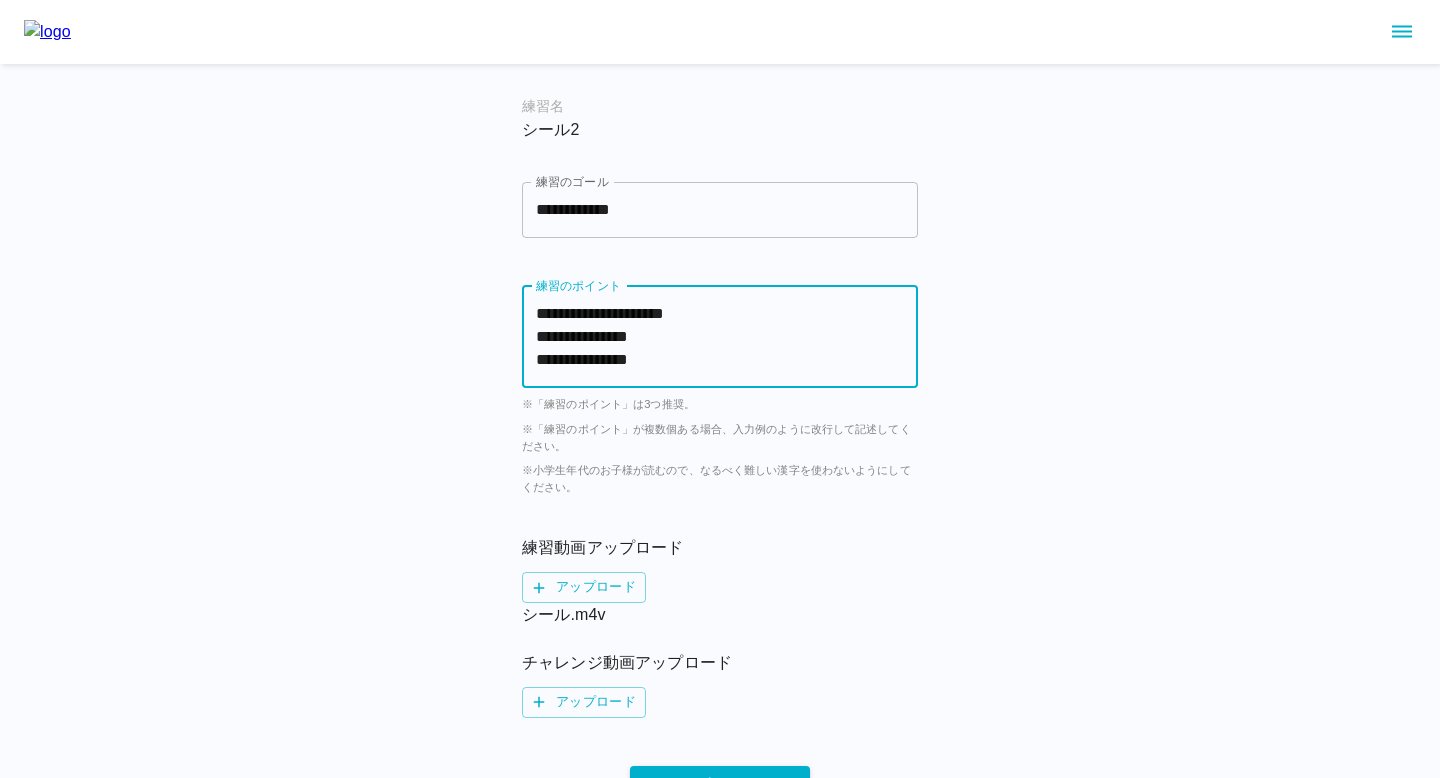 type on "**********" 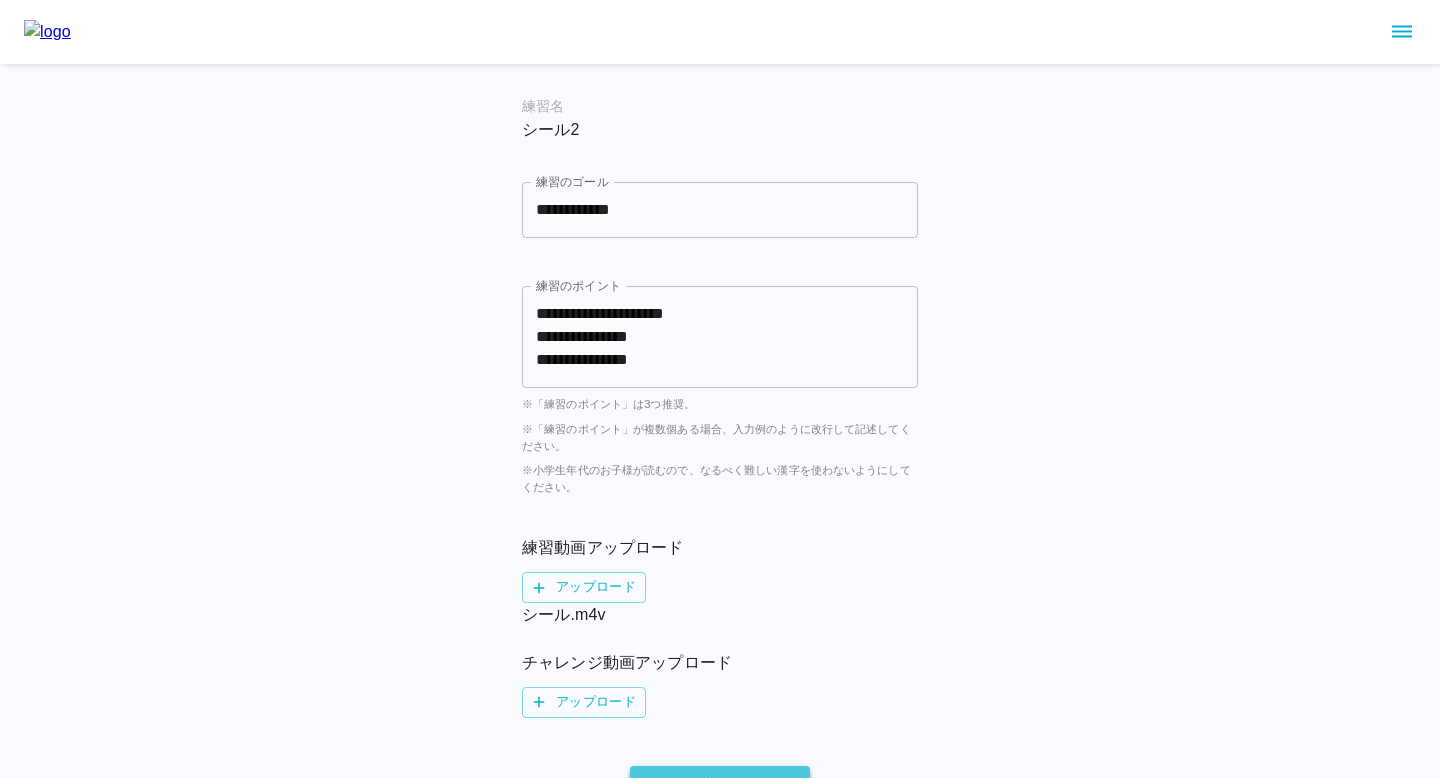 click on "更新する" at bounding box center (720, 784) 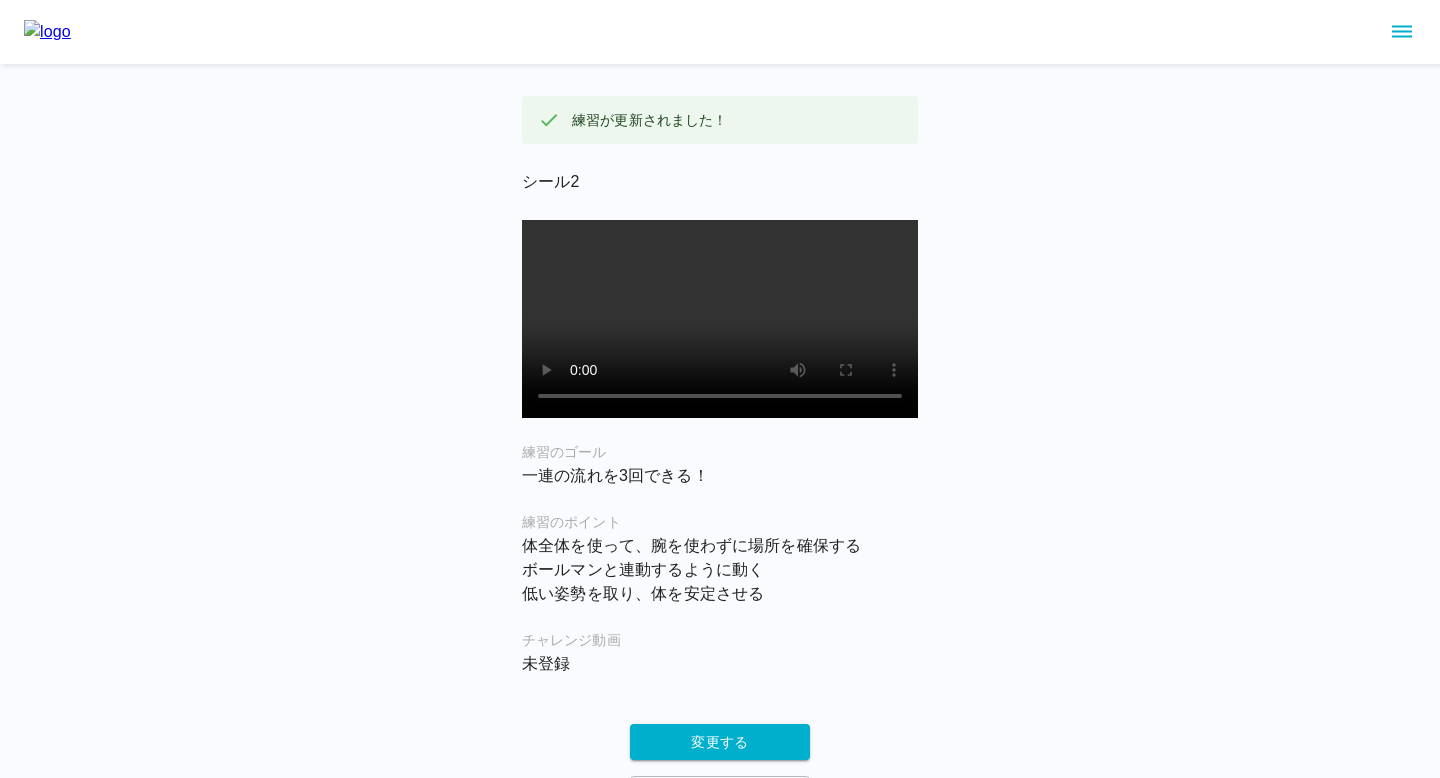 click 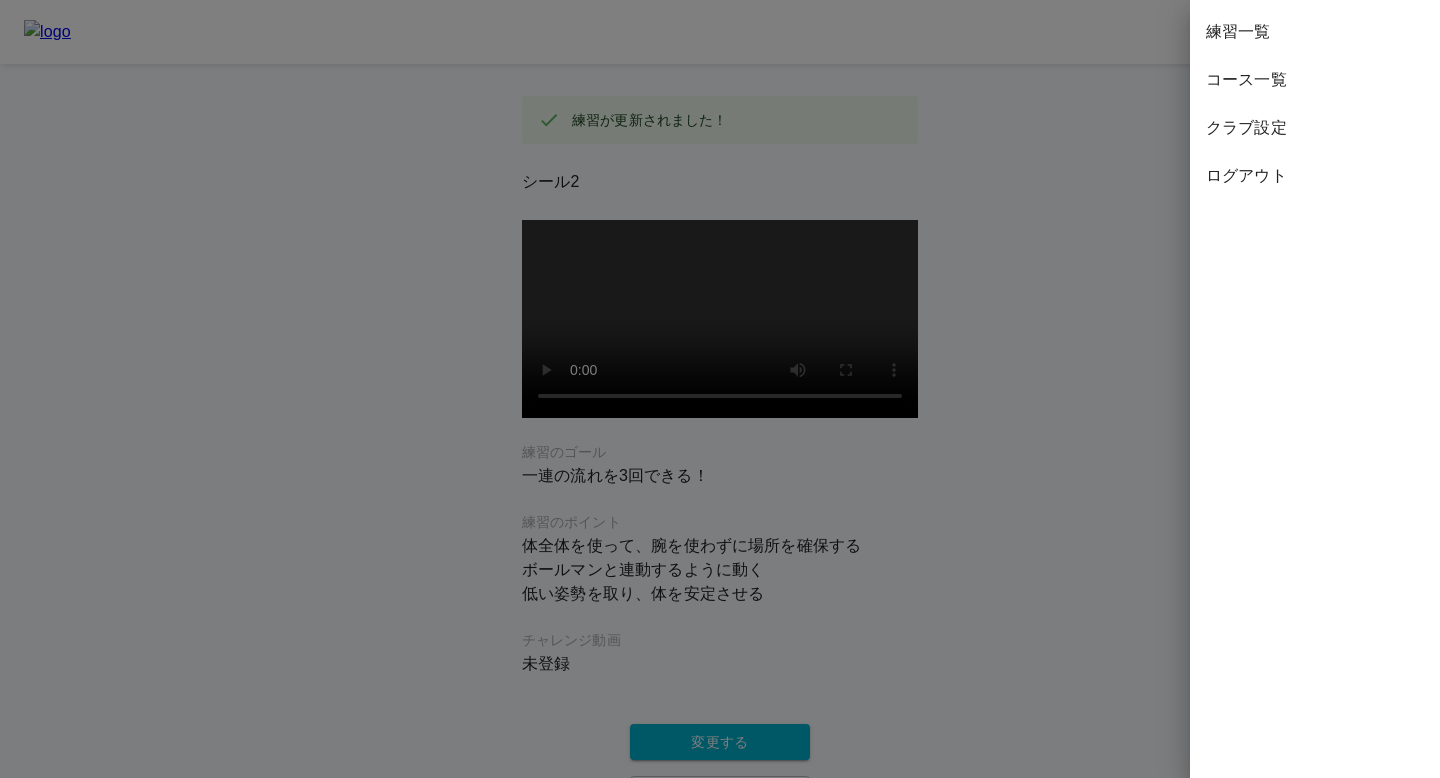 click on "練習一覧" at bounding box center [1315, 32] 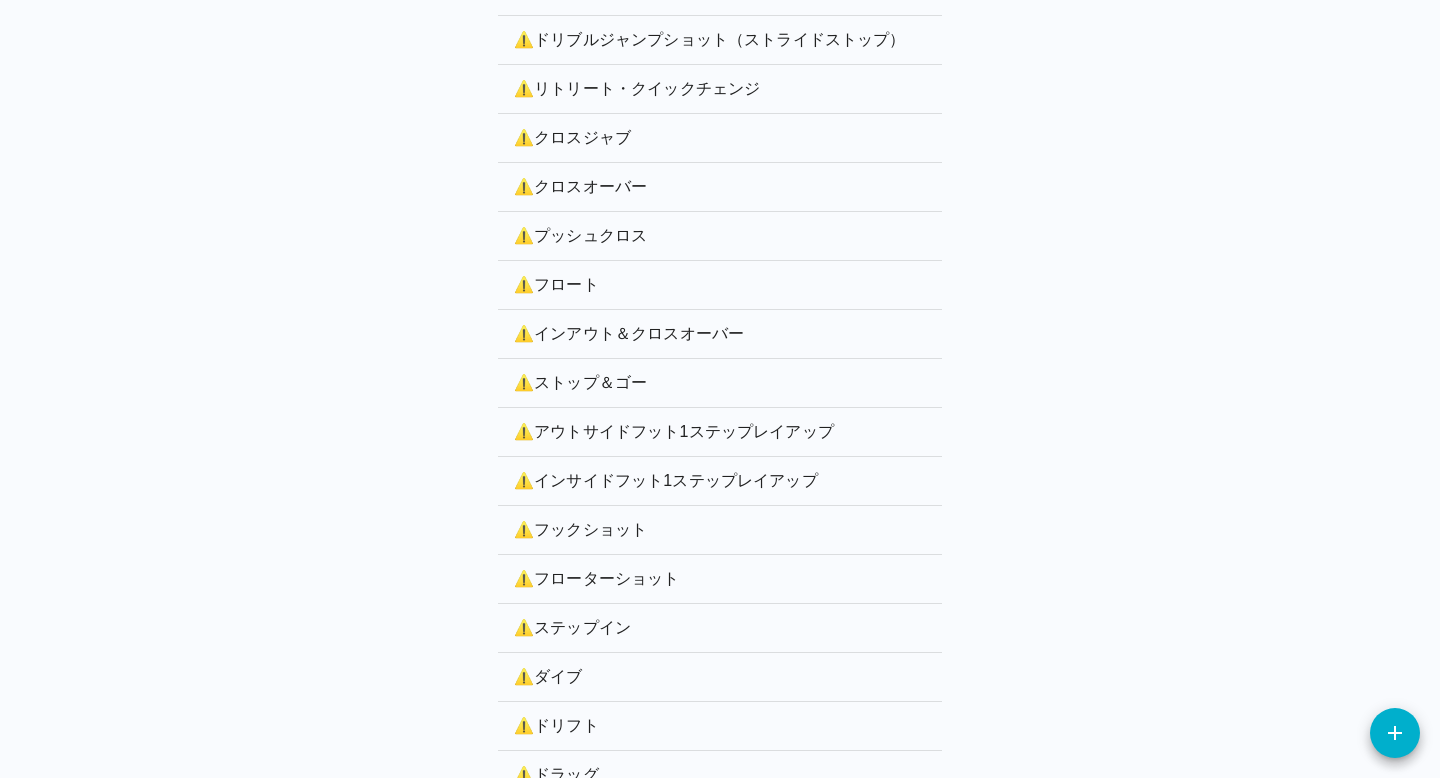 scroll, scrollTop: 3908, scrollLeft: 0, axis: vertical 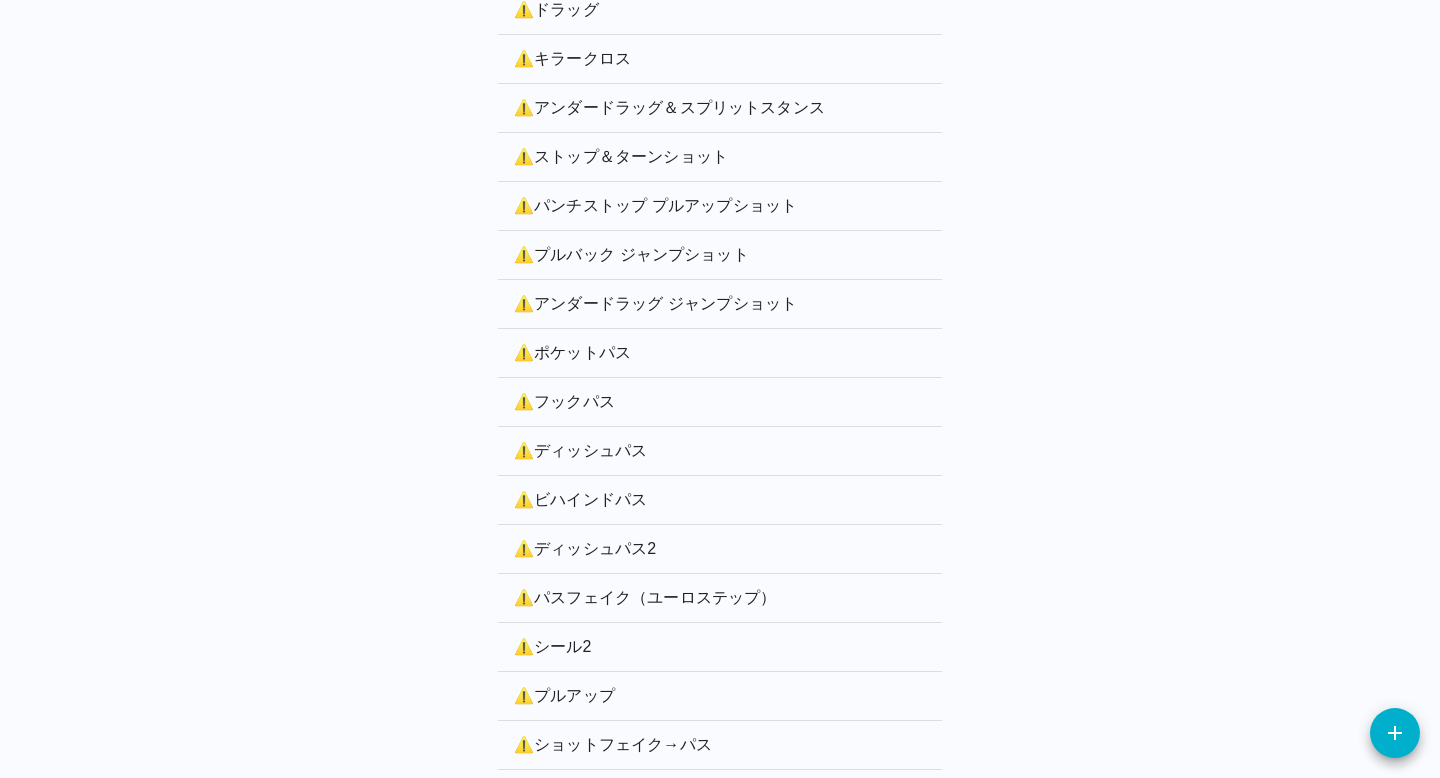 click on "⚠️  パスフェイク（ユーロステップ）" at bounding box center [720, 598] 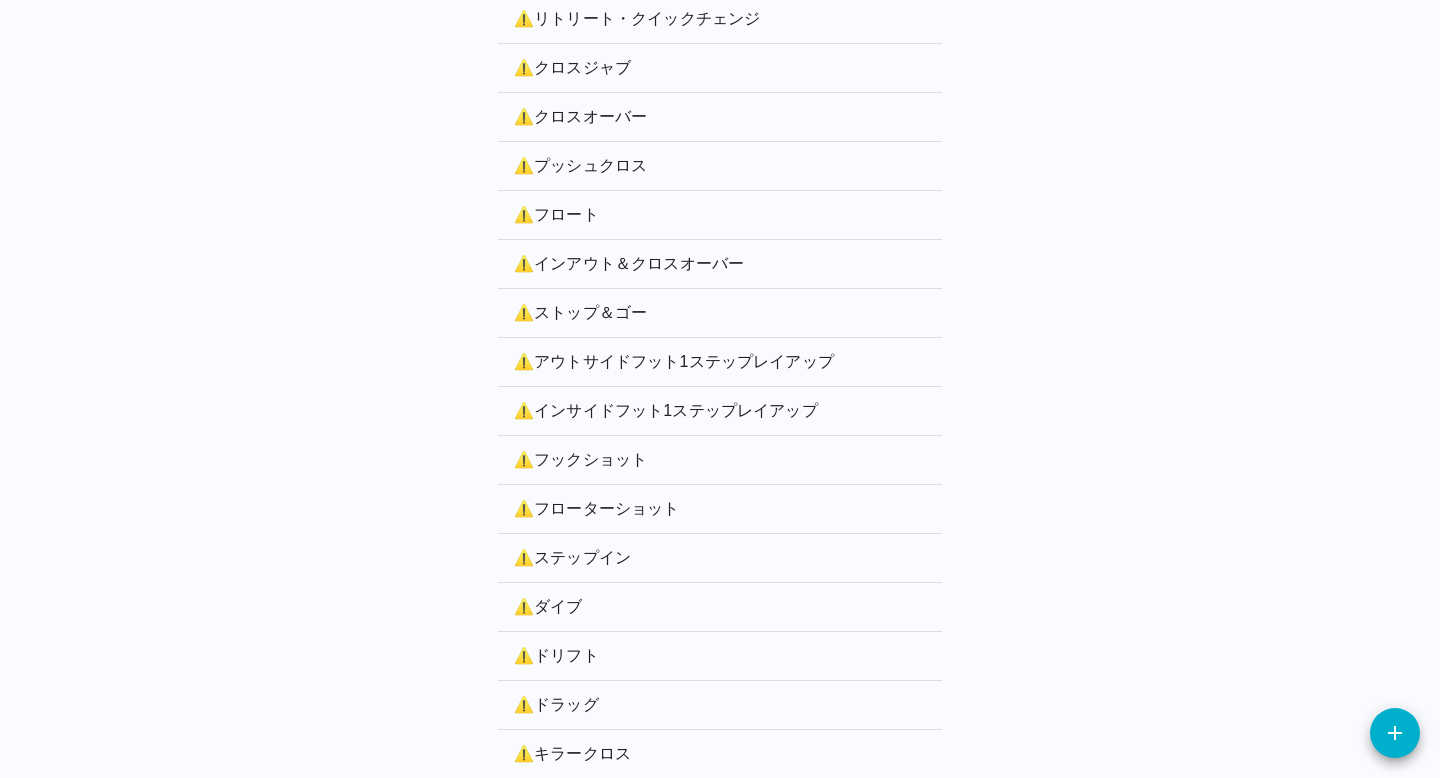 scroll, scrollTop: 3908, scrollLeft: 0, axis: vertical 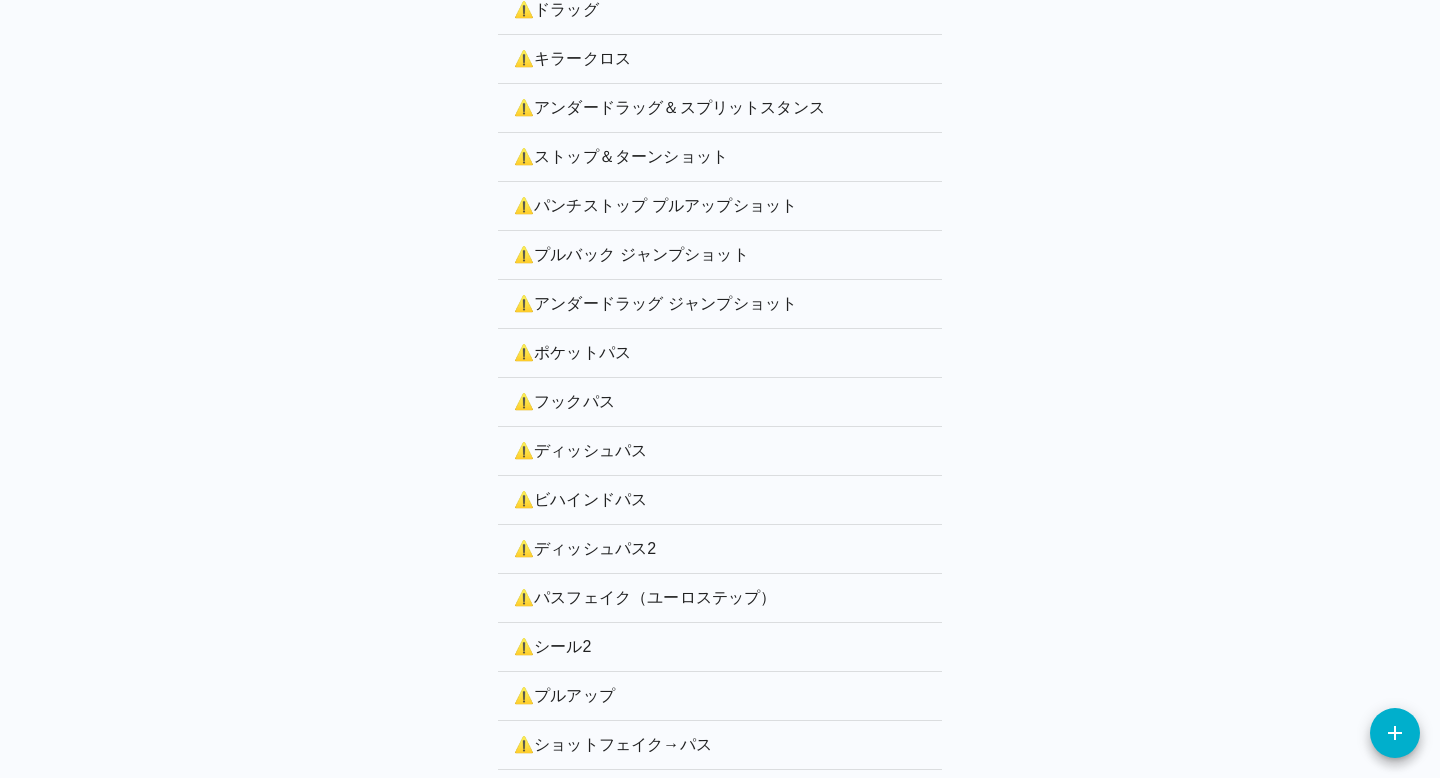 click on "⚠️  プルアップ" at bounding box center (720, 696) 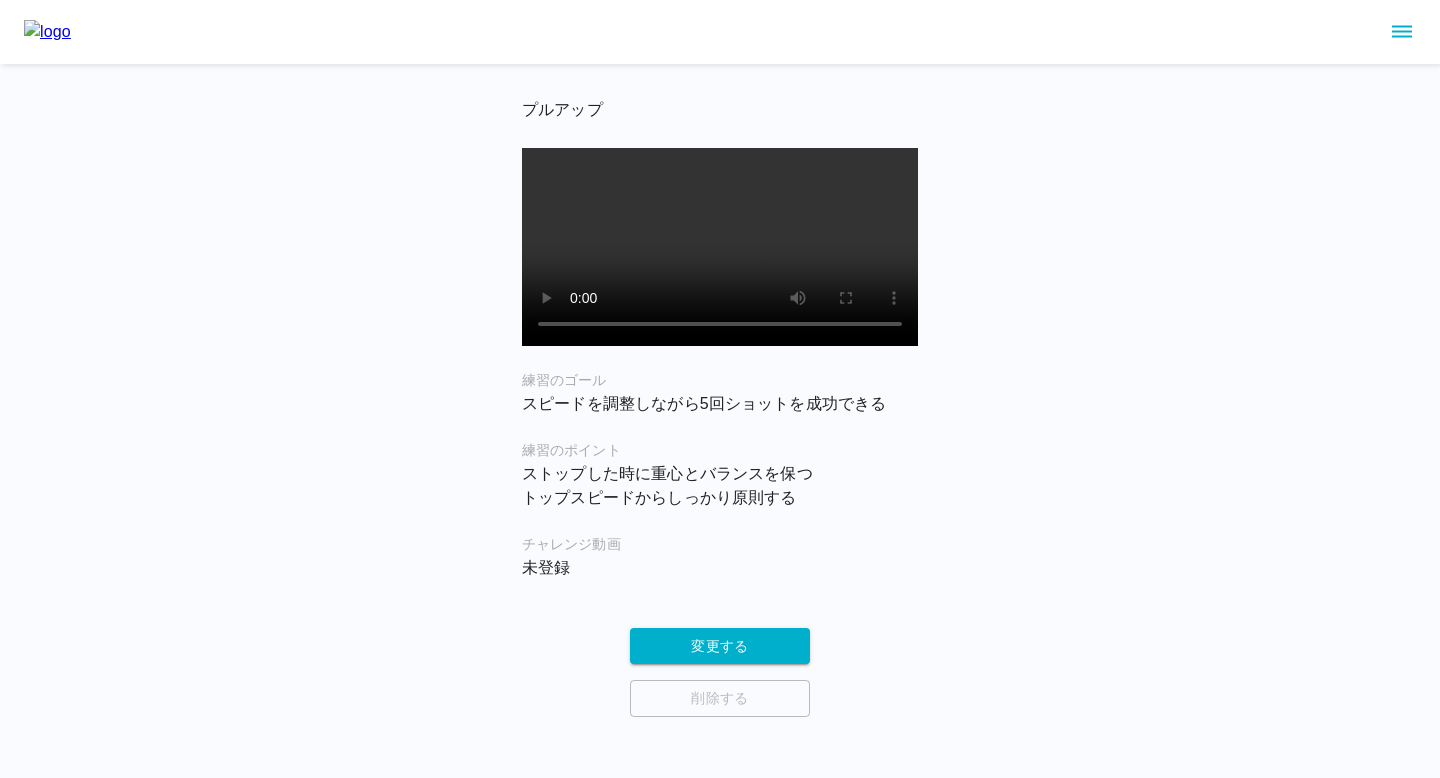 scroll, scrollTop: 11, scrollLeft: 0, axis: vertical 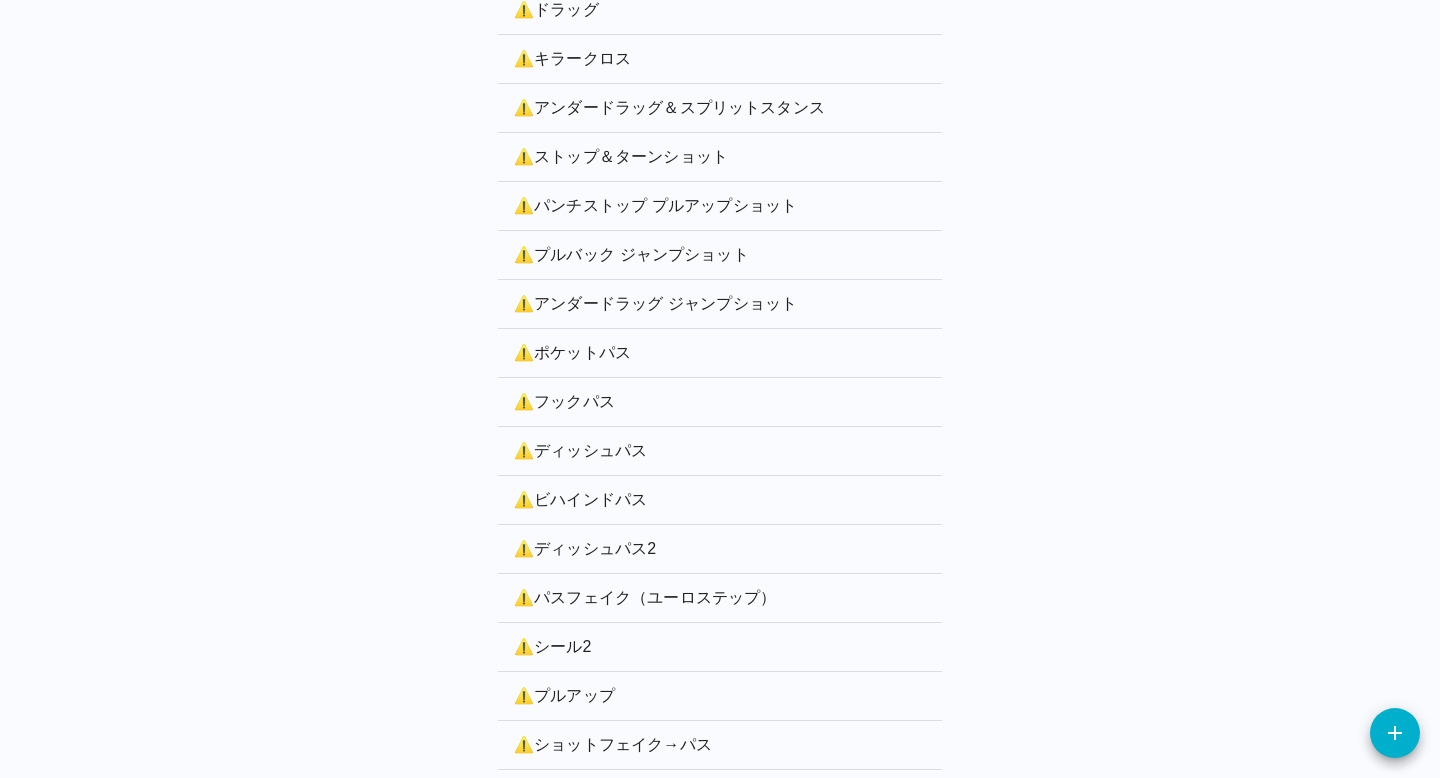click on "⚠️  ディッシュパス2" at bounding box center [720, 549] 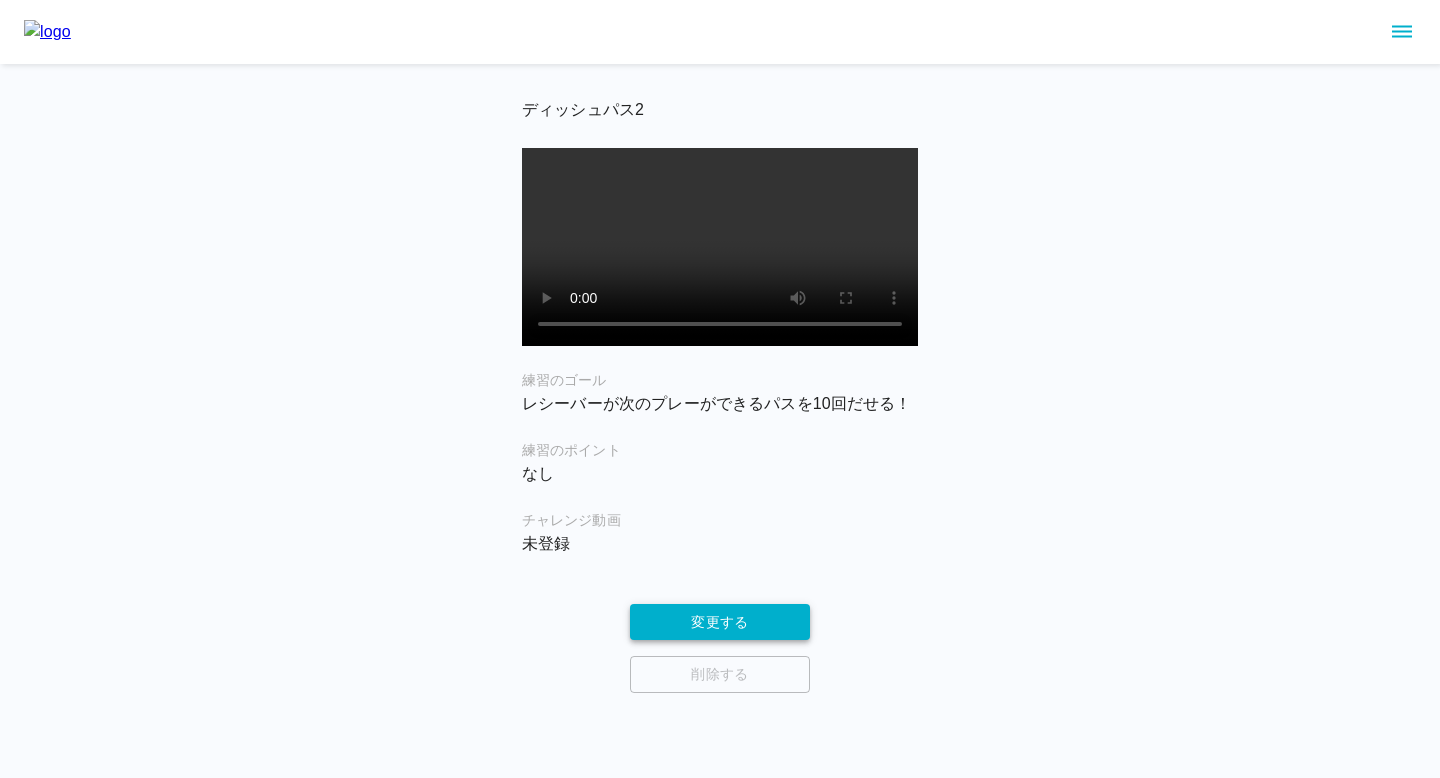 click on "変更する" at bounding box center [720, 622] 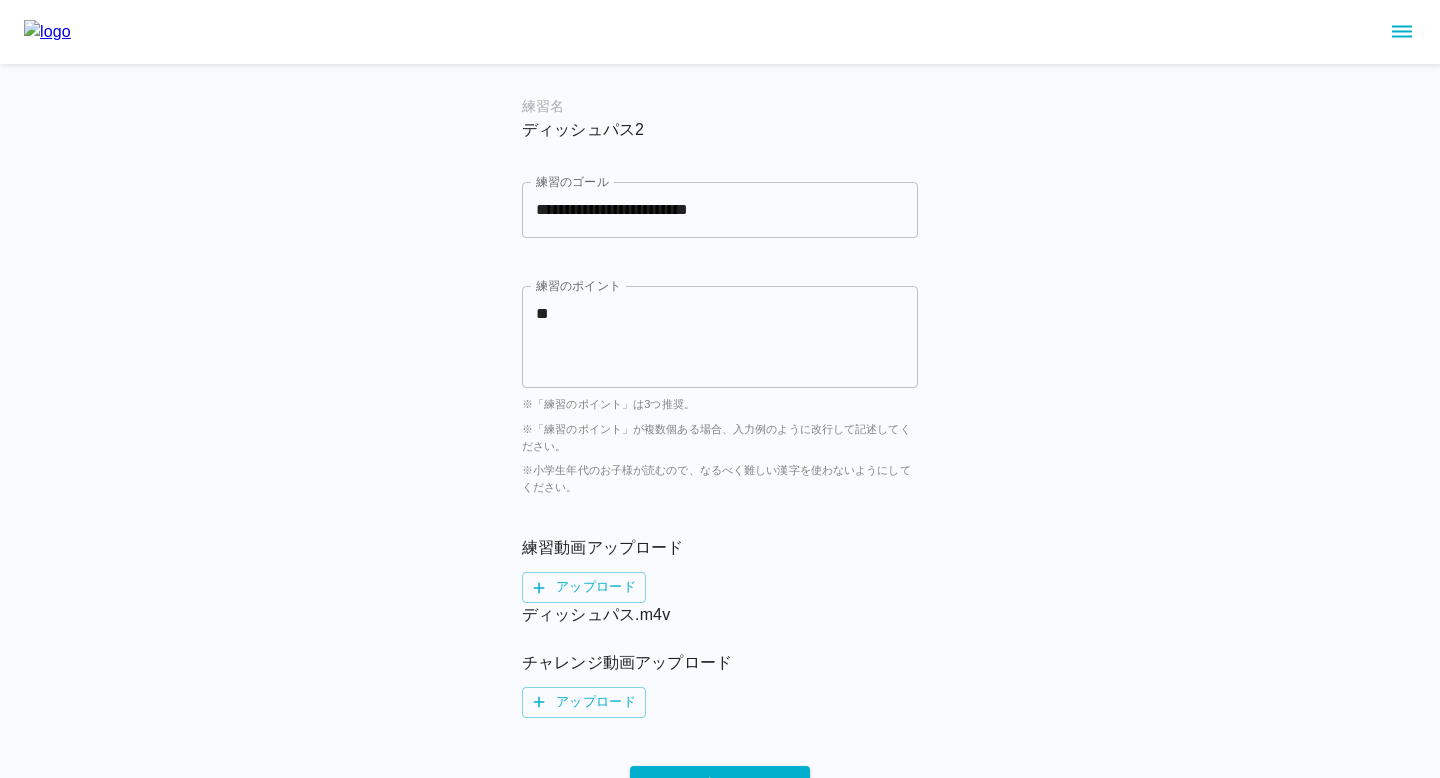 click on "**" at bounding box center (720, 336) 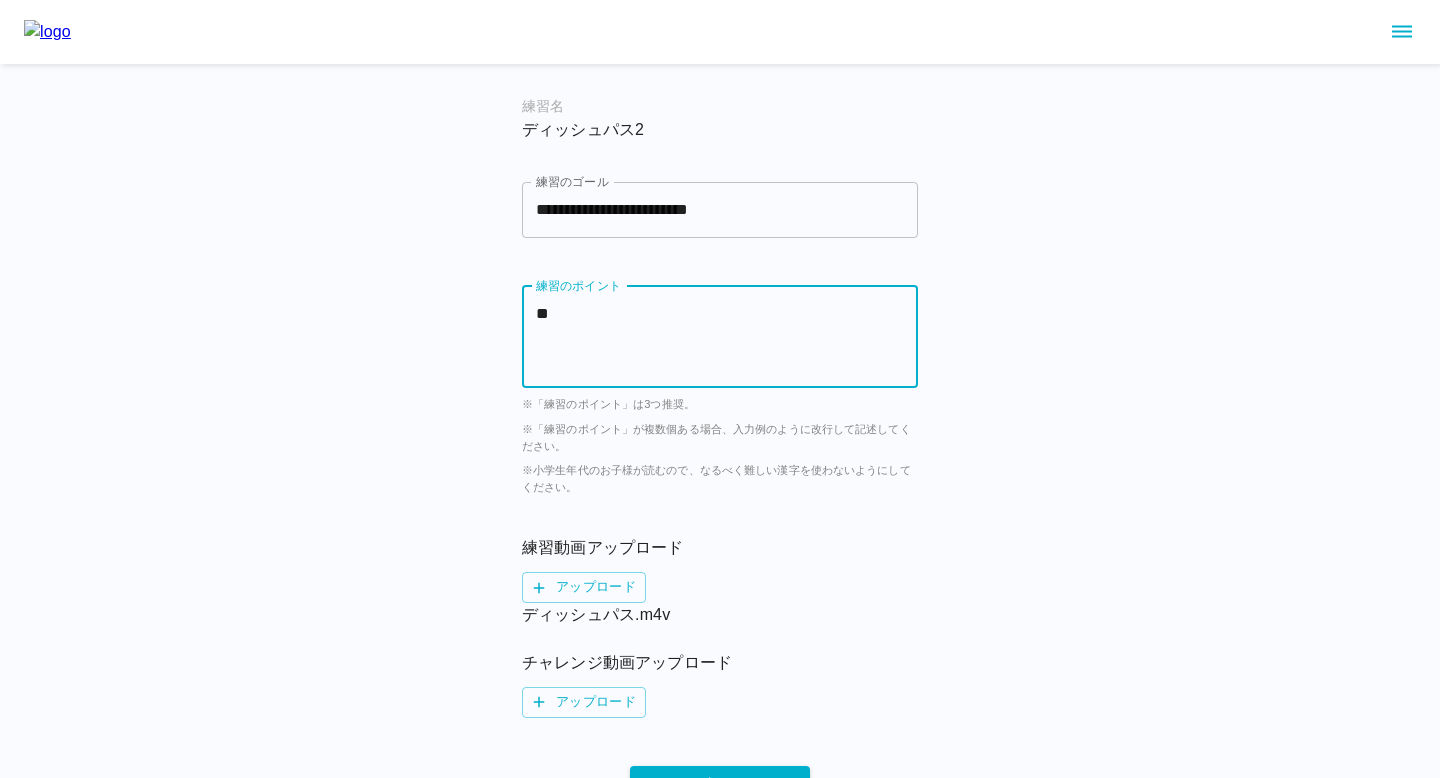 paste on "**********" 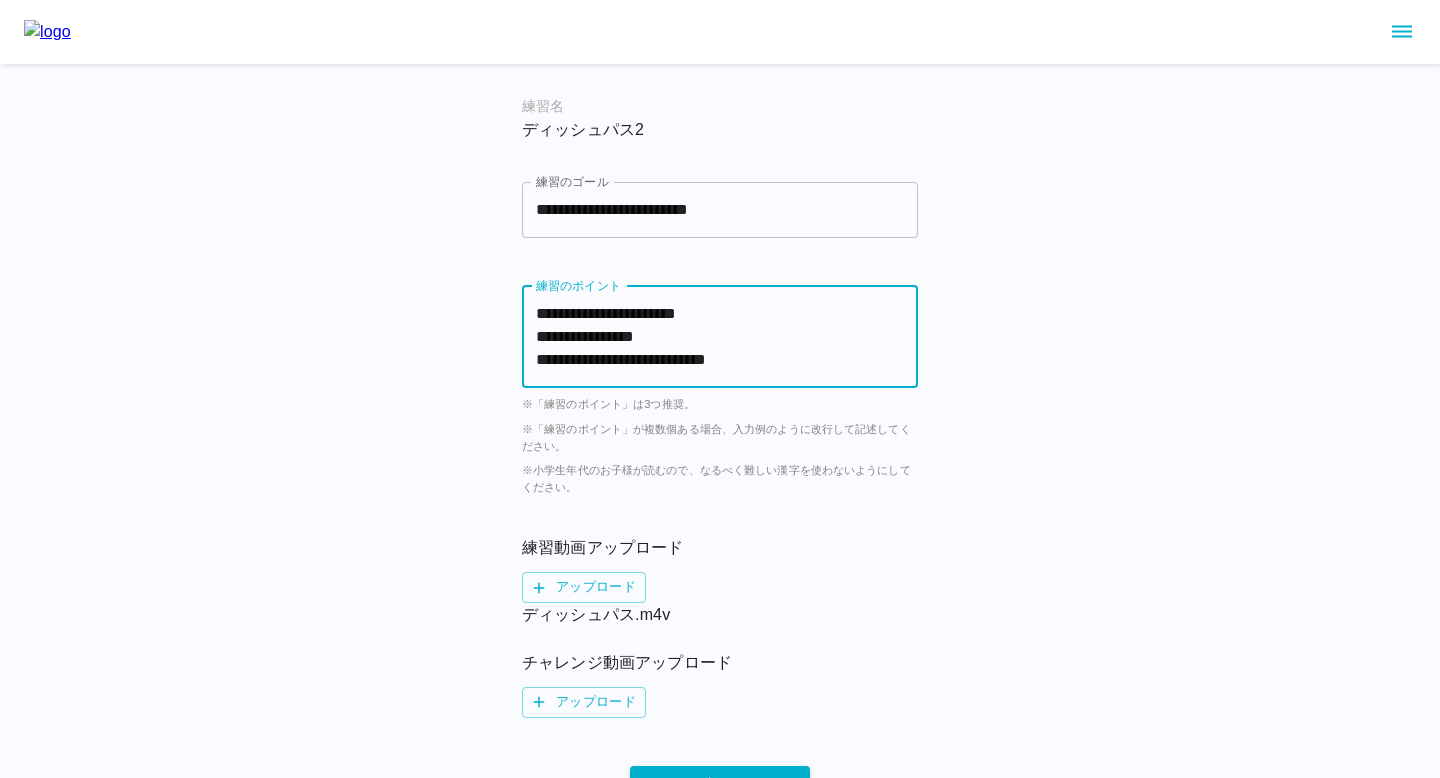 scroll, scrollTop: 0, scrollLeft: 0, axis: both 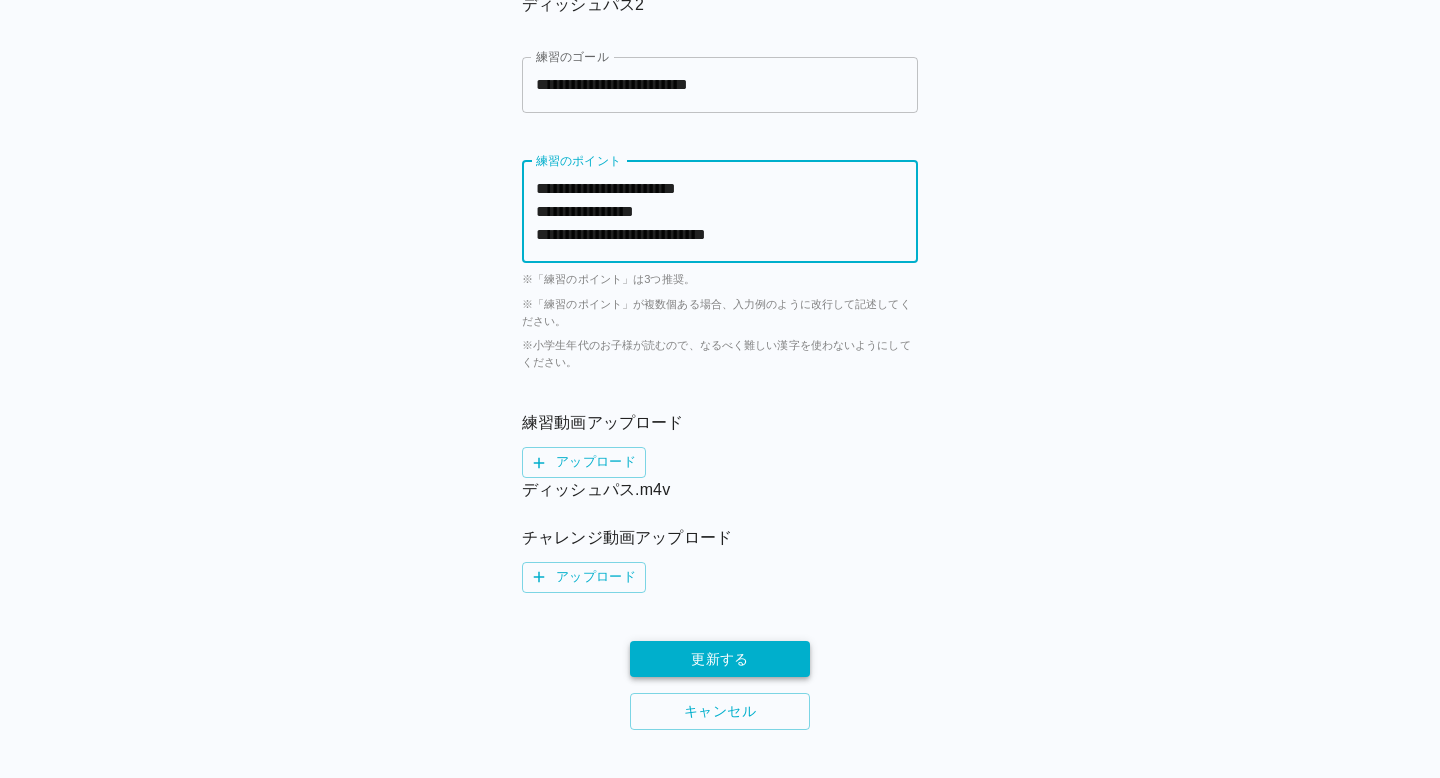 type on "**********" 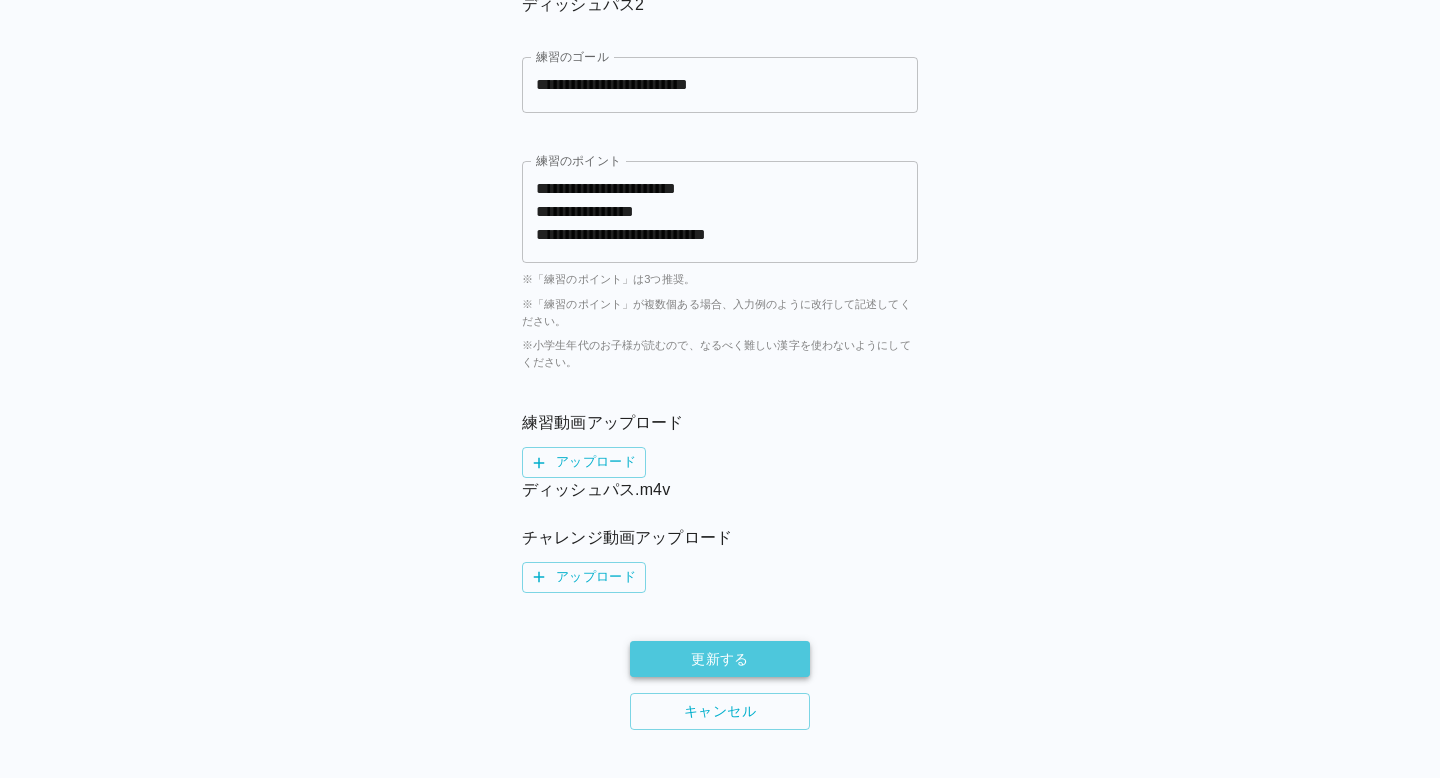 click on "更新する" at bounding box center [720, 659] 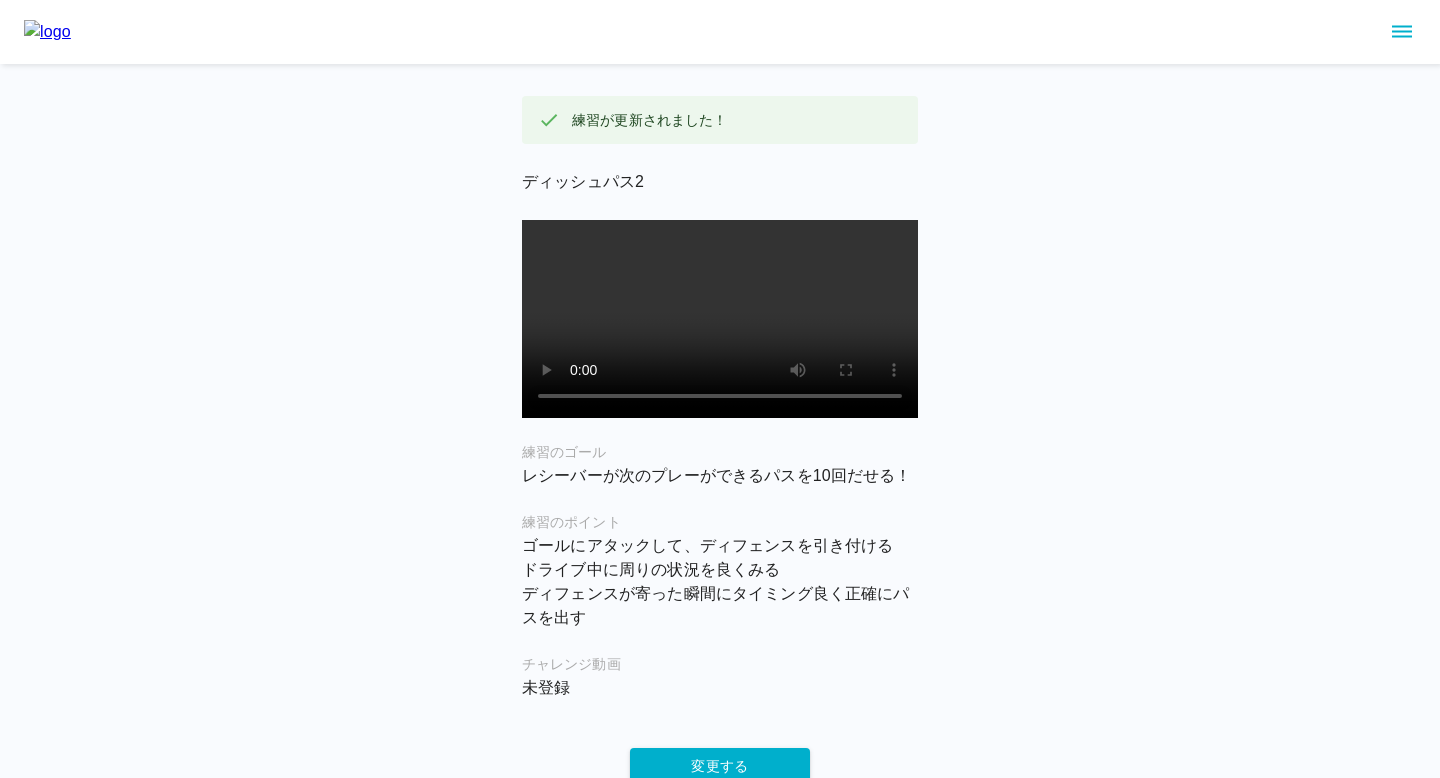 type 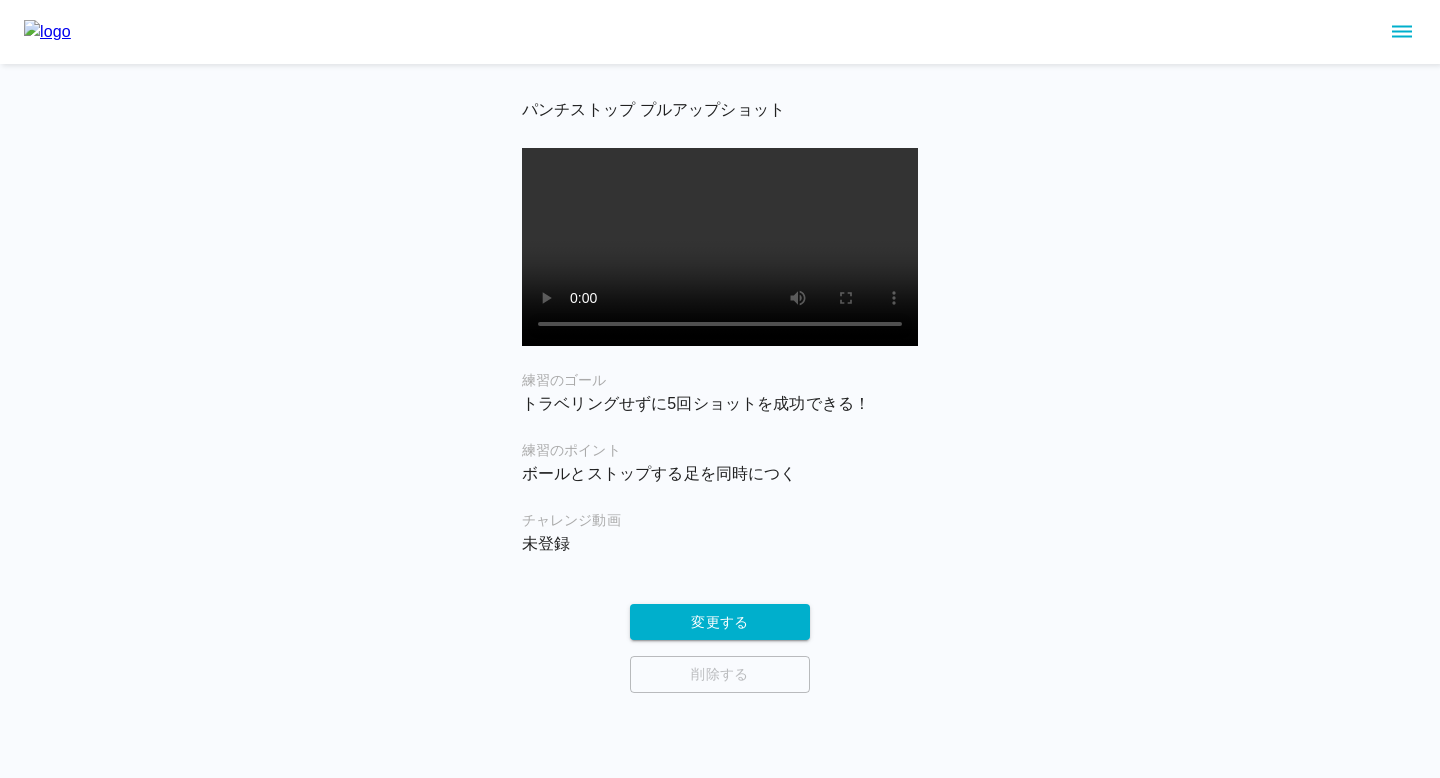 scroll, scrollTop: 0, scrollLeft: 0, axis: both 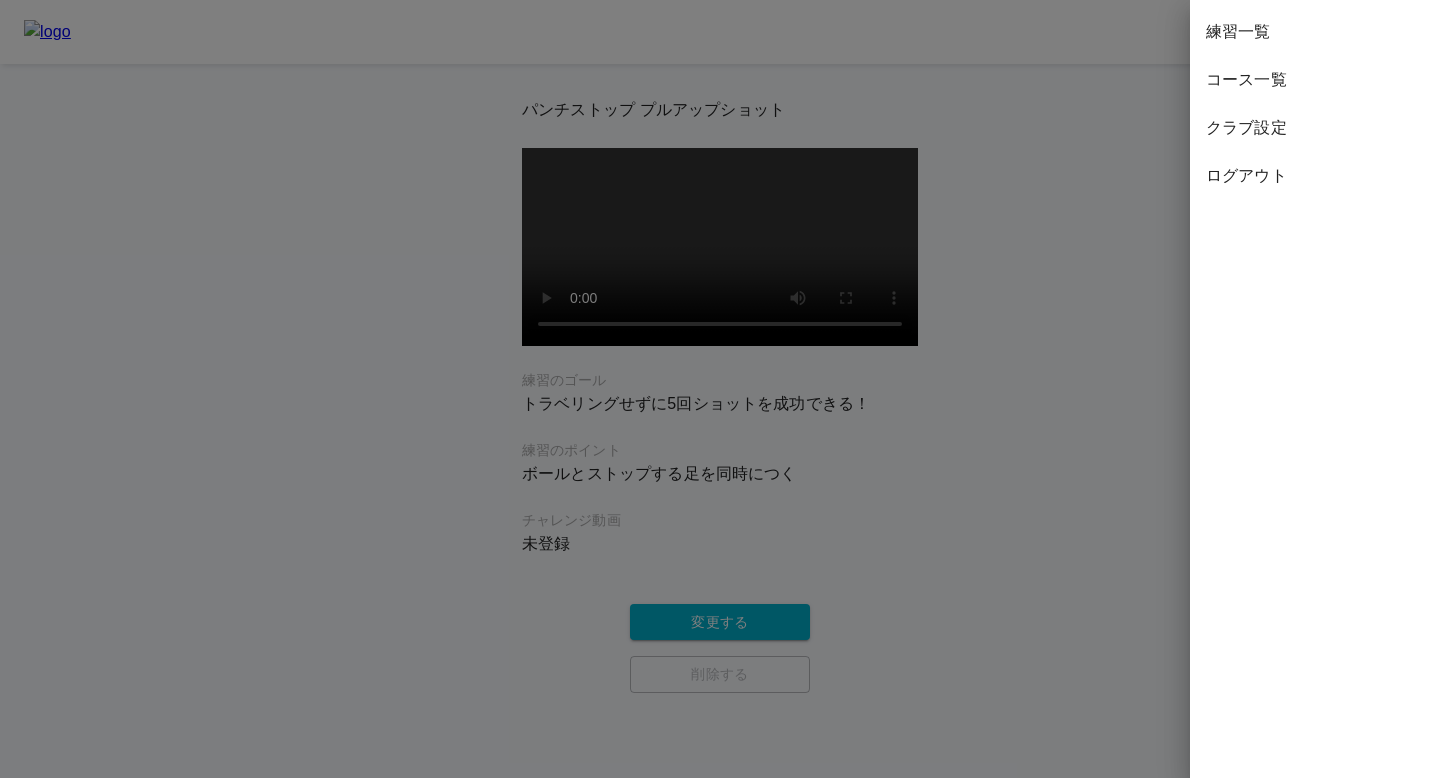 click on "コース一覧" at bounding box center (1315, 80) 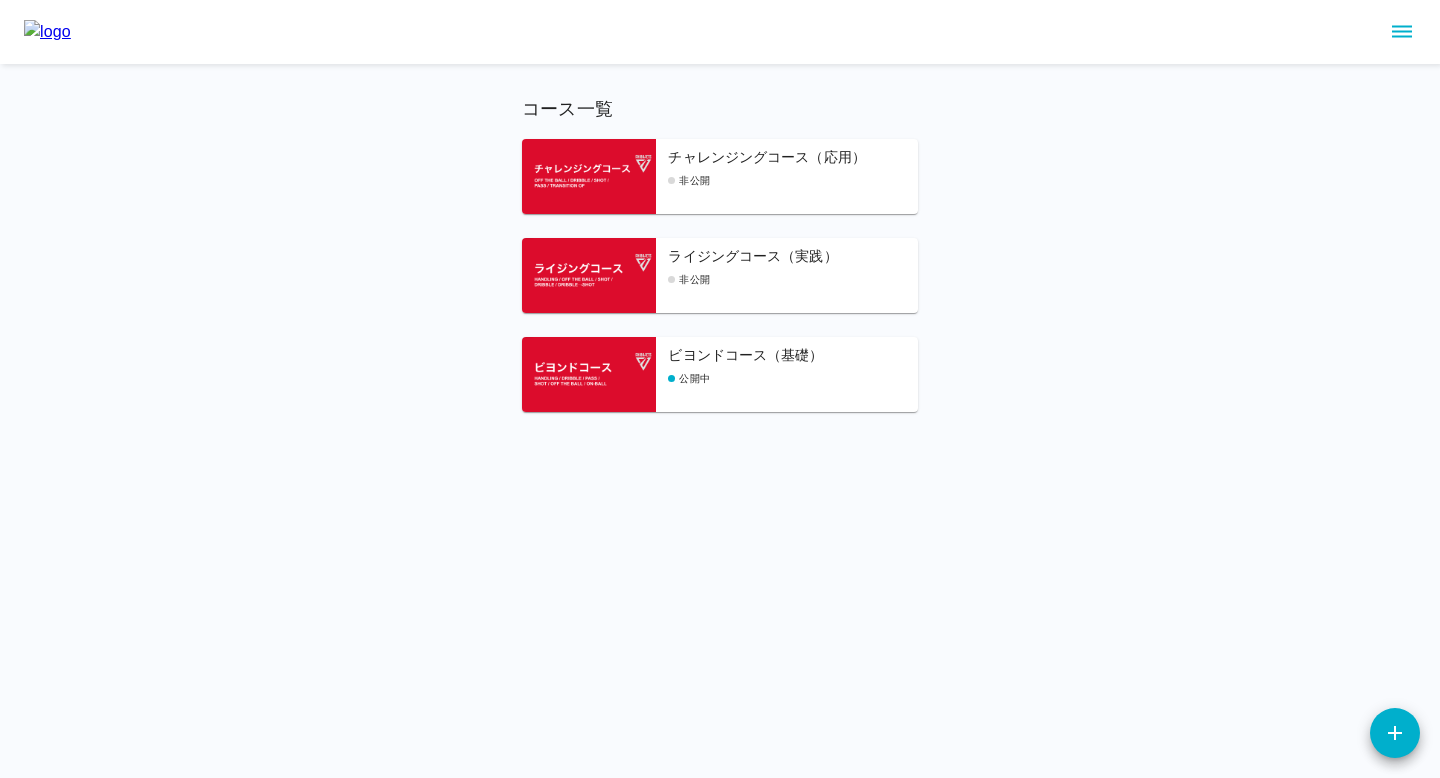 click on "チャレンジングコース（応用）" at bounding box center (793, 158) 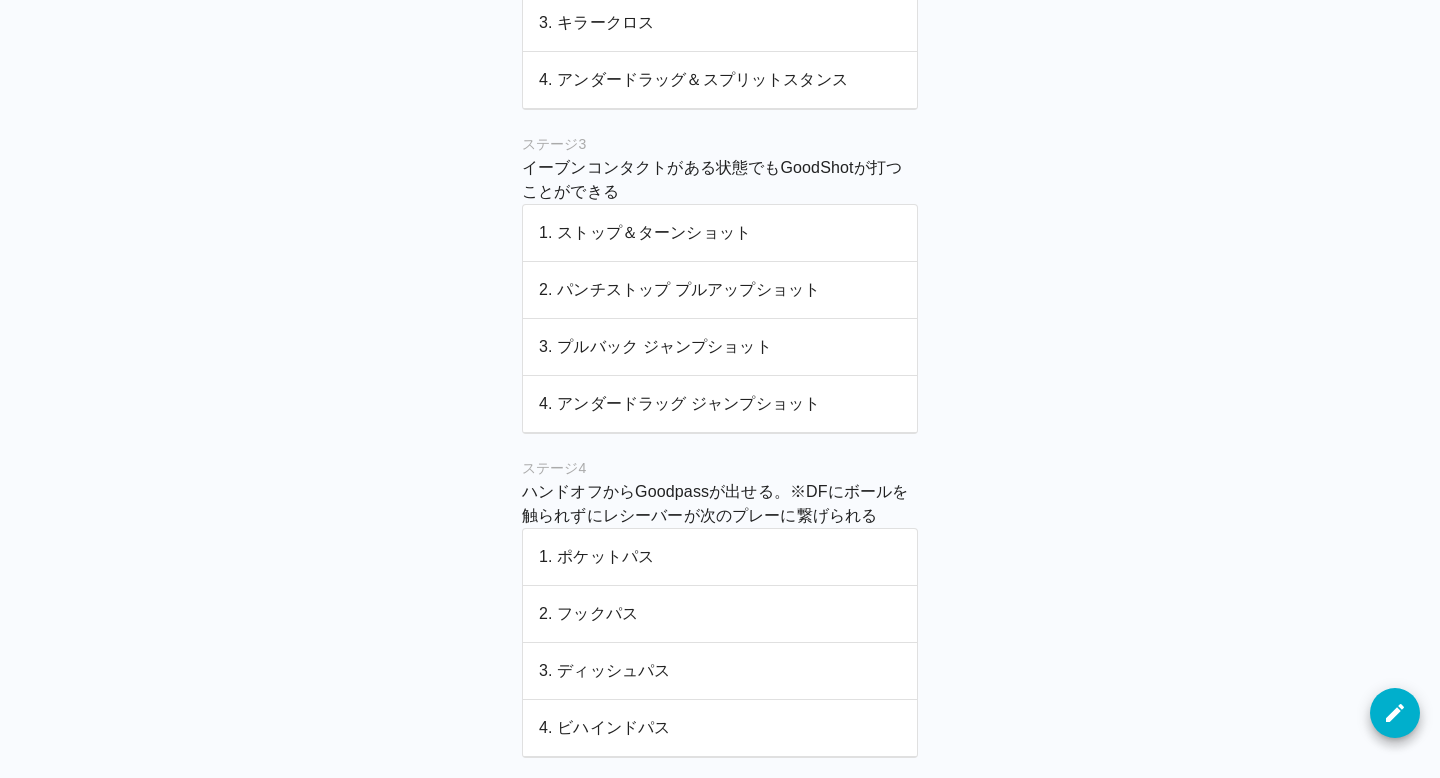 scroll, scrollTop: 0, scrollLeft: 0, axis: both 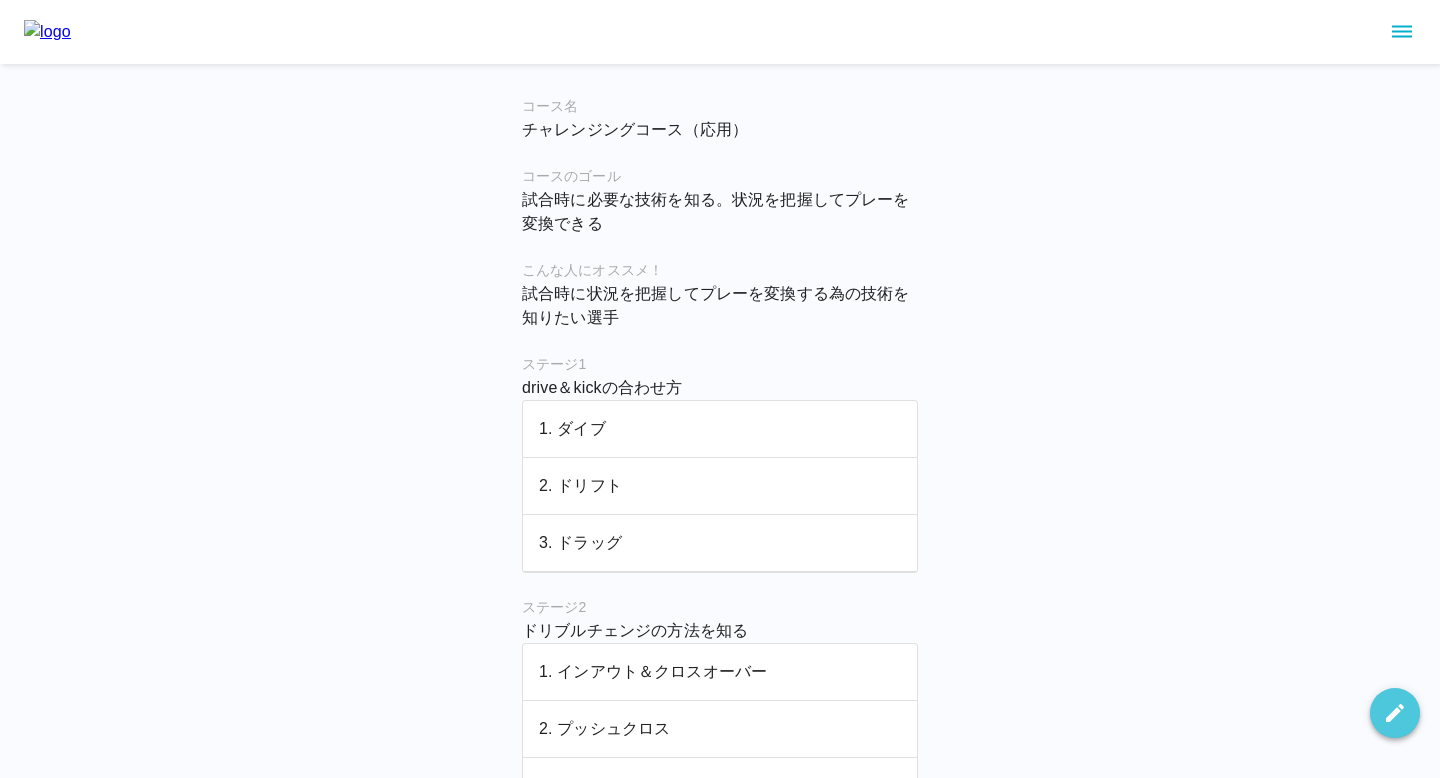 click 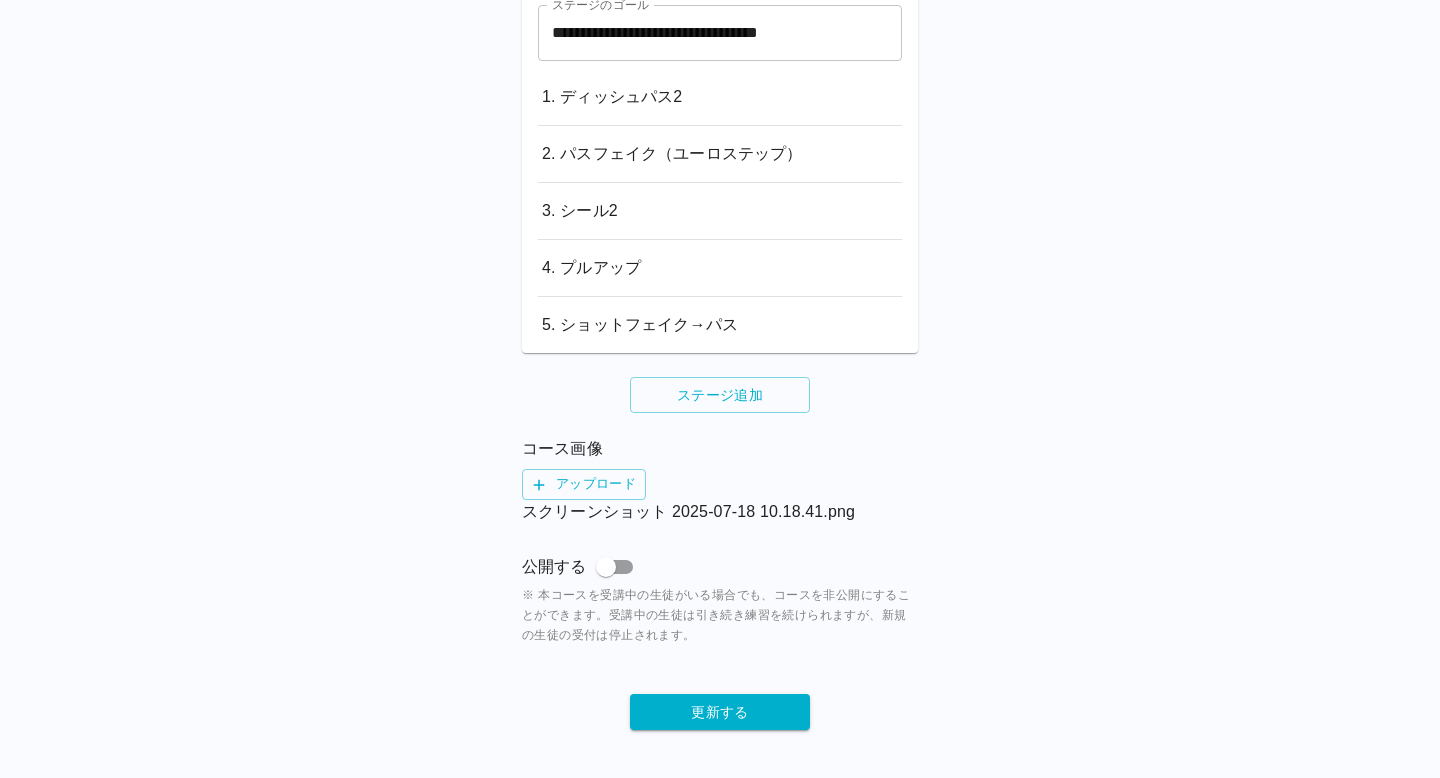 scroll, scrollTop: 0, scrollLeft: 0, axis: both 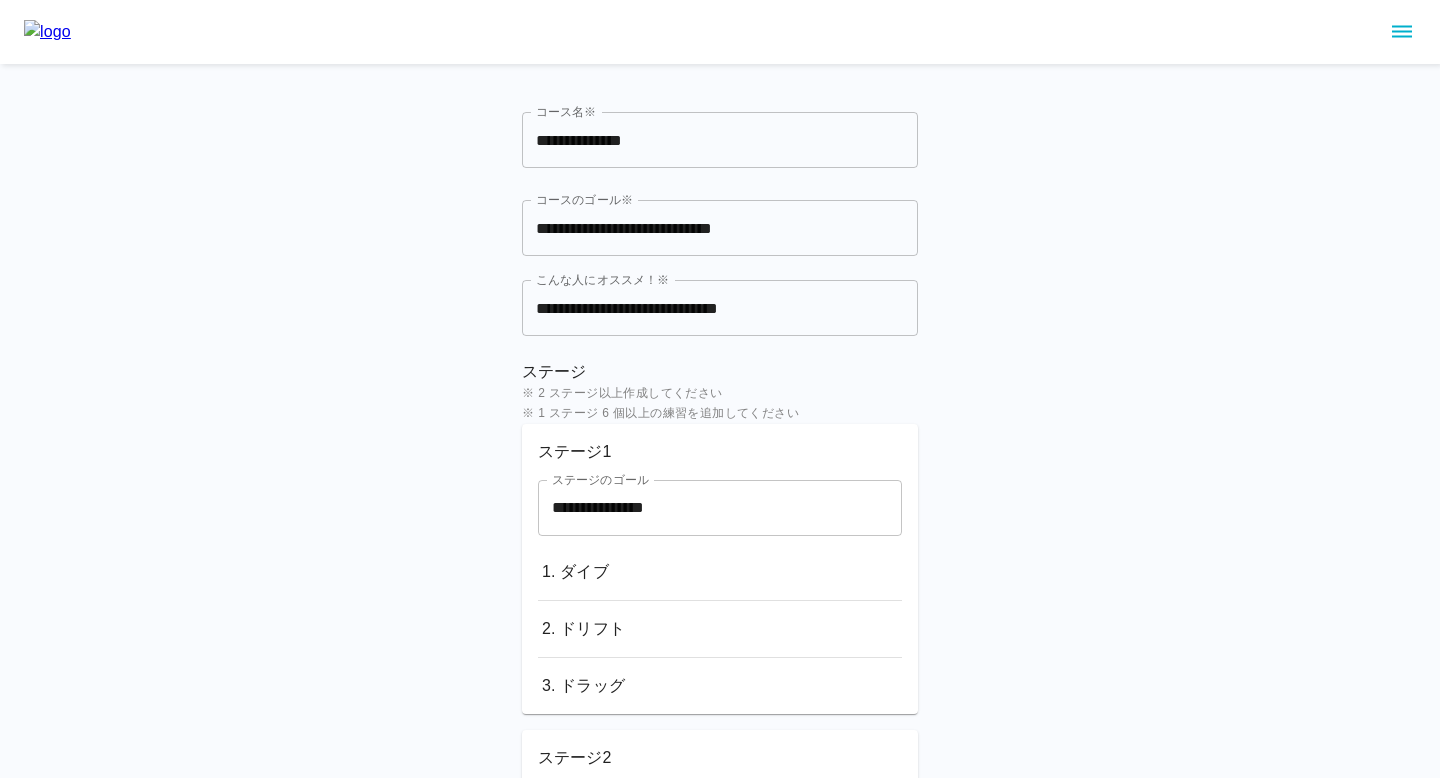 click on "**********" at bounding box center (720, 228) 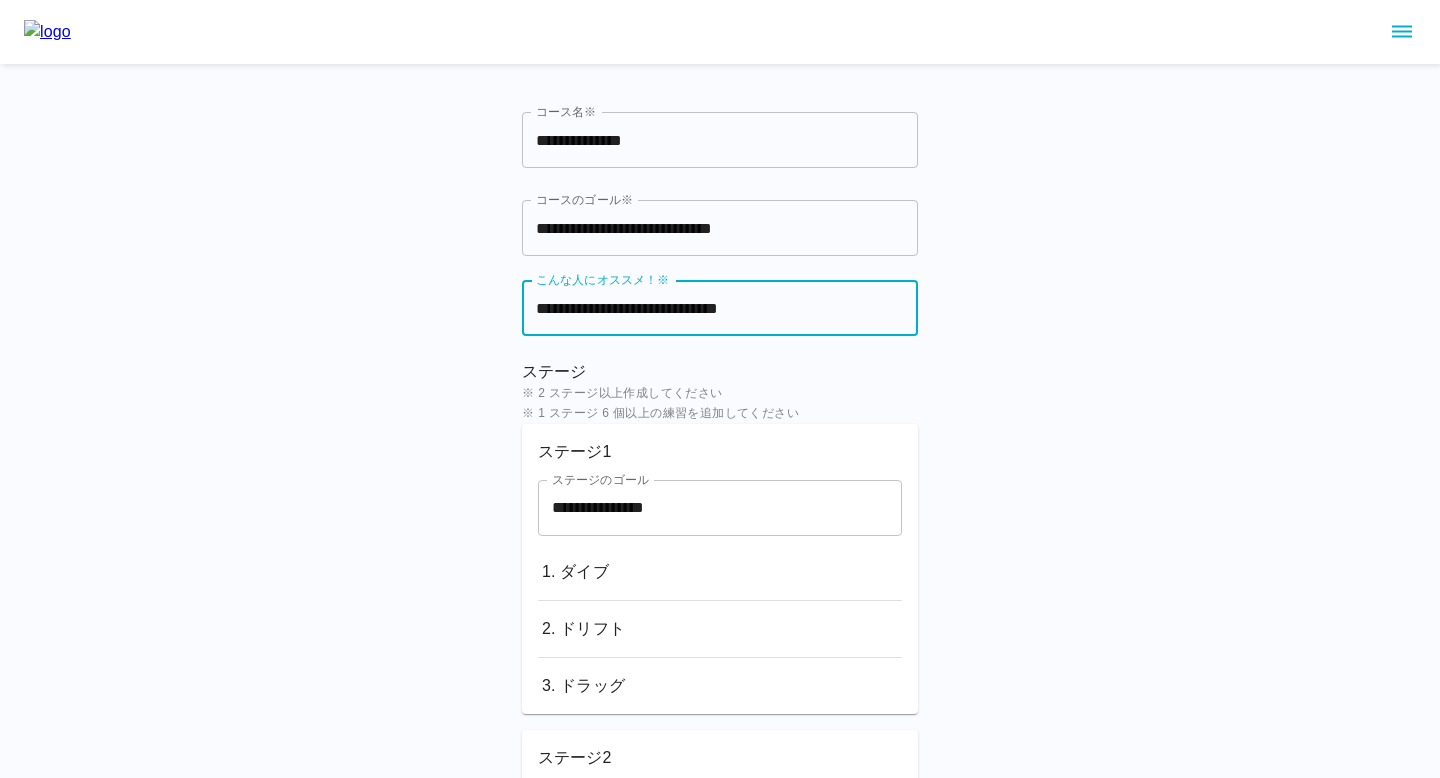 click on "**********" at bounding box center (720, 308) 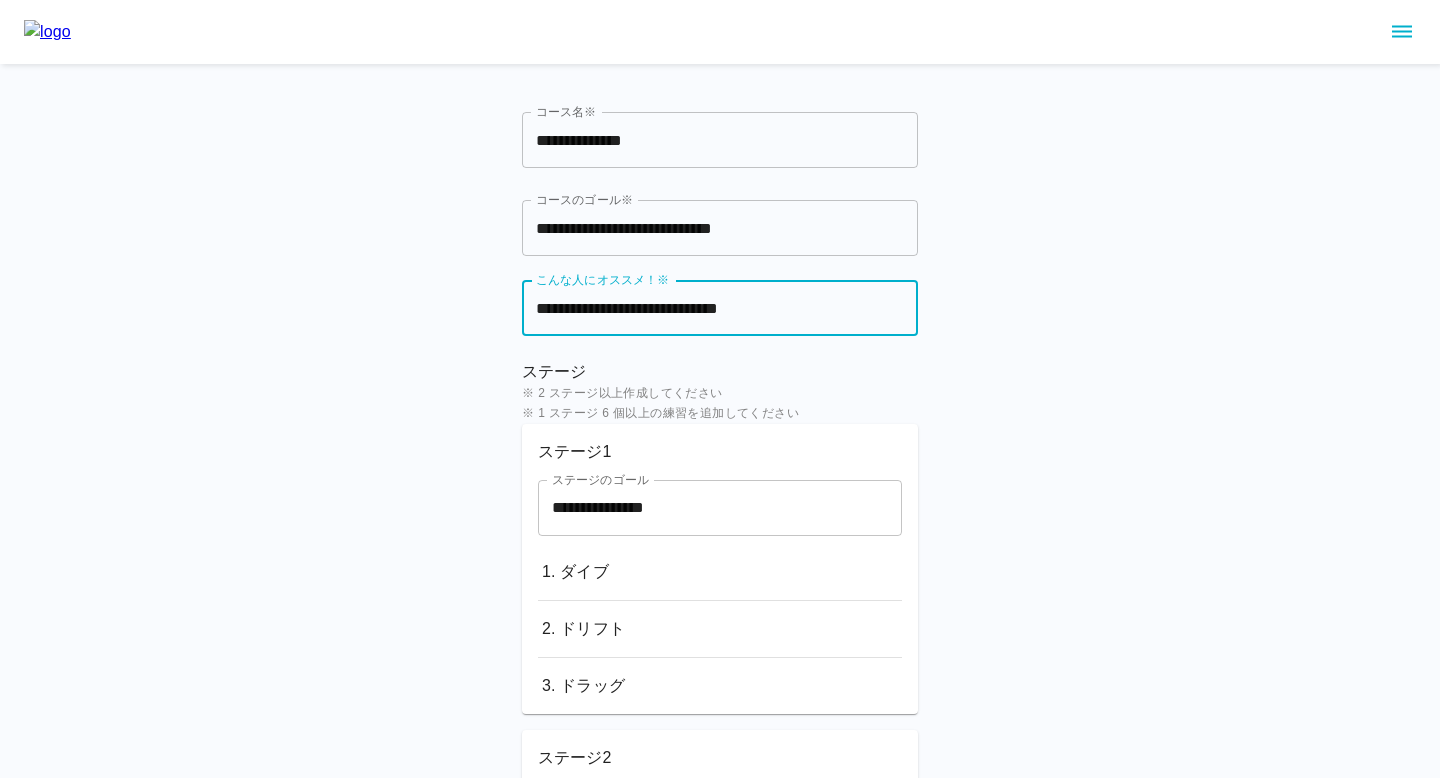 click on "**********" at bounding box center (720, 228) 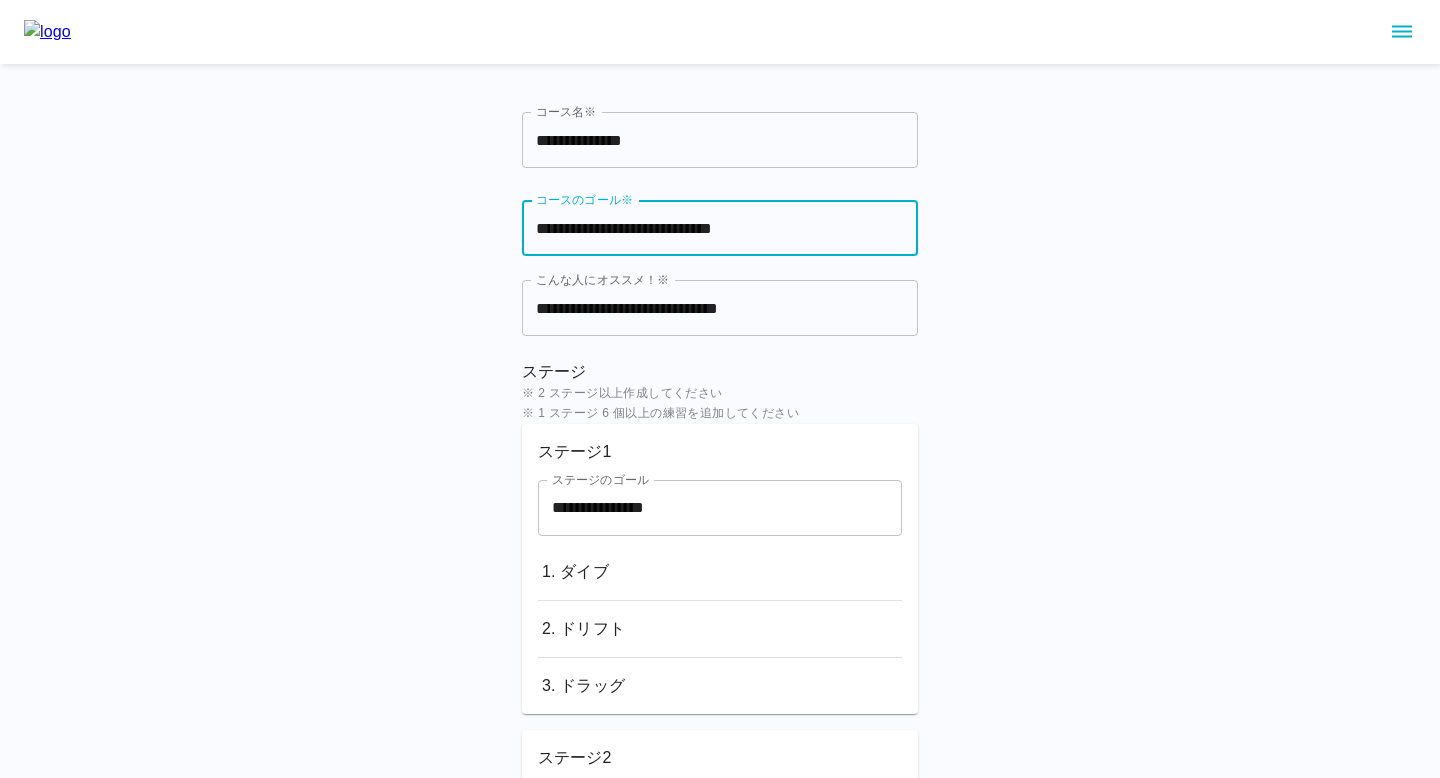 scroll, scrollTop: 0, scrollLeft: 99, axis: horizontal 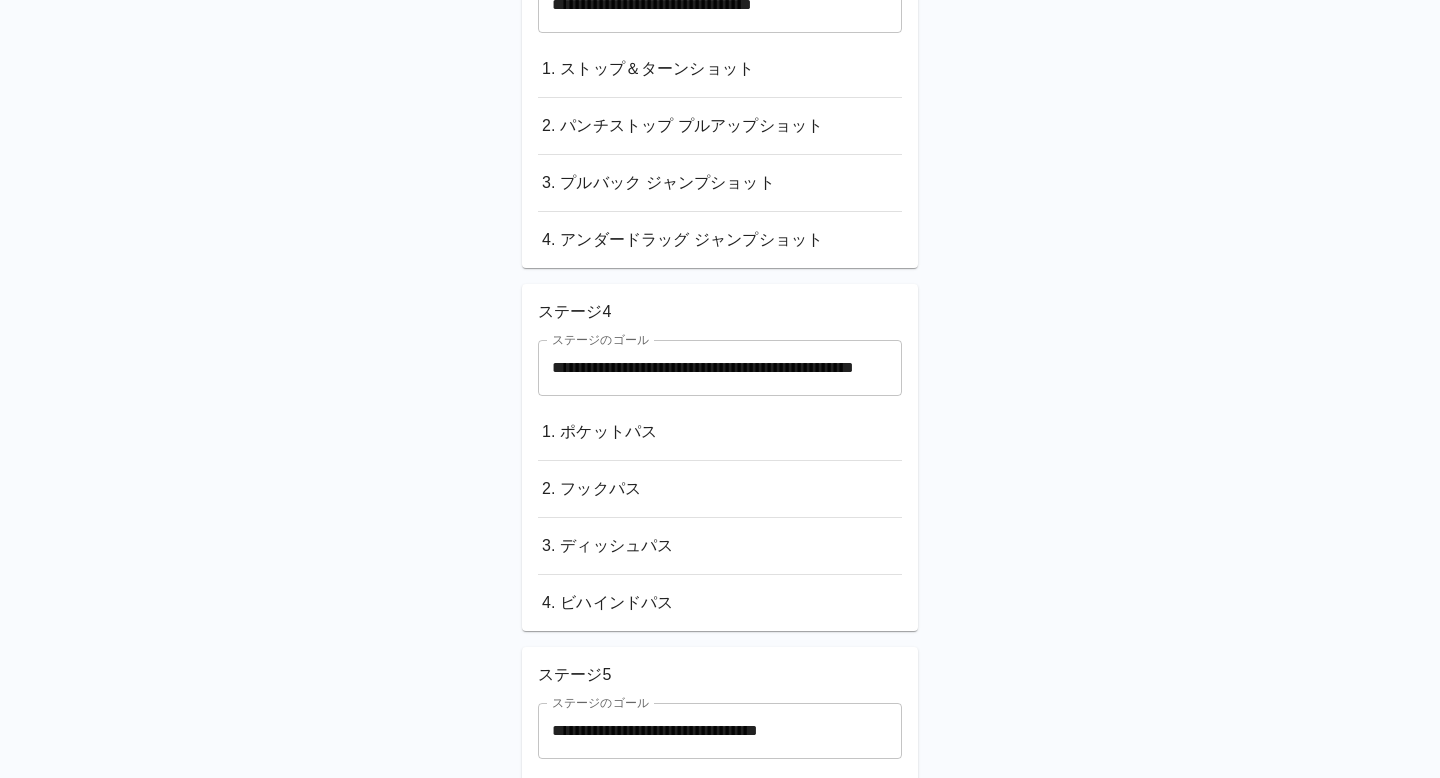 click on "**********" at bounding box center [720, 368] 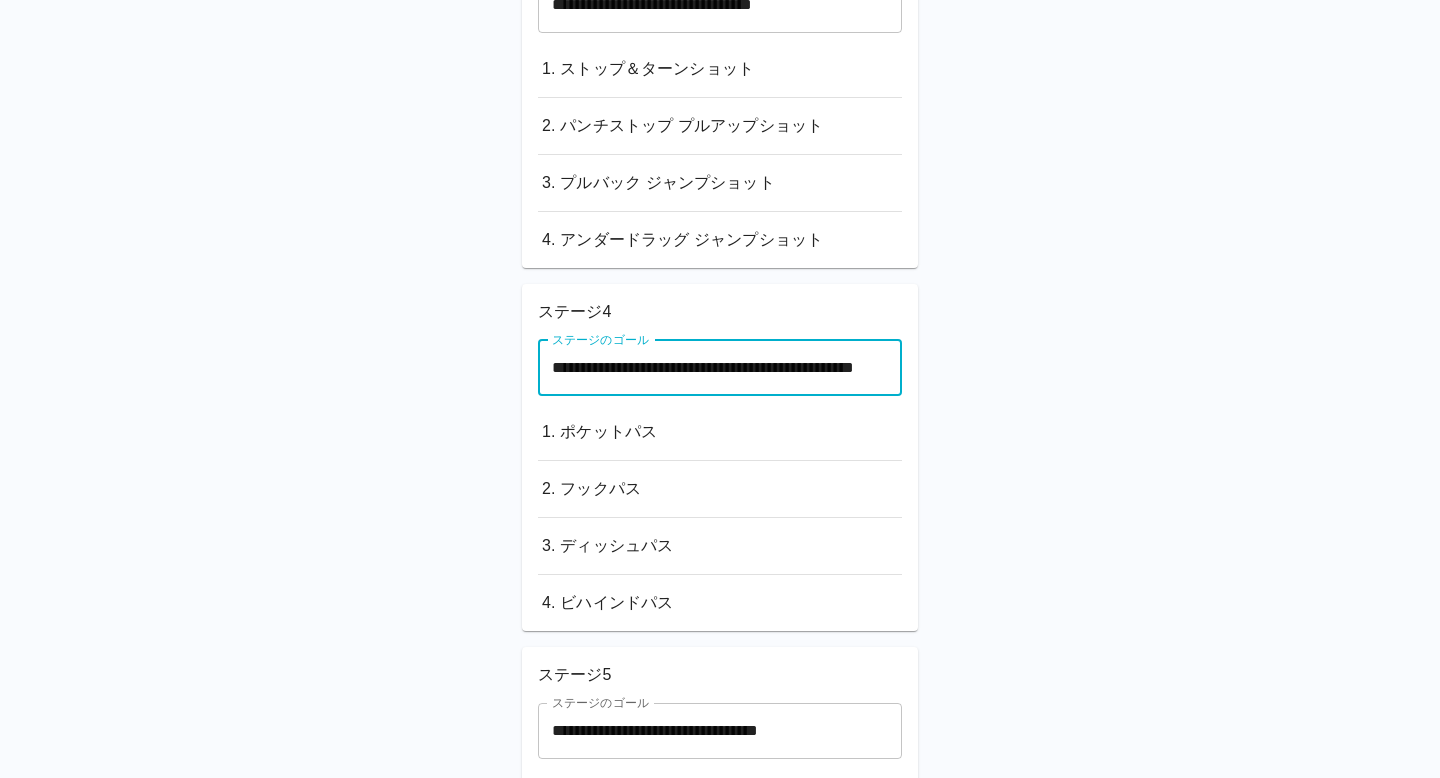 click on "**********" at bounding box center (720, 128) 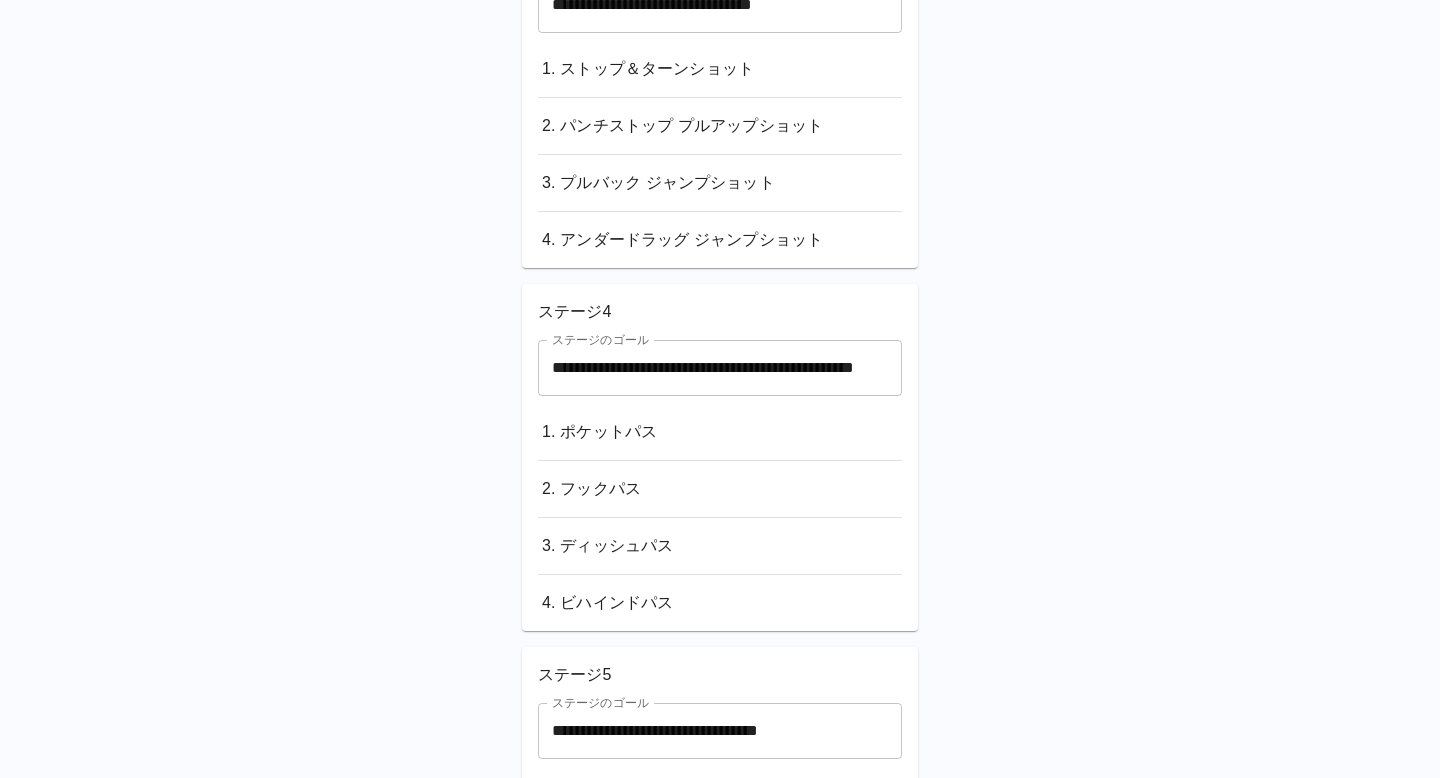 scroll, scrollTop: 0, scrollLeft: 0, axis: both 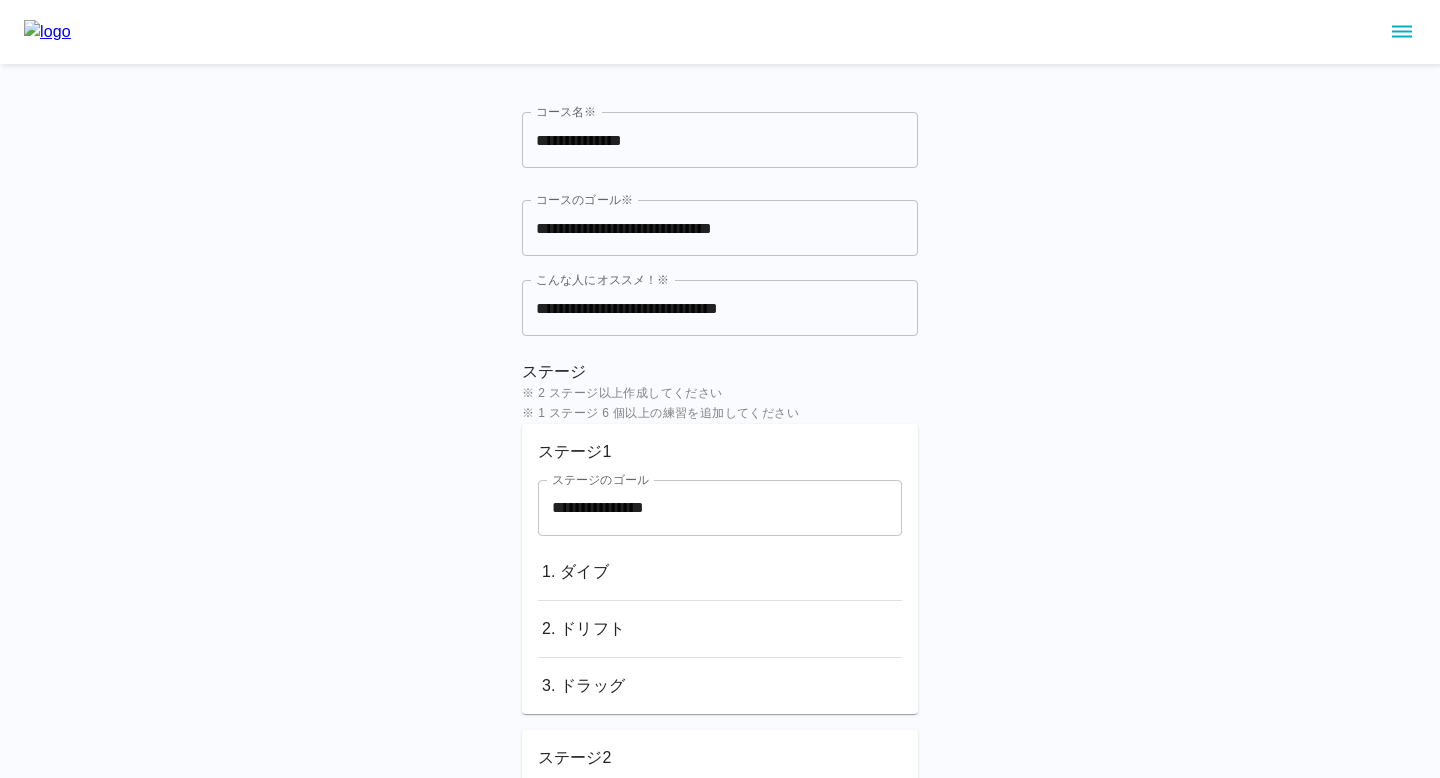 click on "**********" at bounding box center [720, 228] 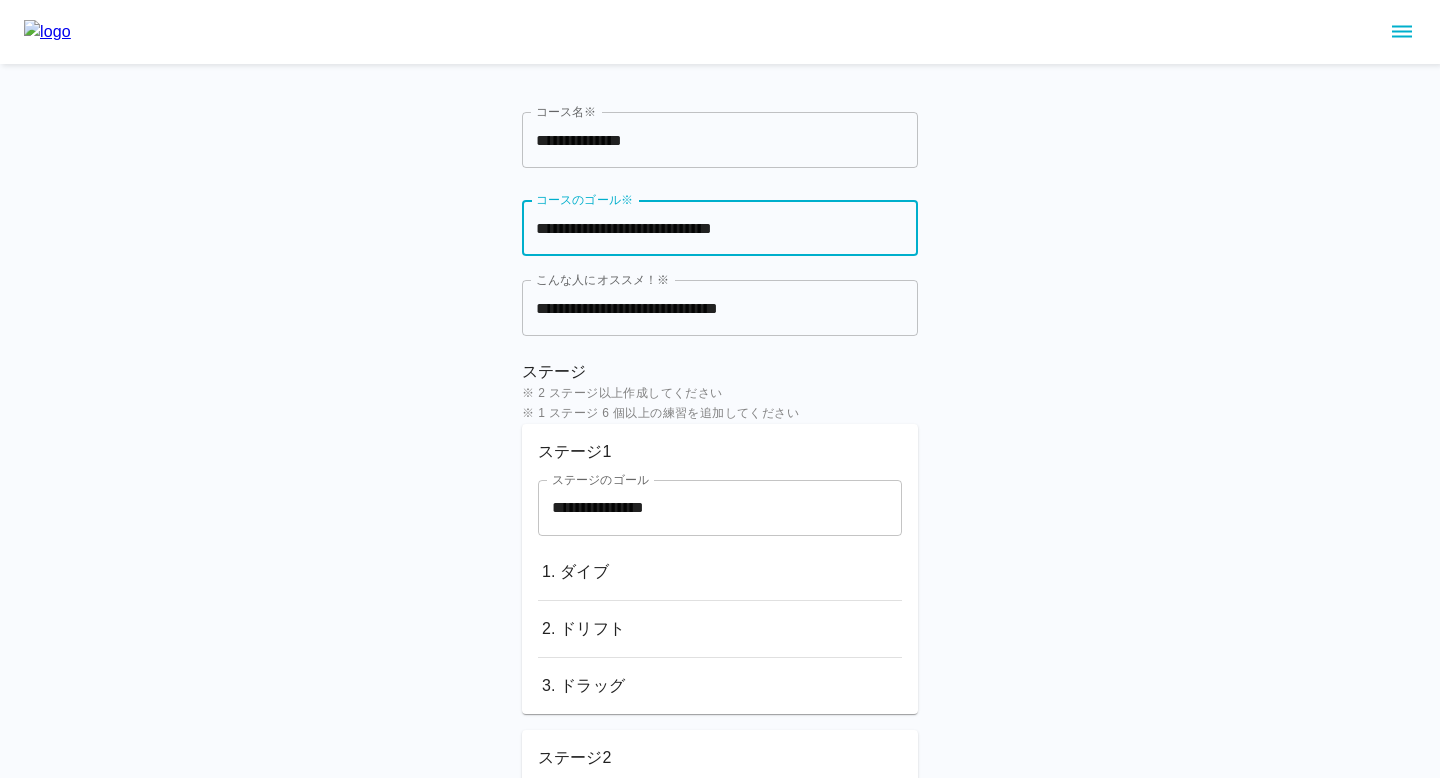 click on "**********" at bounding box center [720, 1300] 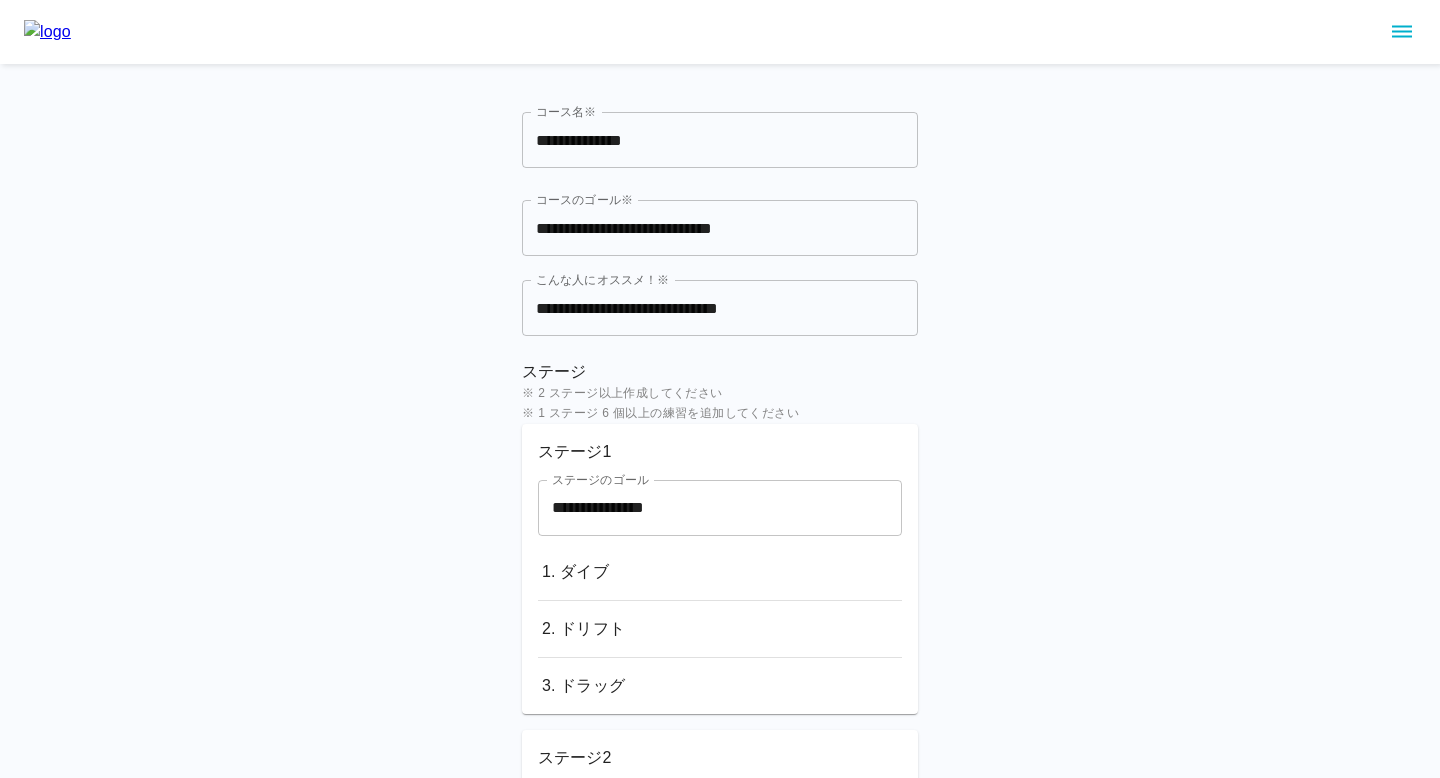 click 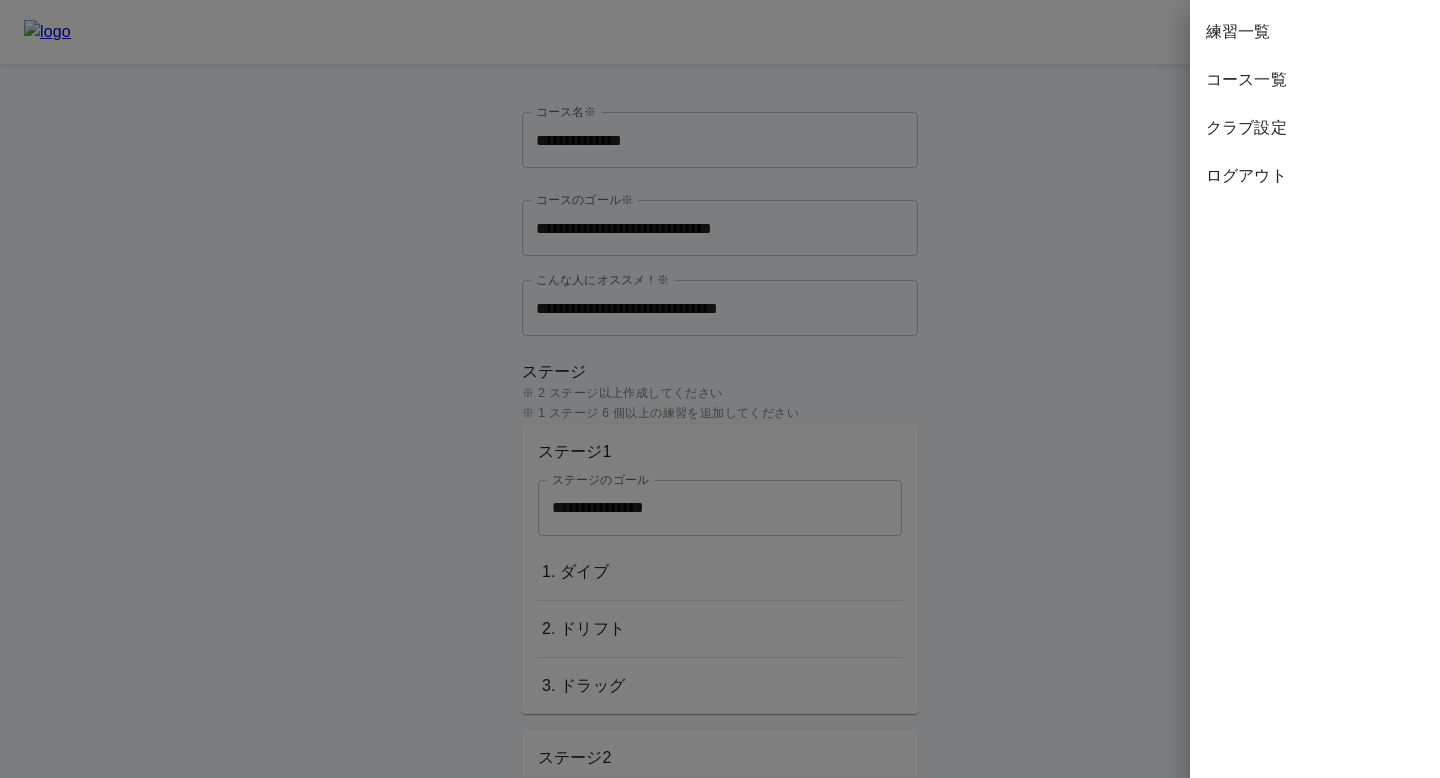 click at bounding box center [720, 389] 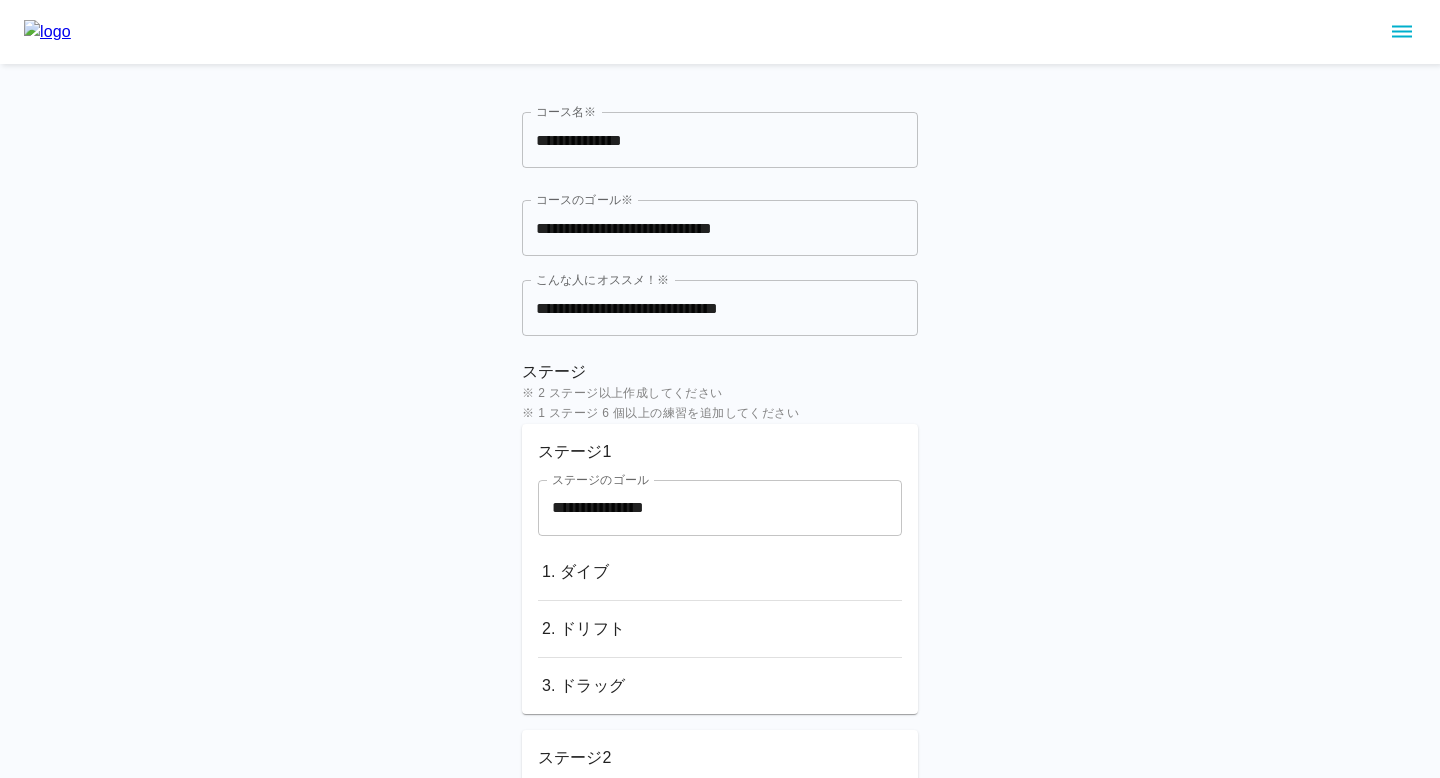 click at bounding box center [47, 32] 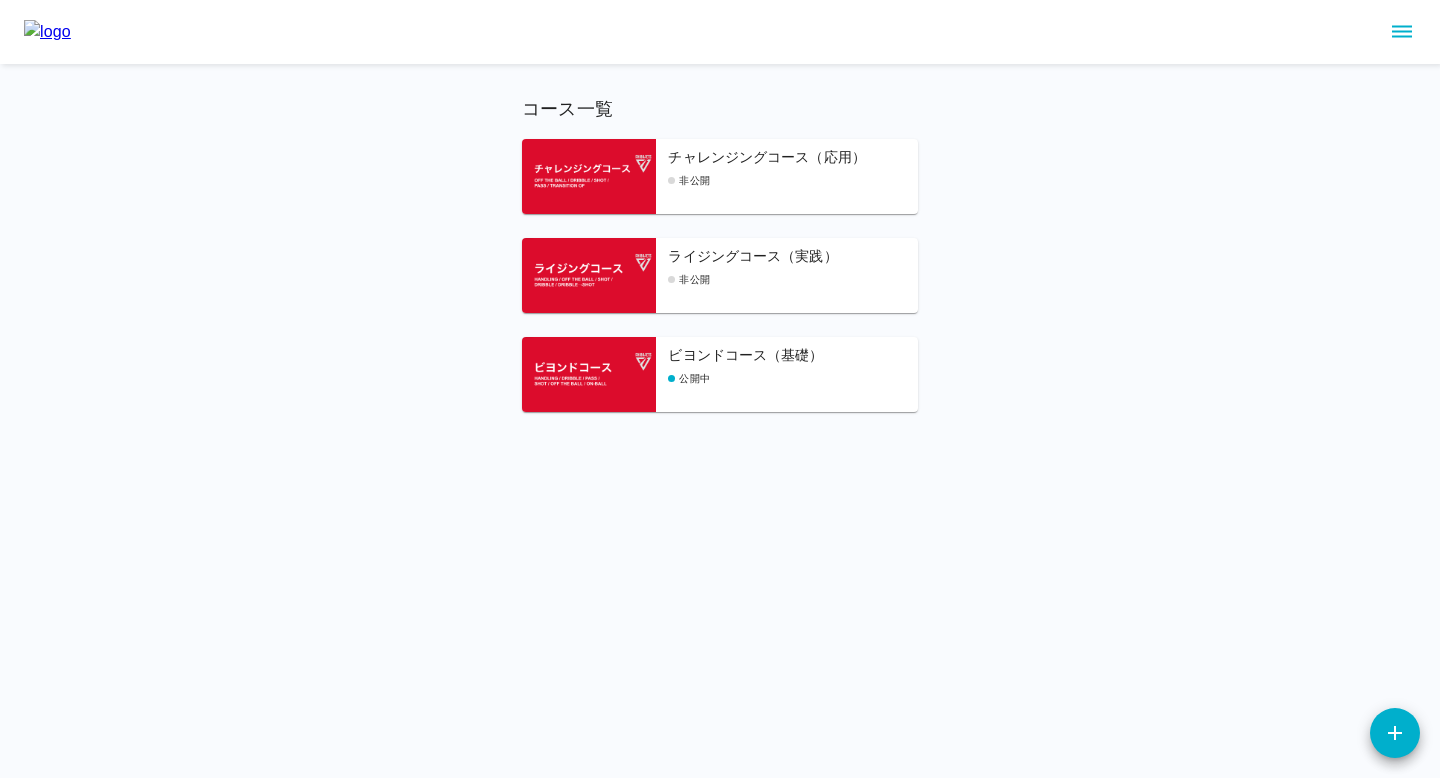 click on "ライジングコース（実践）" at bounding box center (793, 257) 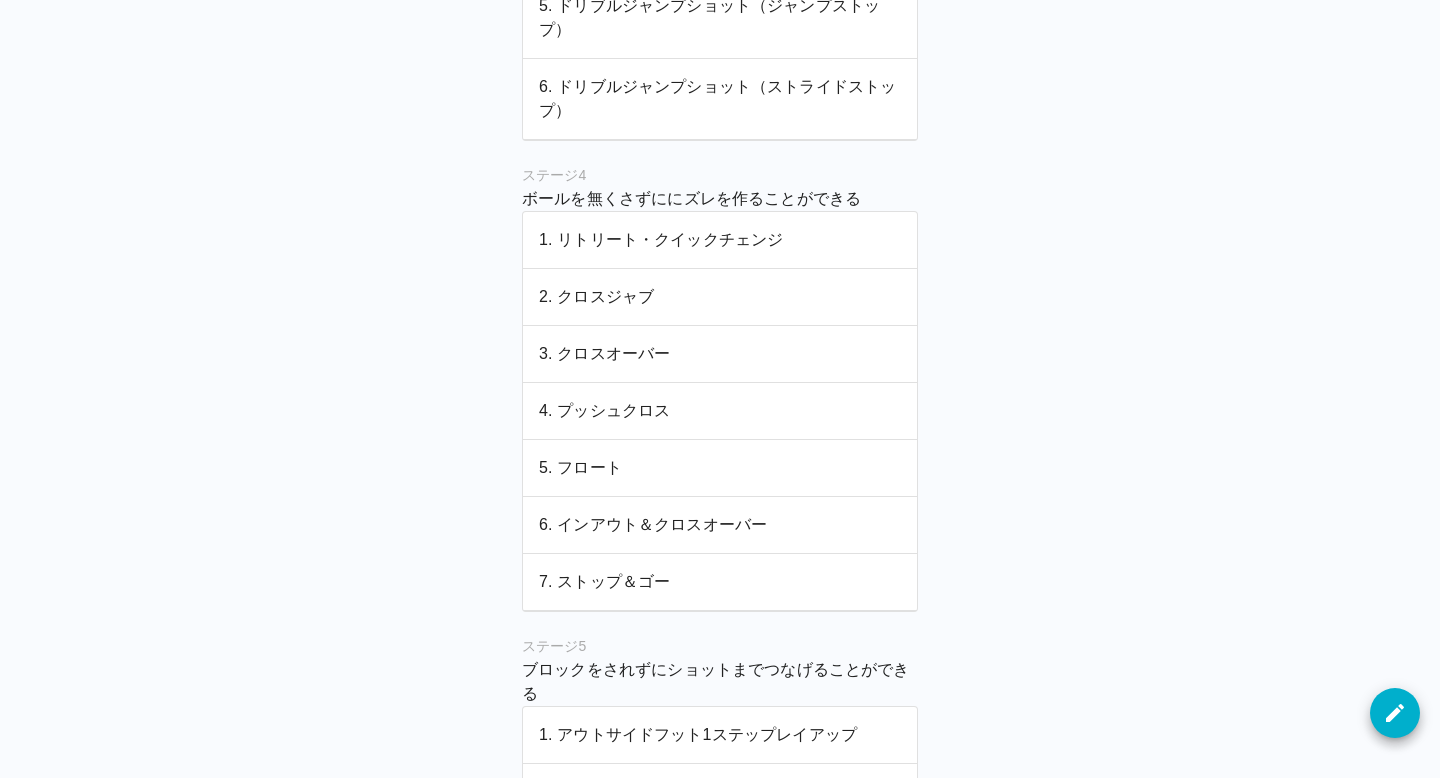 scroll, scrollTop: 1891, scrollLeft: 0, axis: vertical 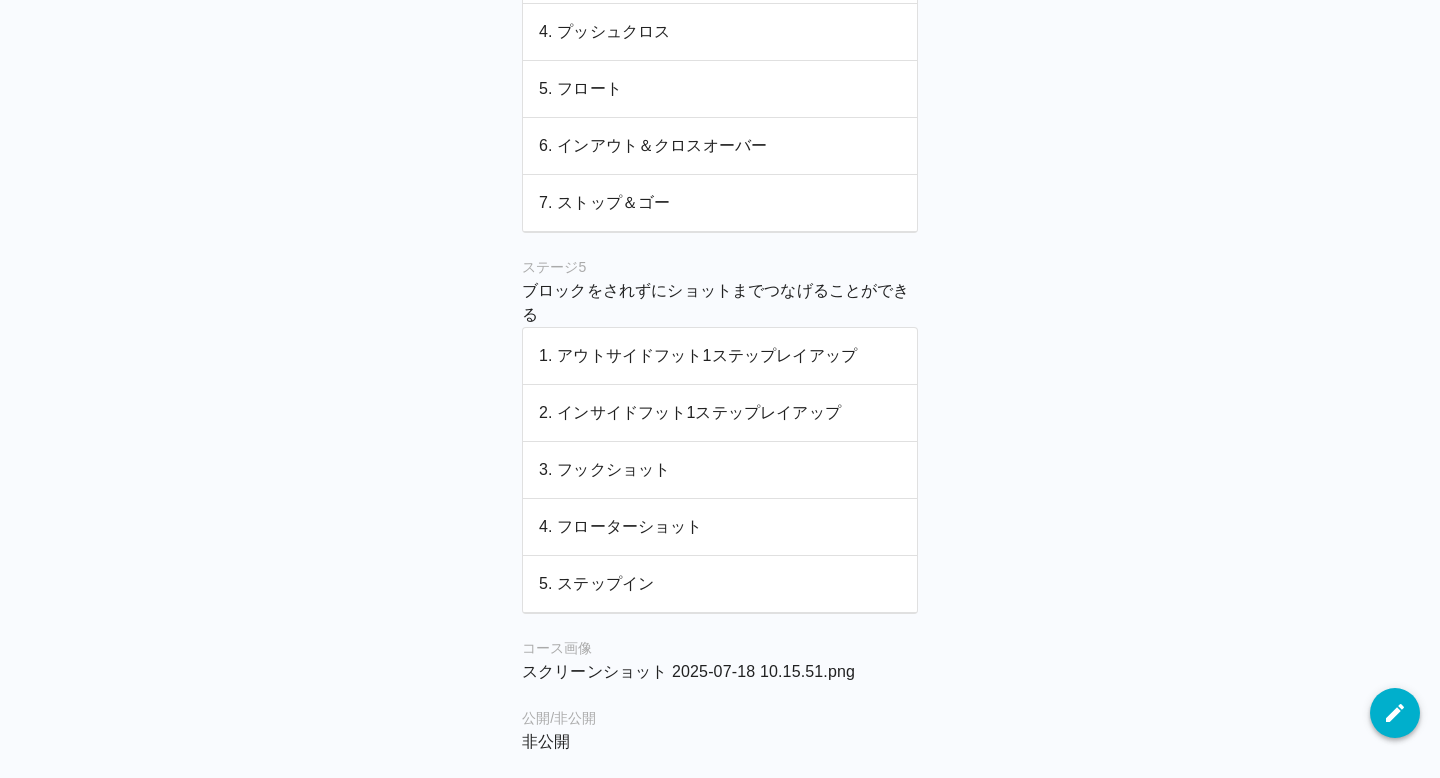click 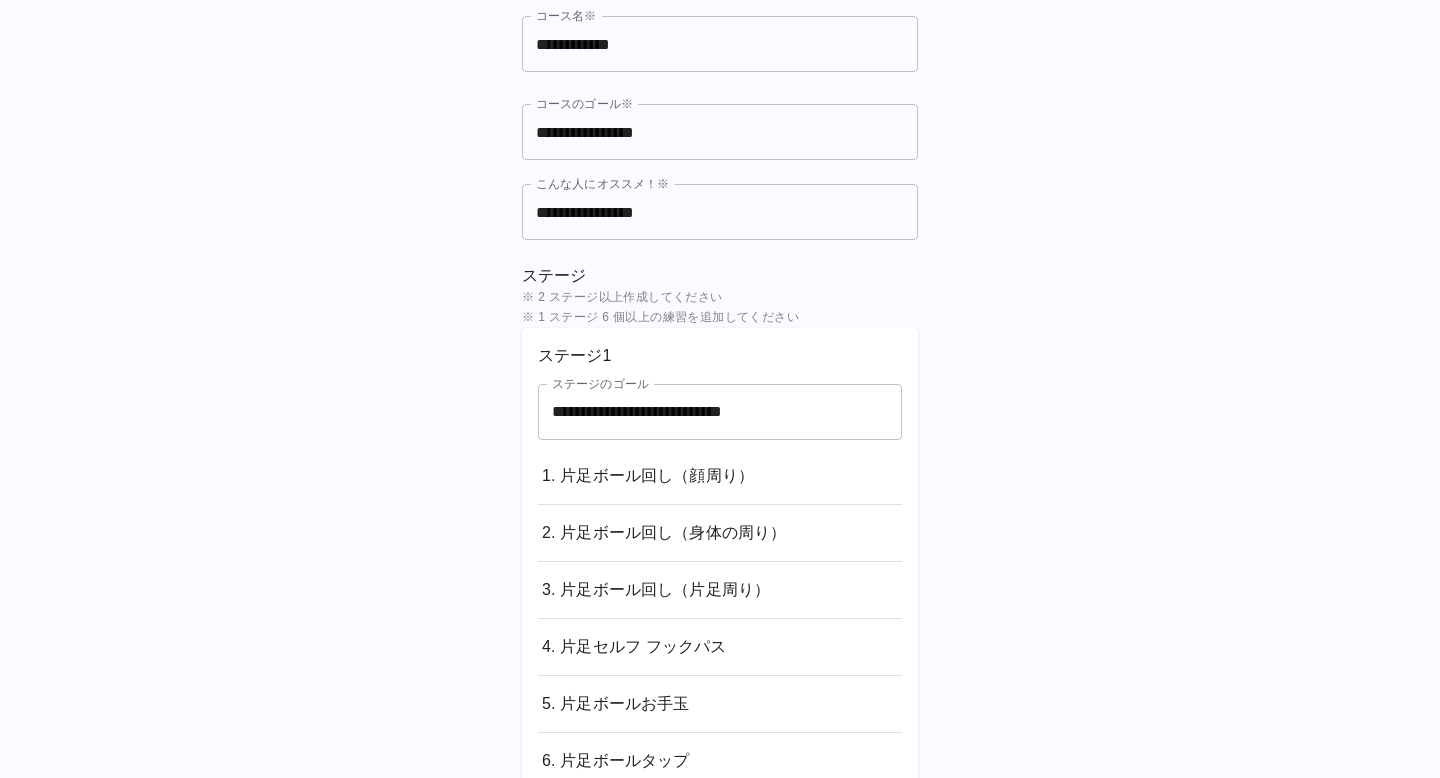 scroll, scrollTop: 0, scrollLeft: 0, axis: both 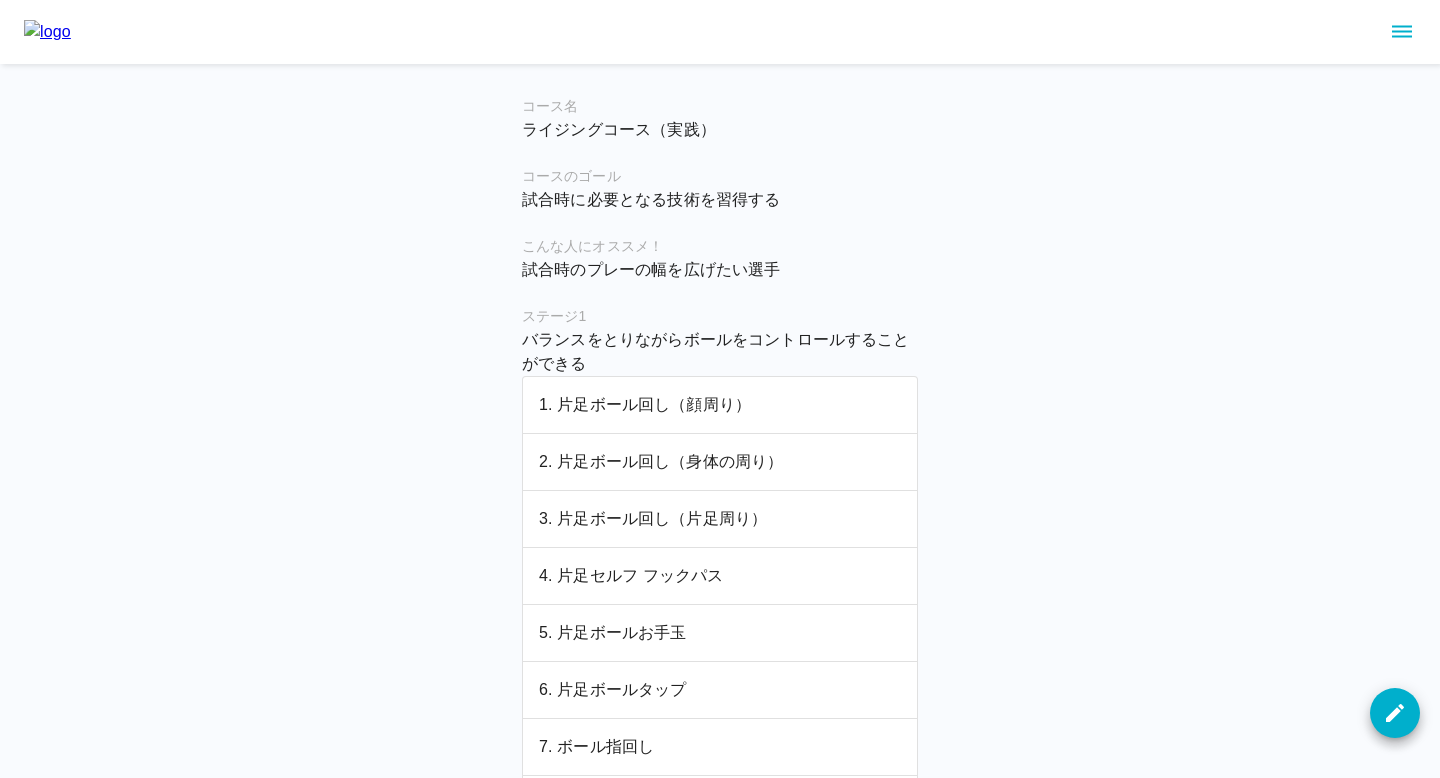 click 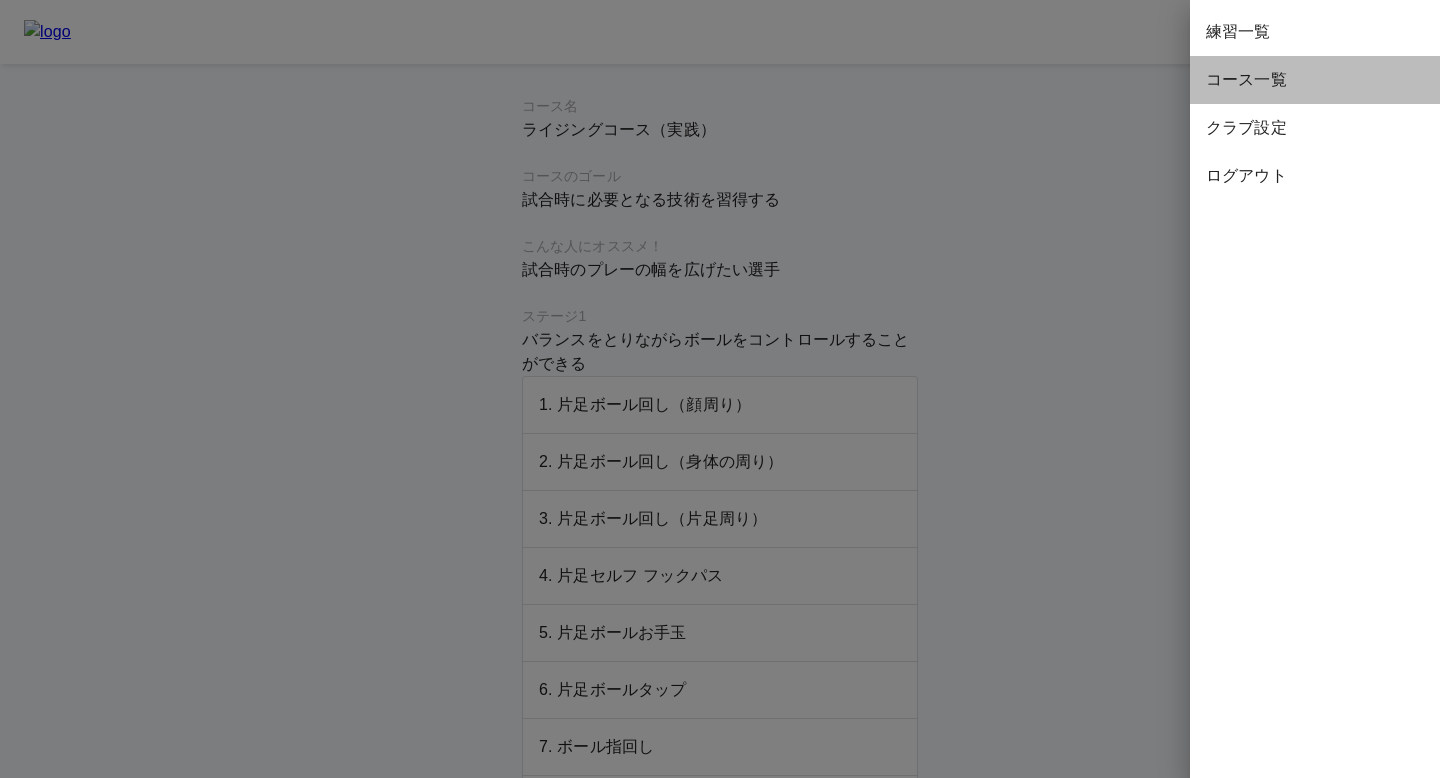 click on "コース一覧" at bounding box center (1315, 80) 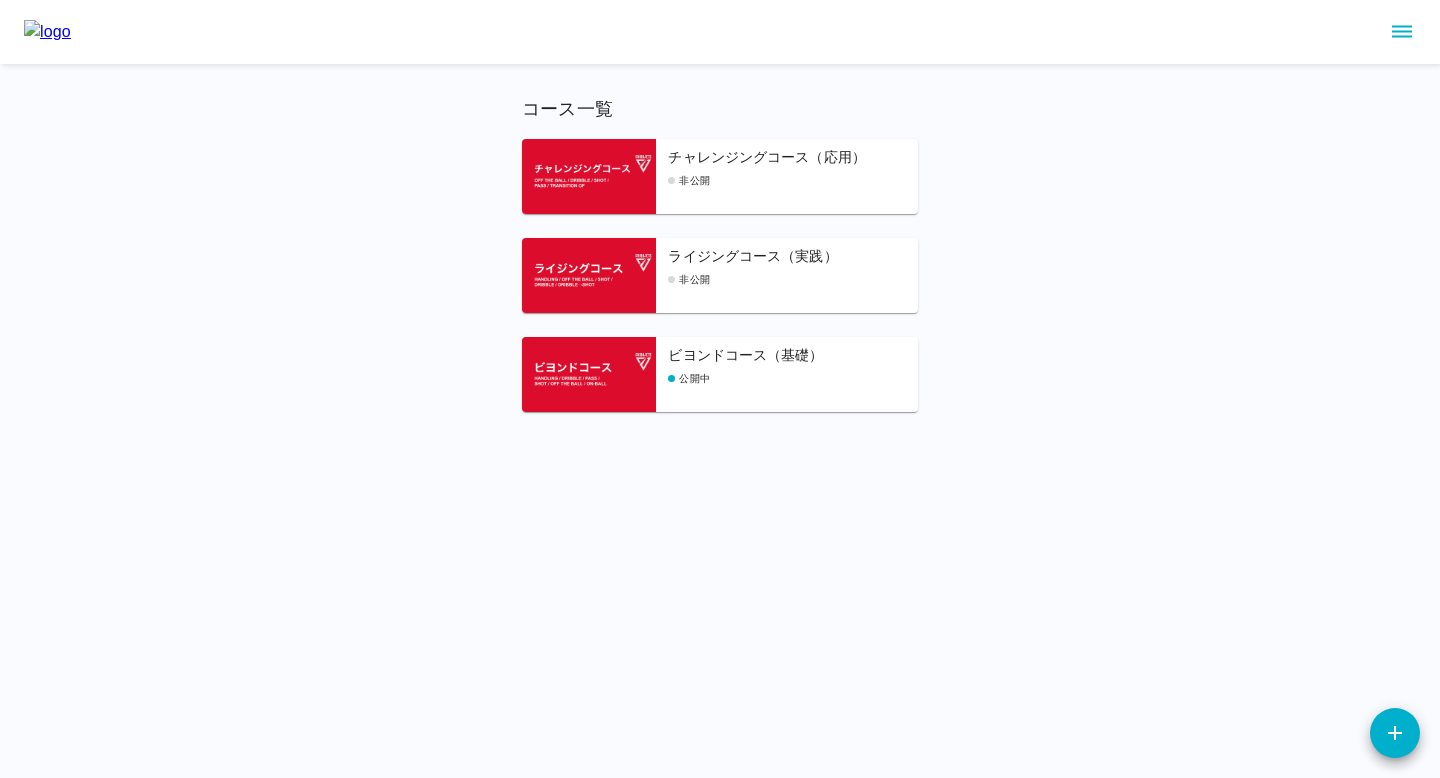 click on "非公開" at bounding box center [793, 279] 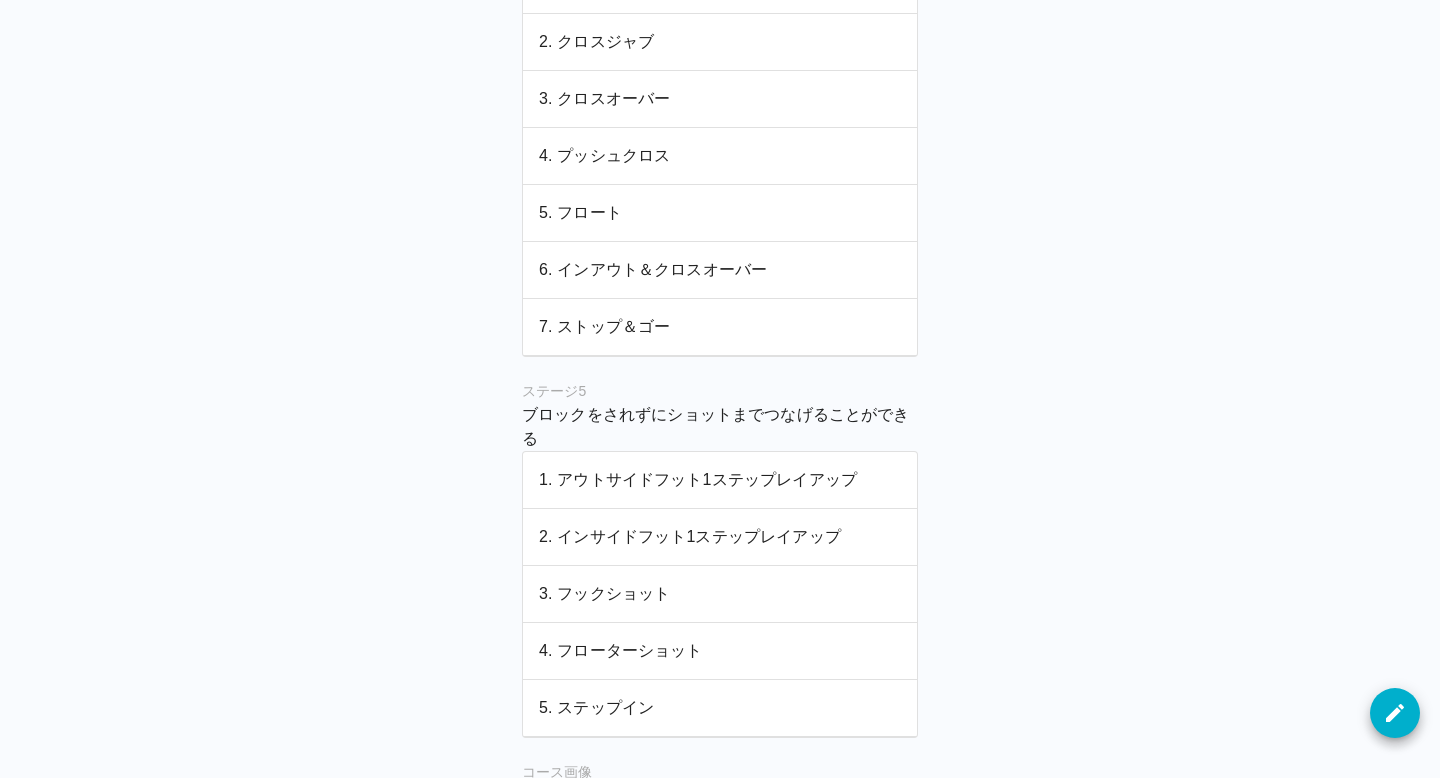 scroll, scrollTop: 1891, scrollLeft: 0, axis: vertical 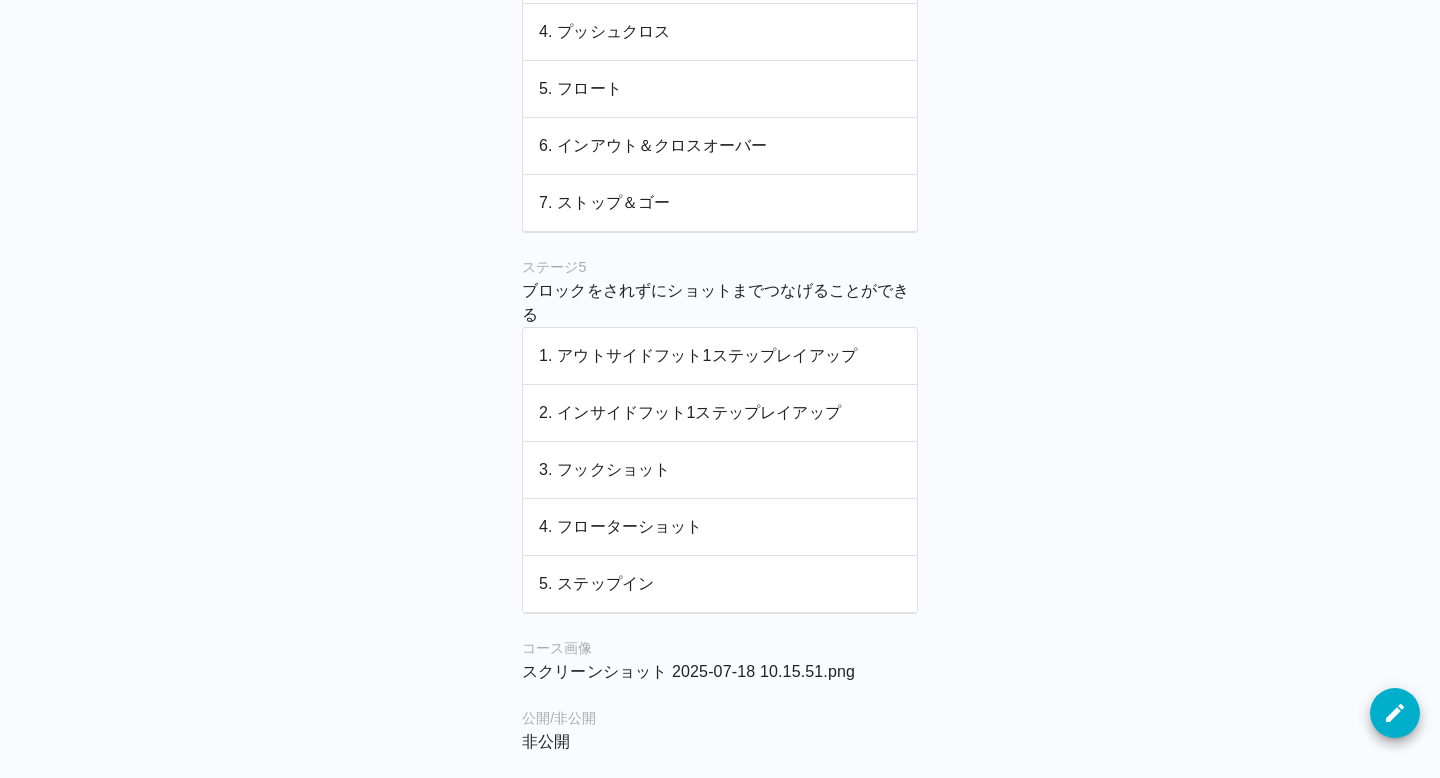click on "コース名 ライジングコース（実践） コースのゴール 試合時に必要となる技術を習得する こんな人にオススメ！ 試合時のプレーの幅を広げたい選手 ステージ 1 バランスをとりながらボールをコントロールすることができる 1. 片足ボール回し（顔周り） 2. 片足ボール回し（身体の周り） 3. 片足ボール回し（片足周り） 4. 片足セルフ フックパス 5. 片足ボールお手玉 6. 片足ボールタップ 7. ボール指回し 8. ロールアップ・ロールダウン ステージ 2 ボールを簡単にレーシーブする方法を知る 1. ロック 2. Iカット 3. Vカット 4. バックカット 5. フックカット ステージ 3 状況に応じたショットを選択することができる 1. スピンムーブ 2. スイングステップ 3. ユーロステップ 4. ギャロップ 5. ドリブルジャンプショット（ジャンプストップ） ステージ 4 5. フロート 5" at bounding box center (720, -569) 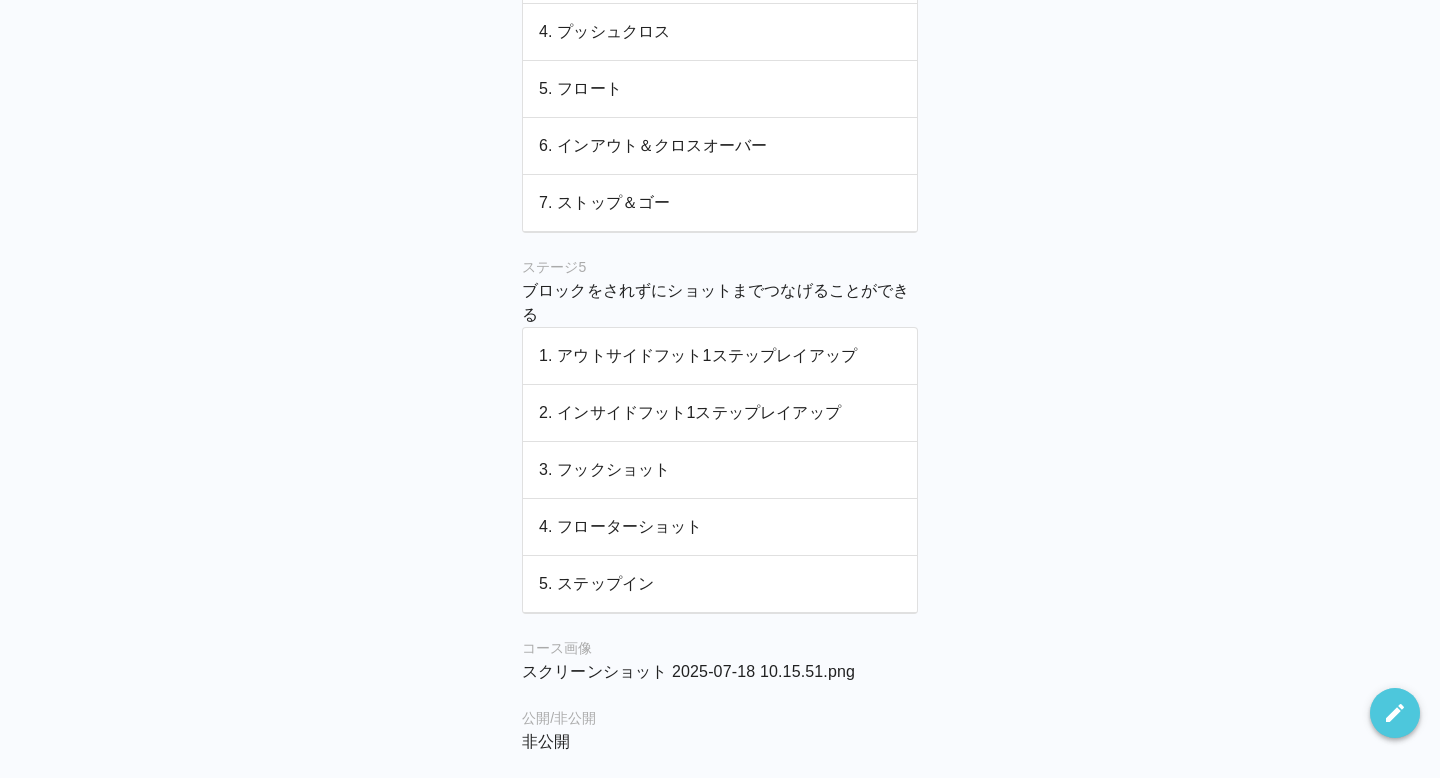 click 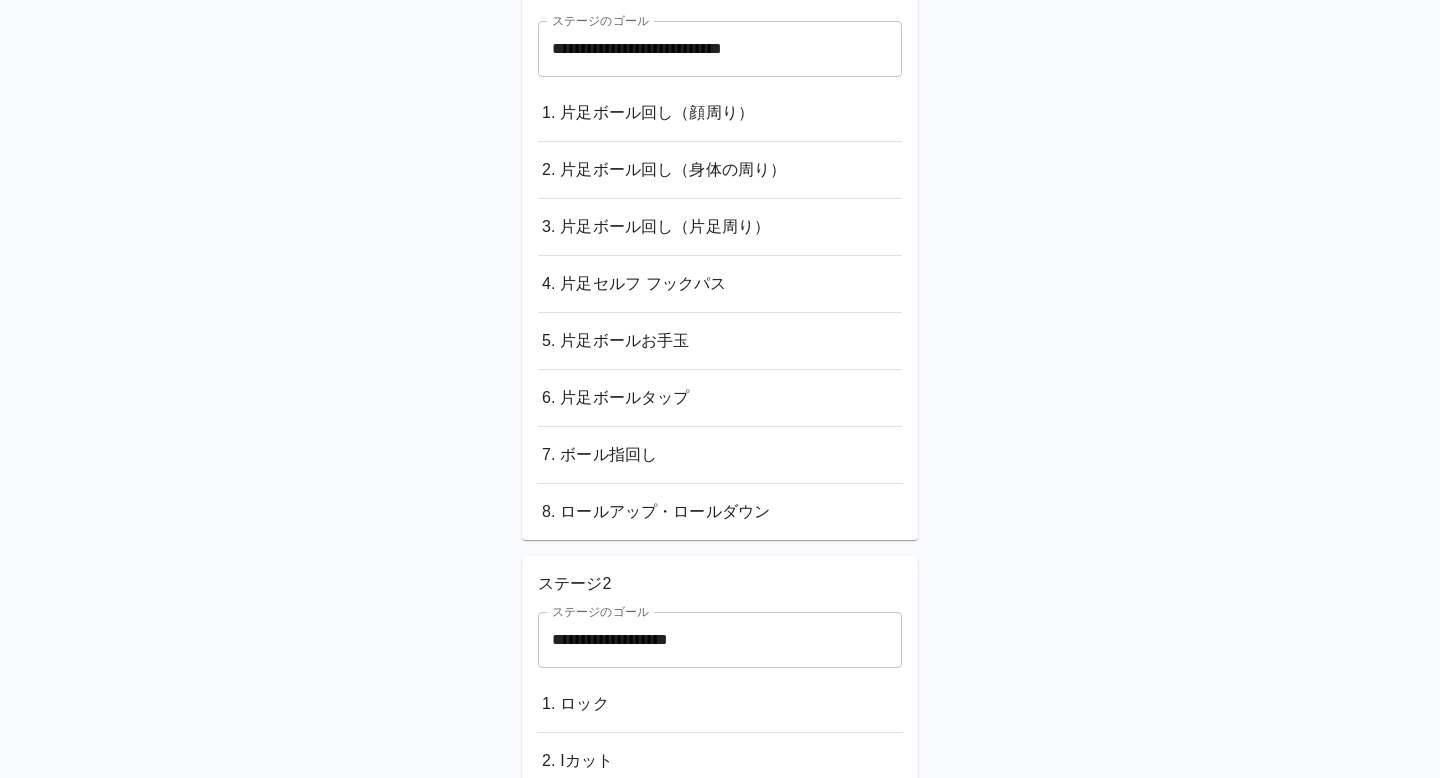 scroll, scrollTop: 0, scrollLeft: 0, axis: both 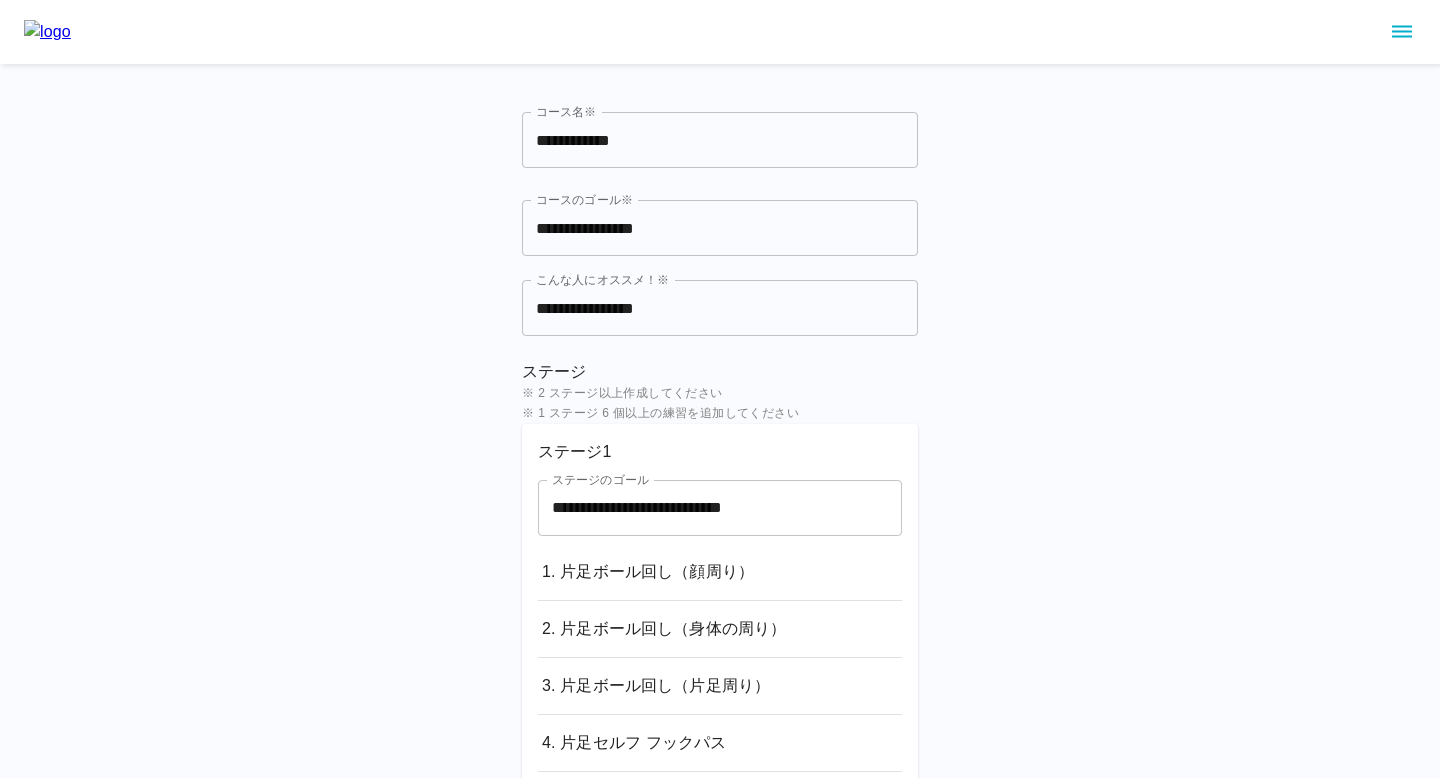 click on "**********" at bounding box center [720, 140] 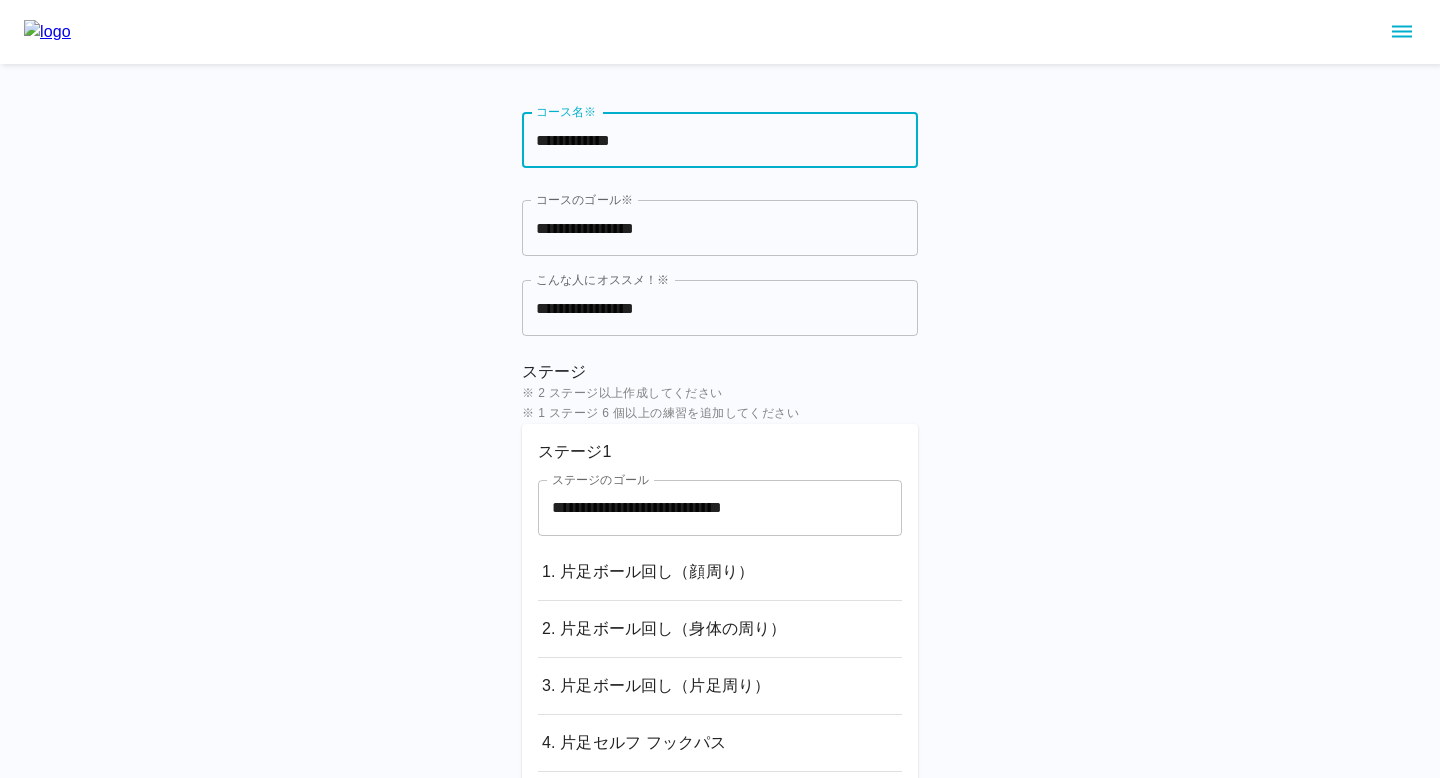 click on "**********" at bounding box center (720, 1637) 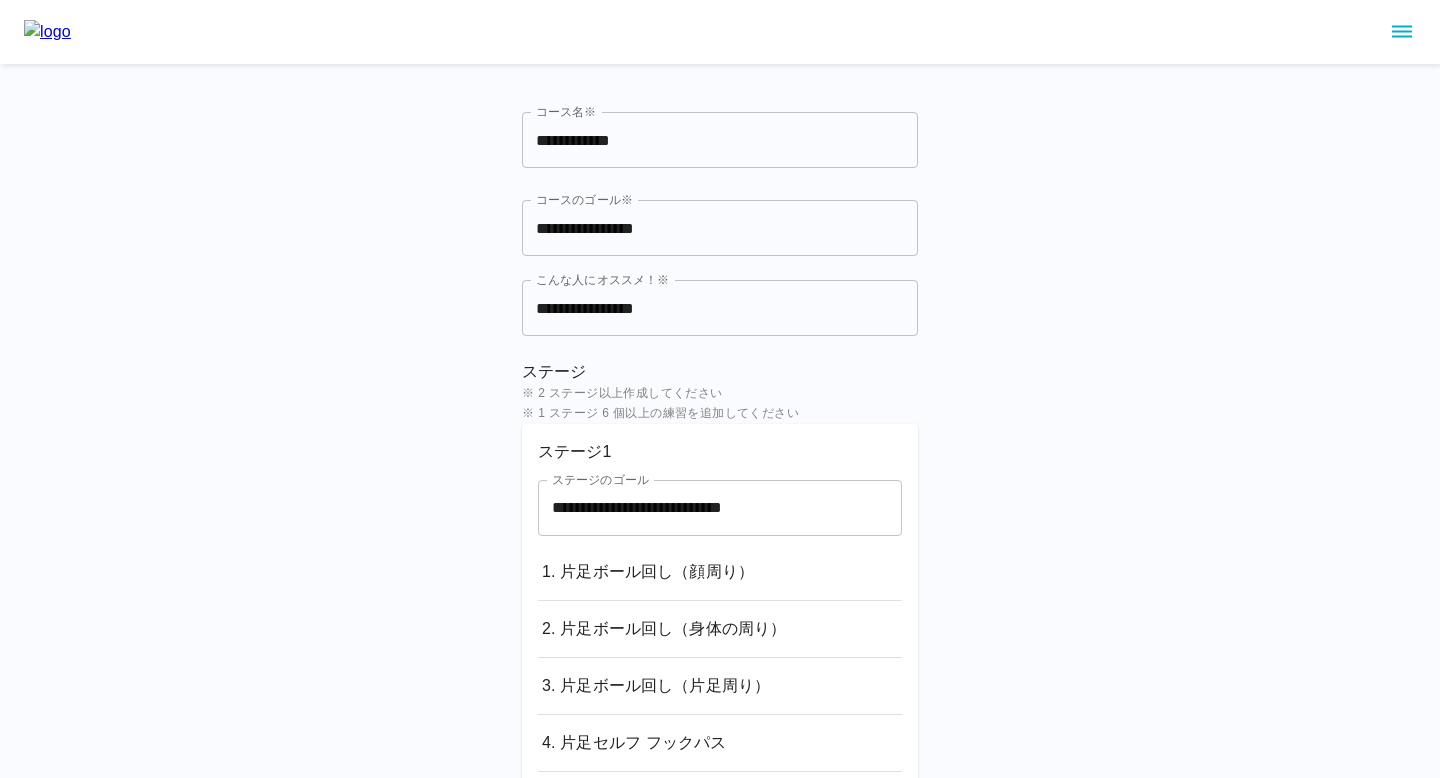 click on "**********" at bounding box center [720, 140] 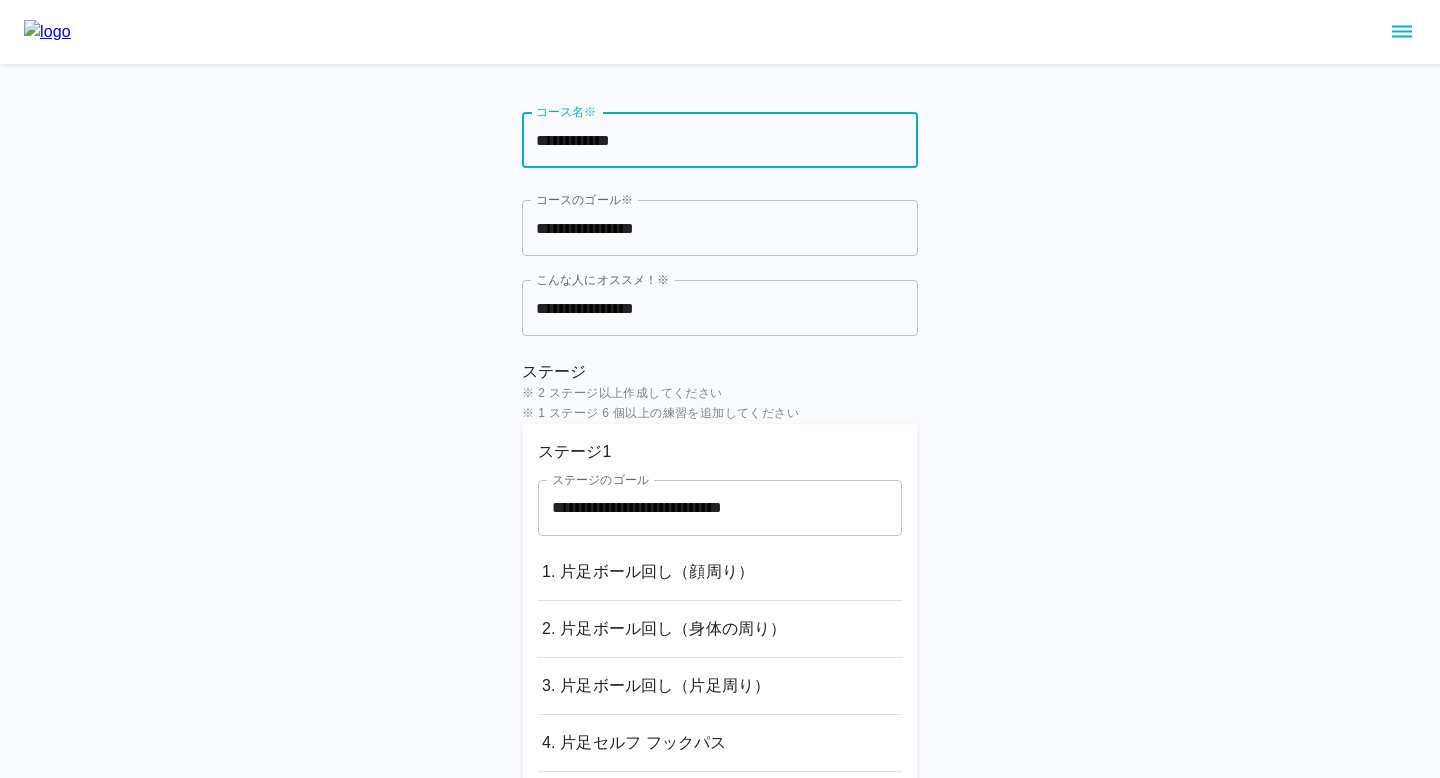 click 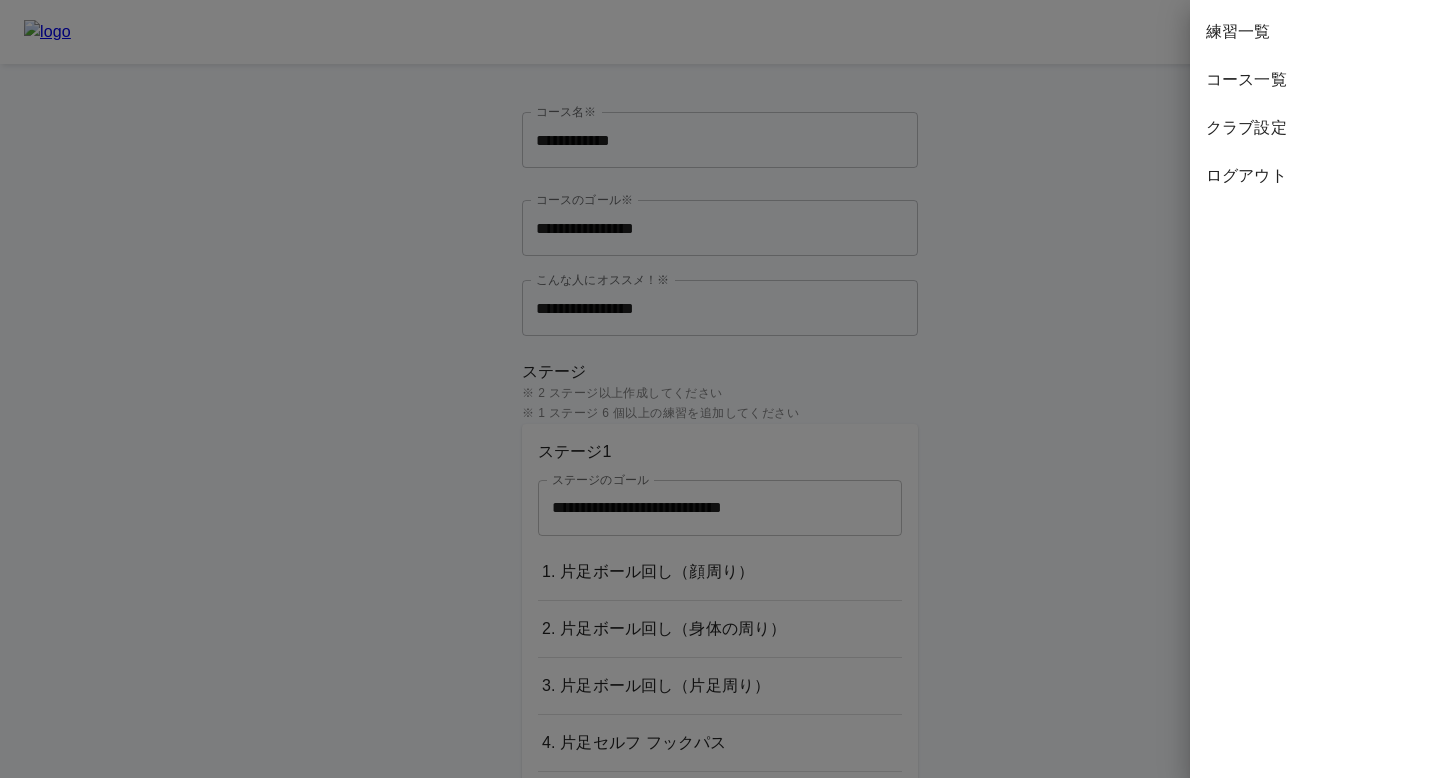 click on "練習一覧" at bounding box center (1315, 32) 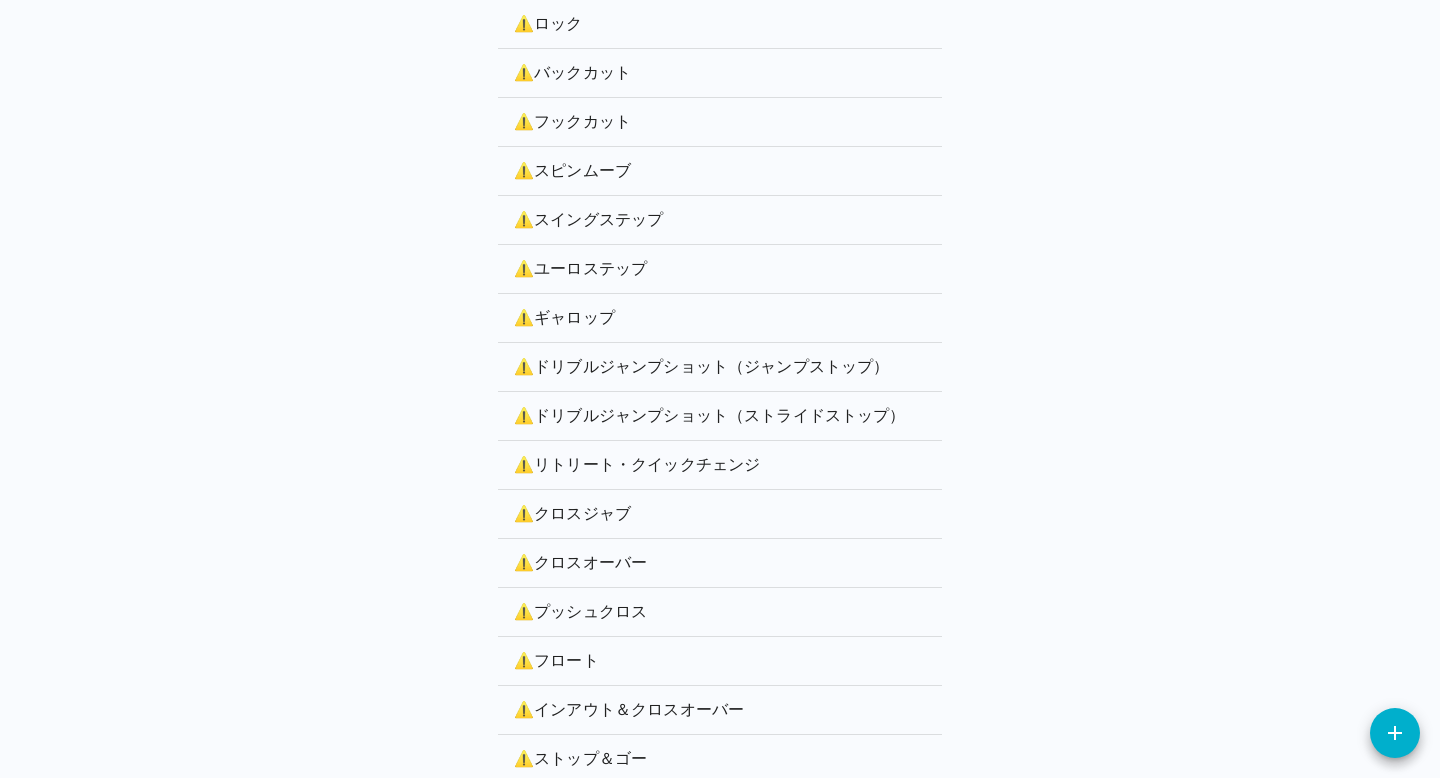 scroll, scrollTop: 3908, scrollLeft: 0, axis: vertical 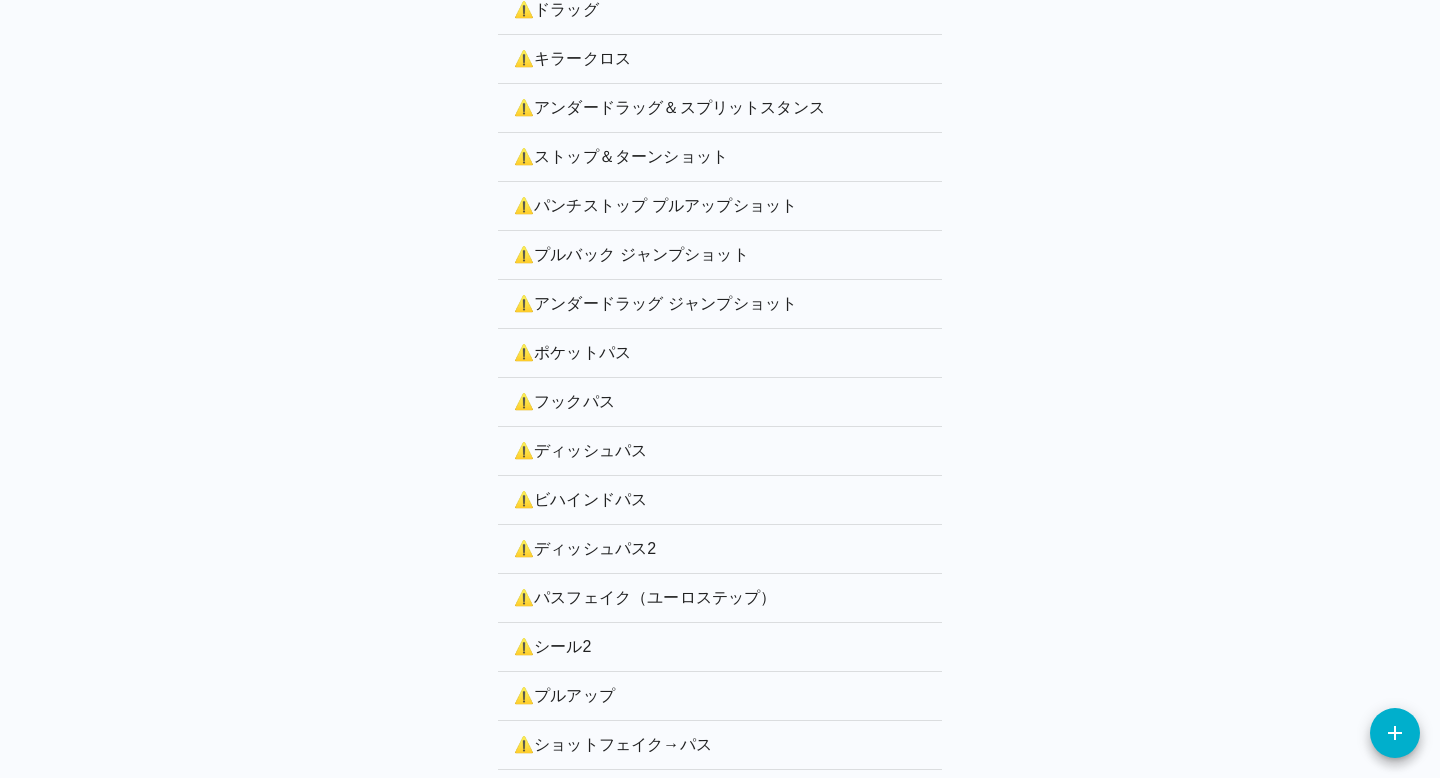 type 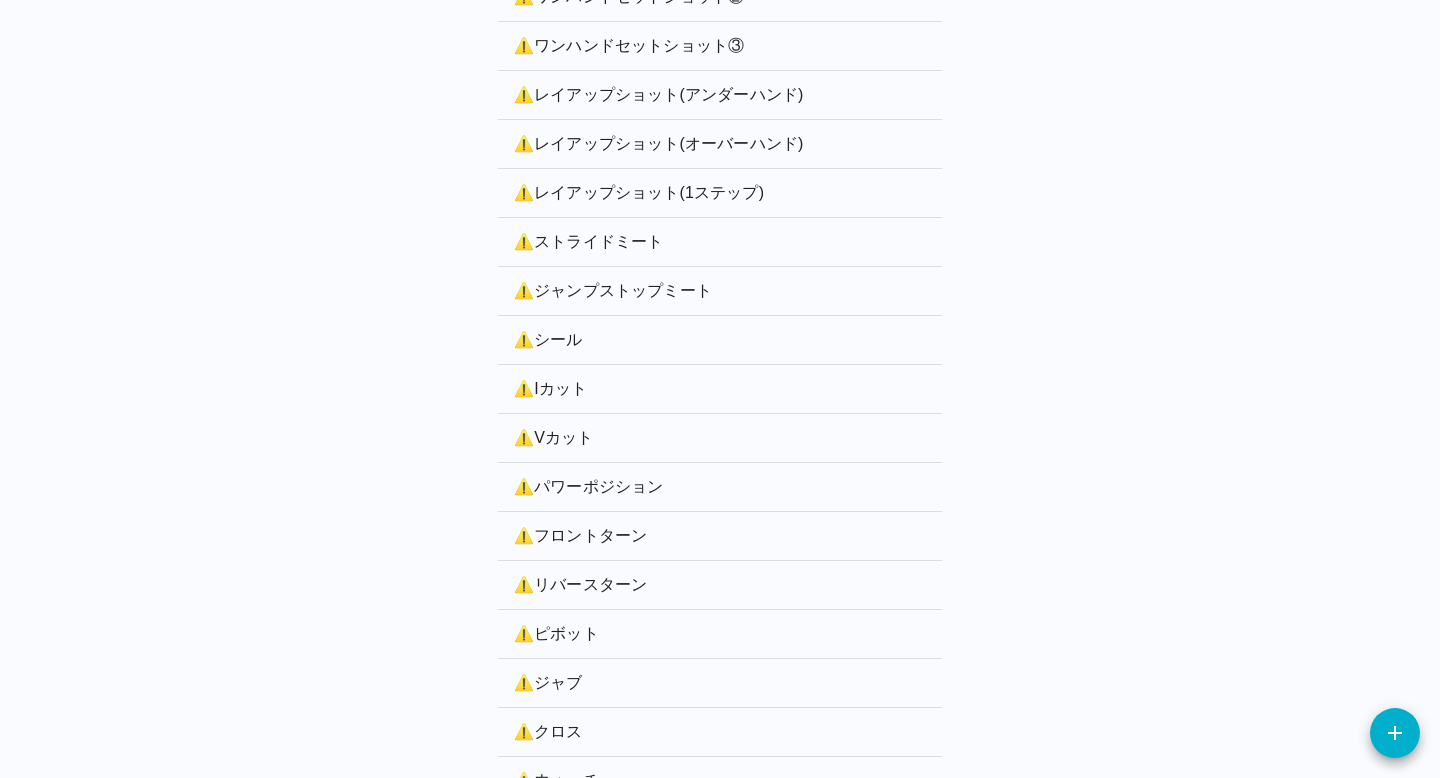 click on "⚠️  Iカット" at bounding box center [720, 389] 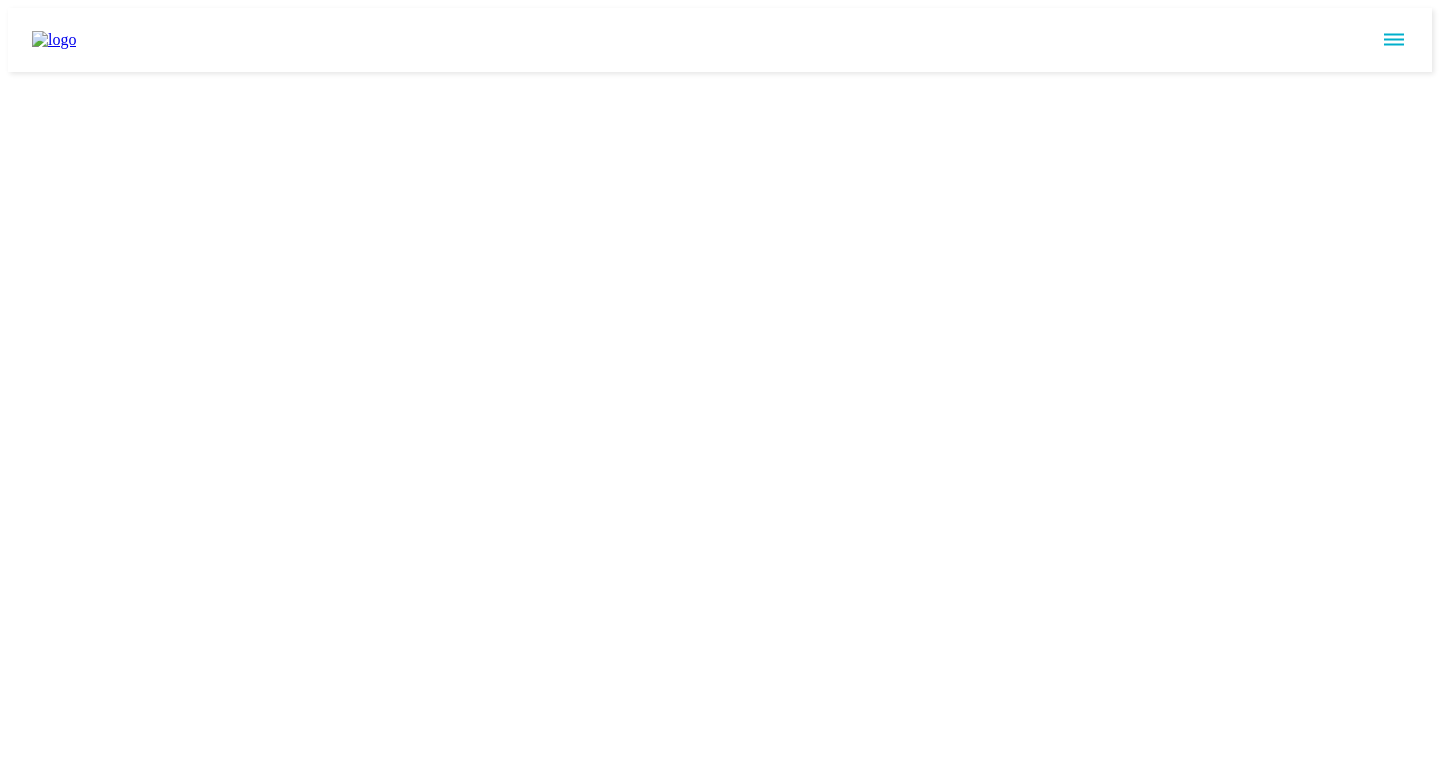 scroll, scrollTop: 0, scrollLeft: 0, axis: both 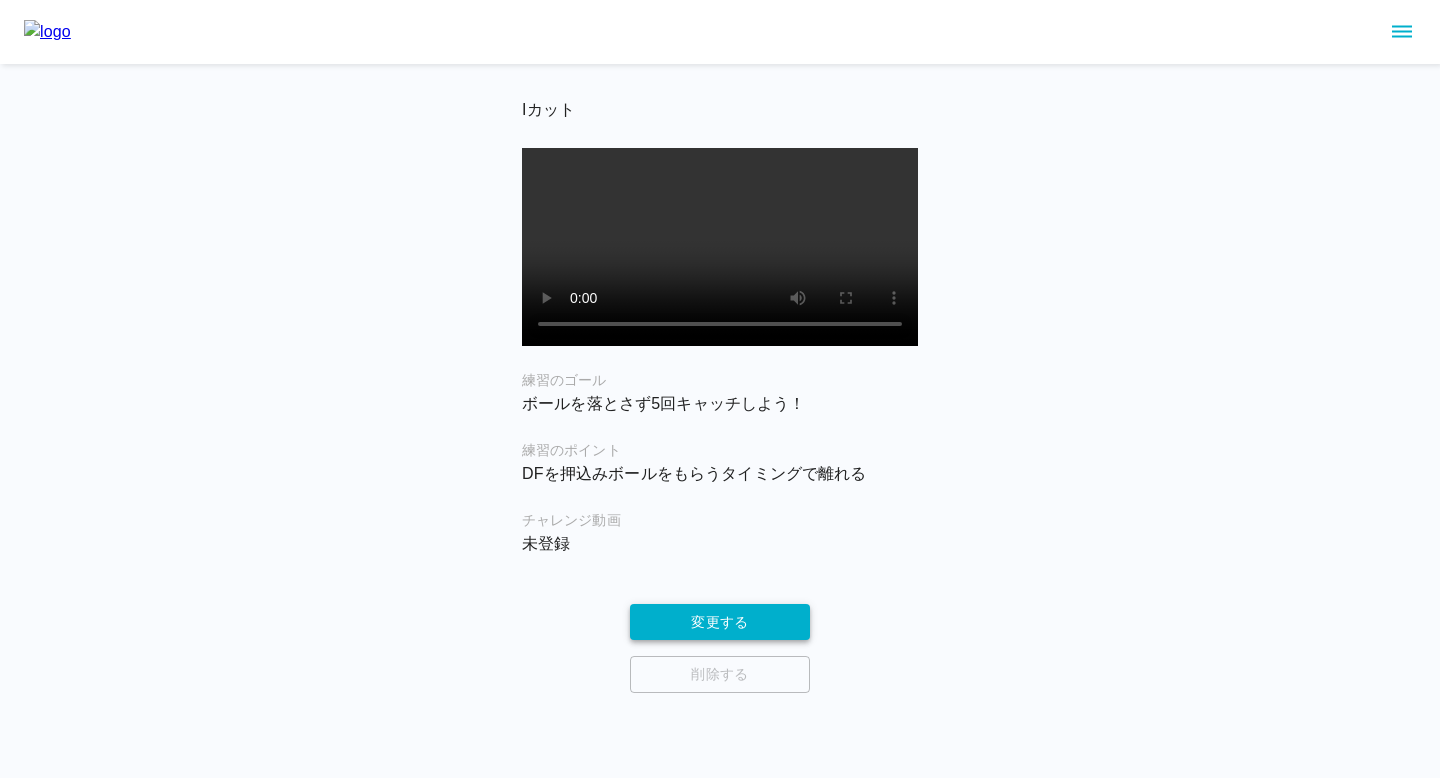 click on "変更する" at bounding box center (720, 622) 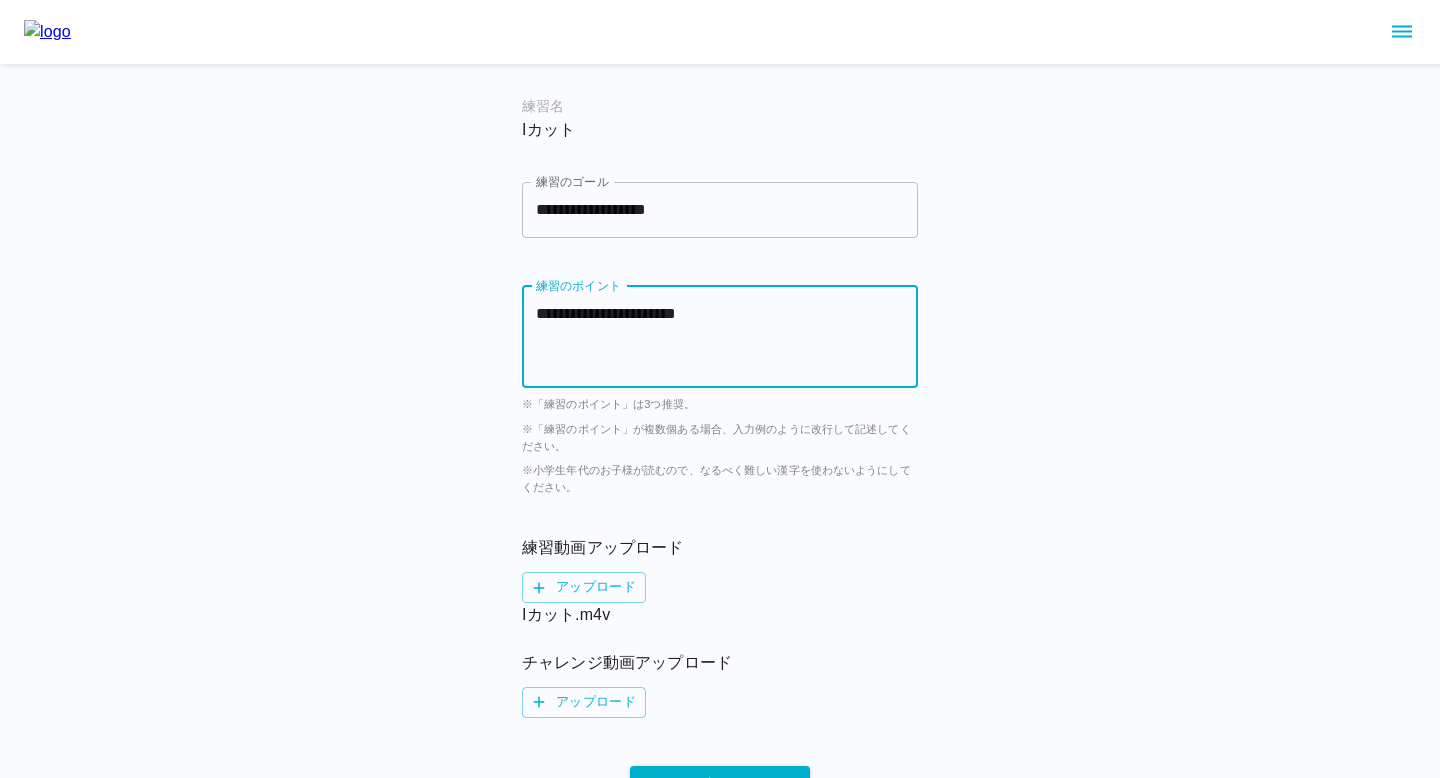 click on "**********" at bounding box center (720, 336) 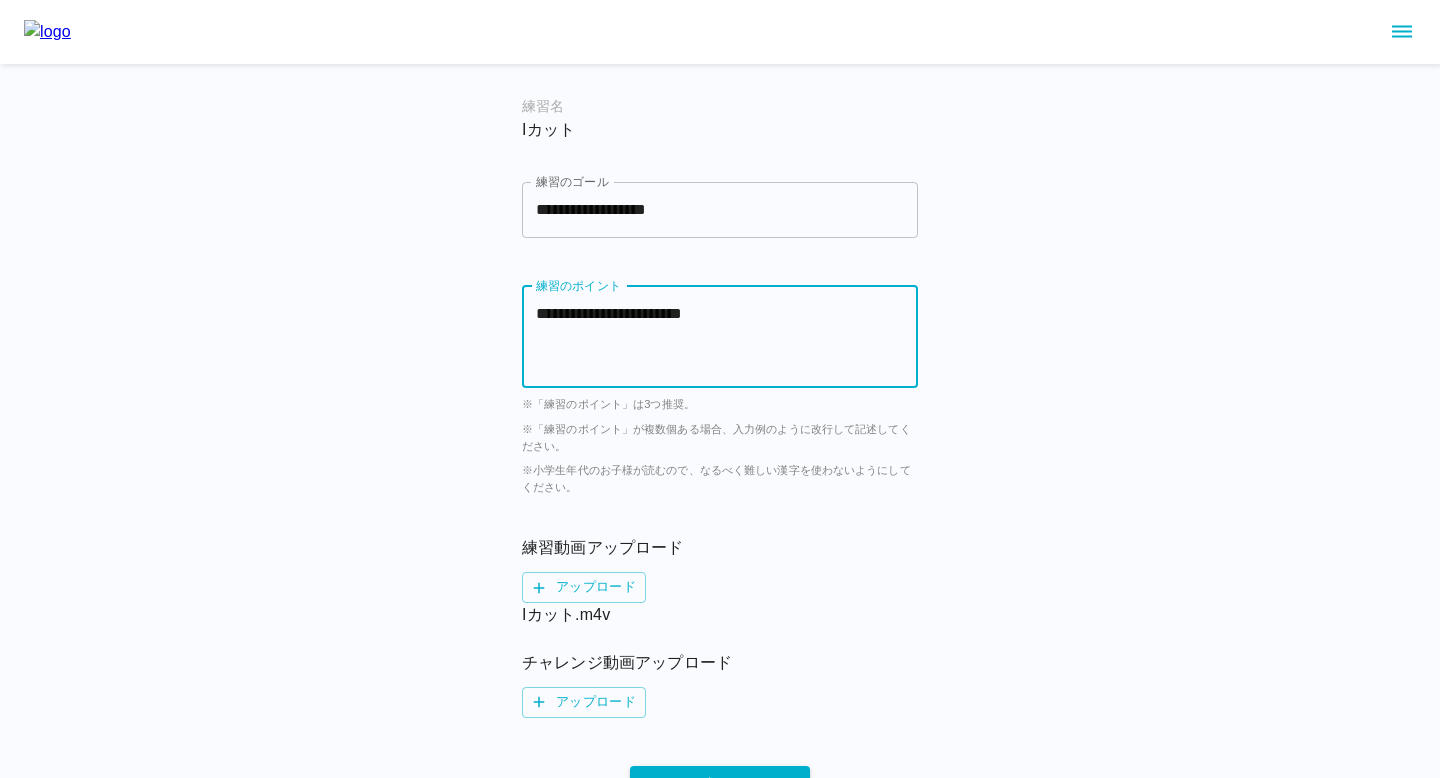 paste on "**********" 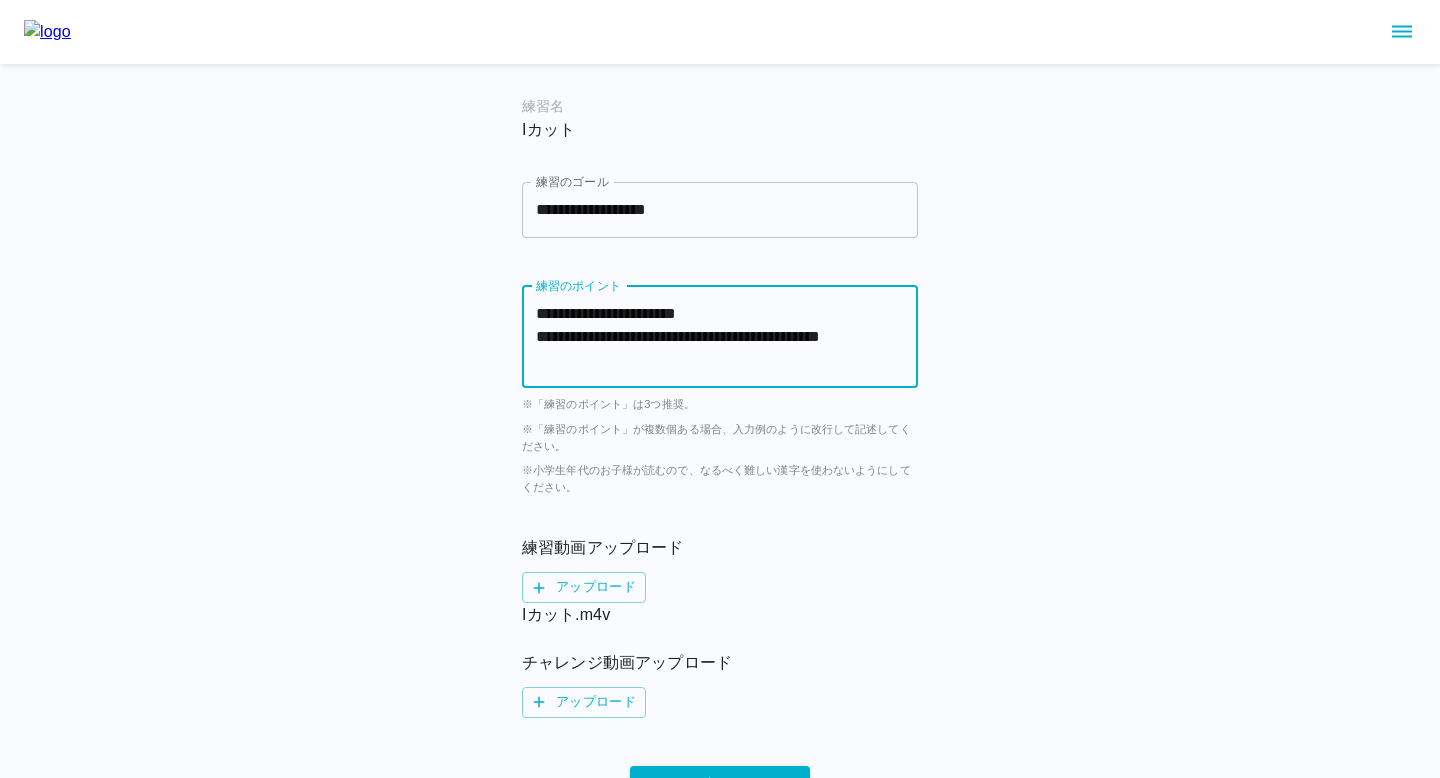 click on "**********" at bounding box center [720, 336] 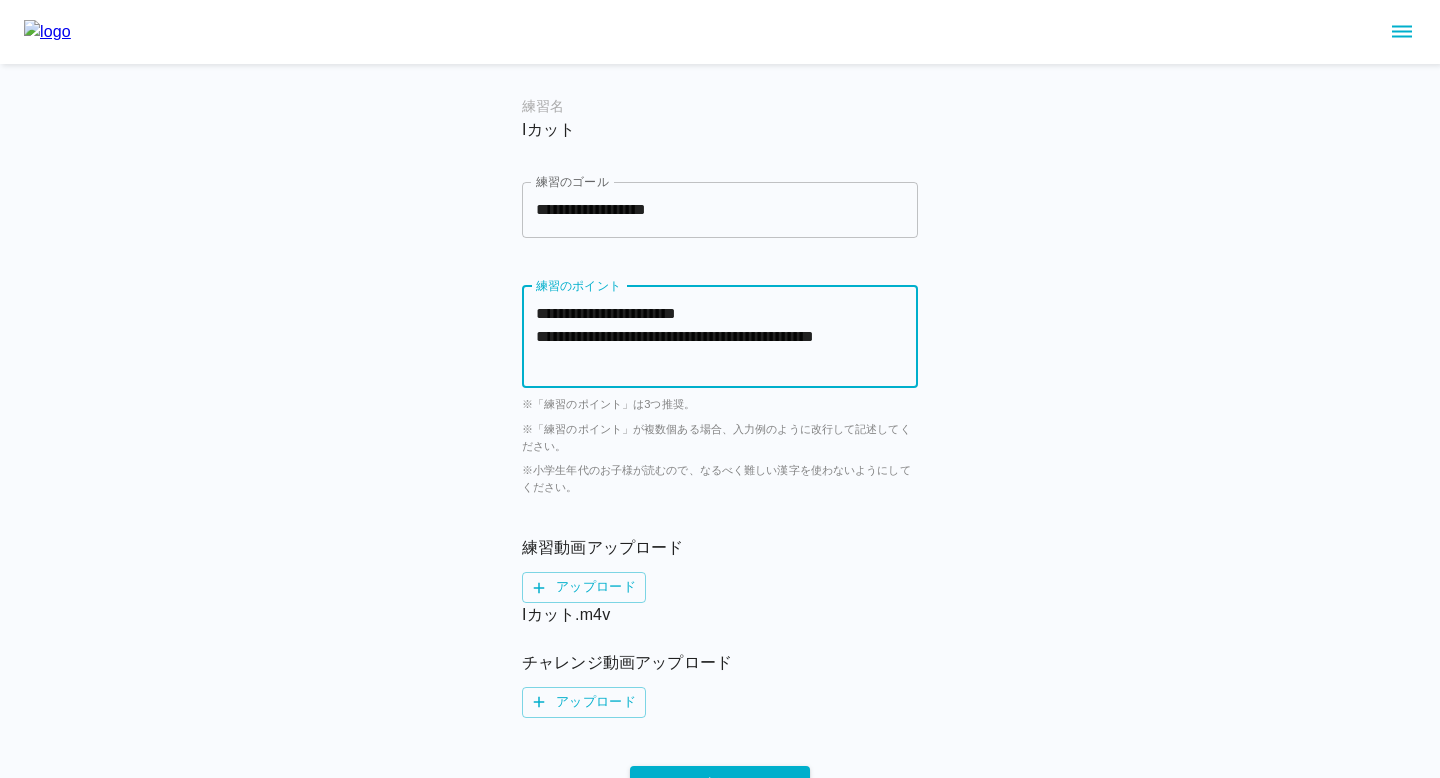 click on "**********" at bounding box center (720, 336) 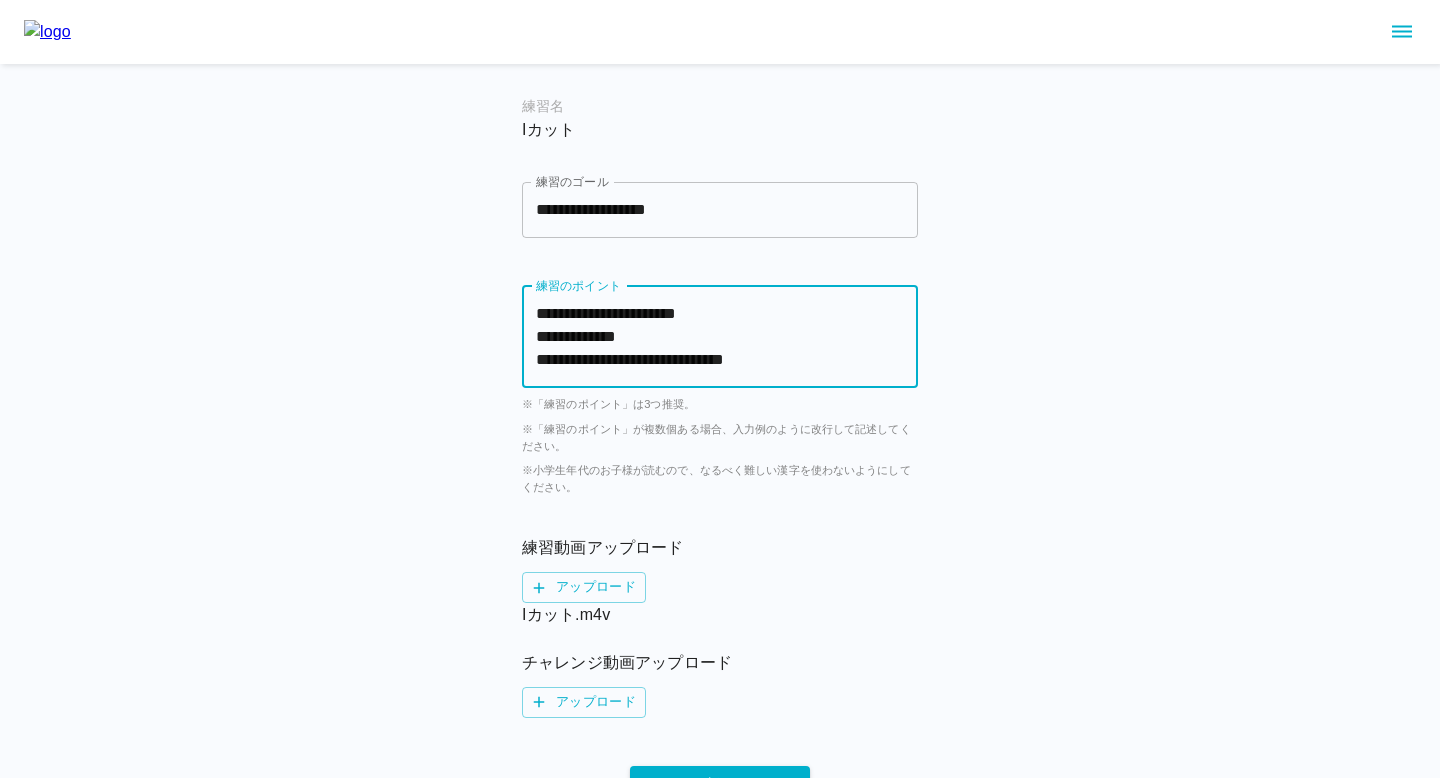 click on "**********" at bounding box center (720, 336) 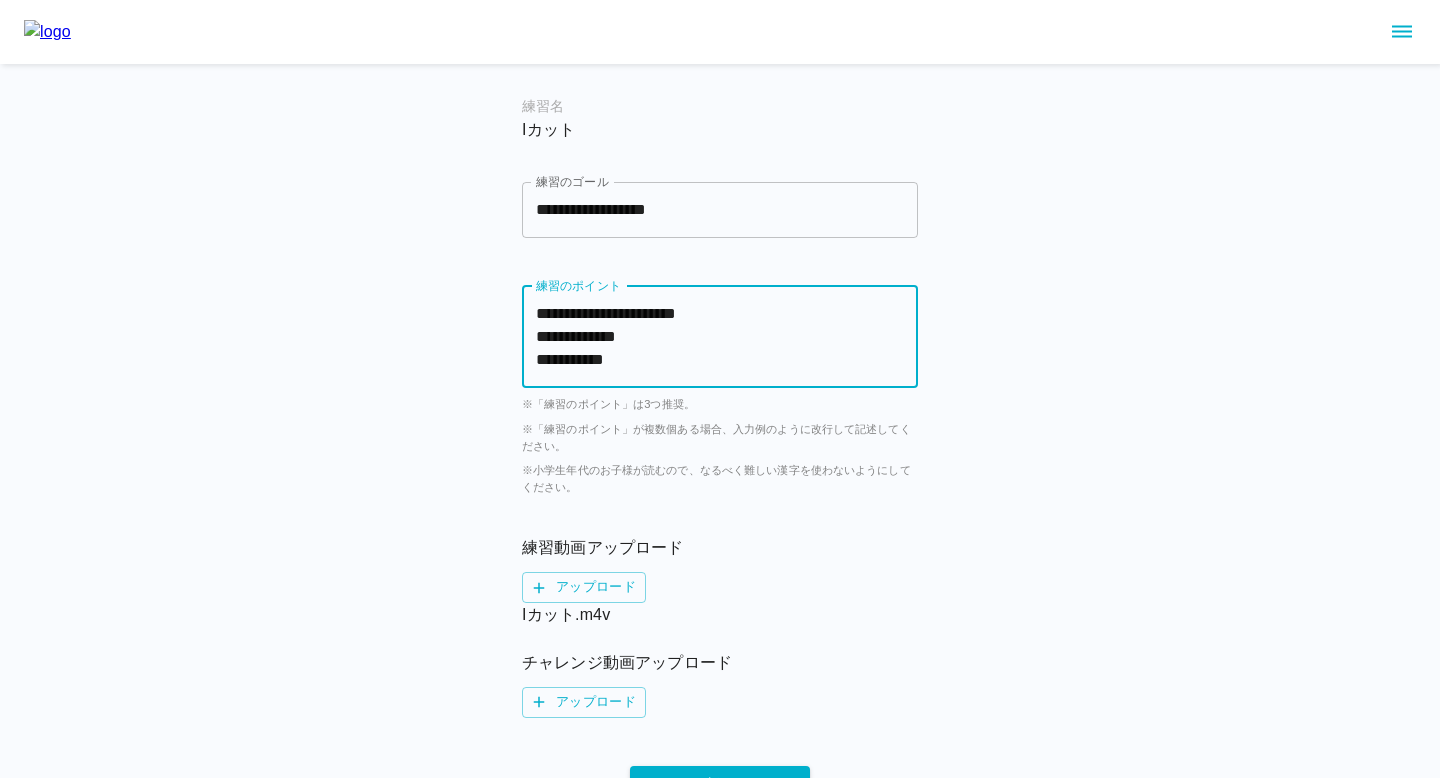 scroll, scrollTop: 23, scrollLeft: 0, axis: vertical 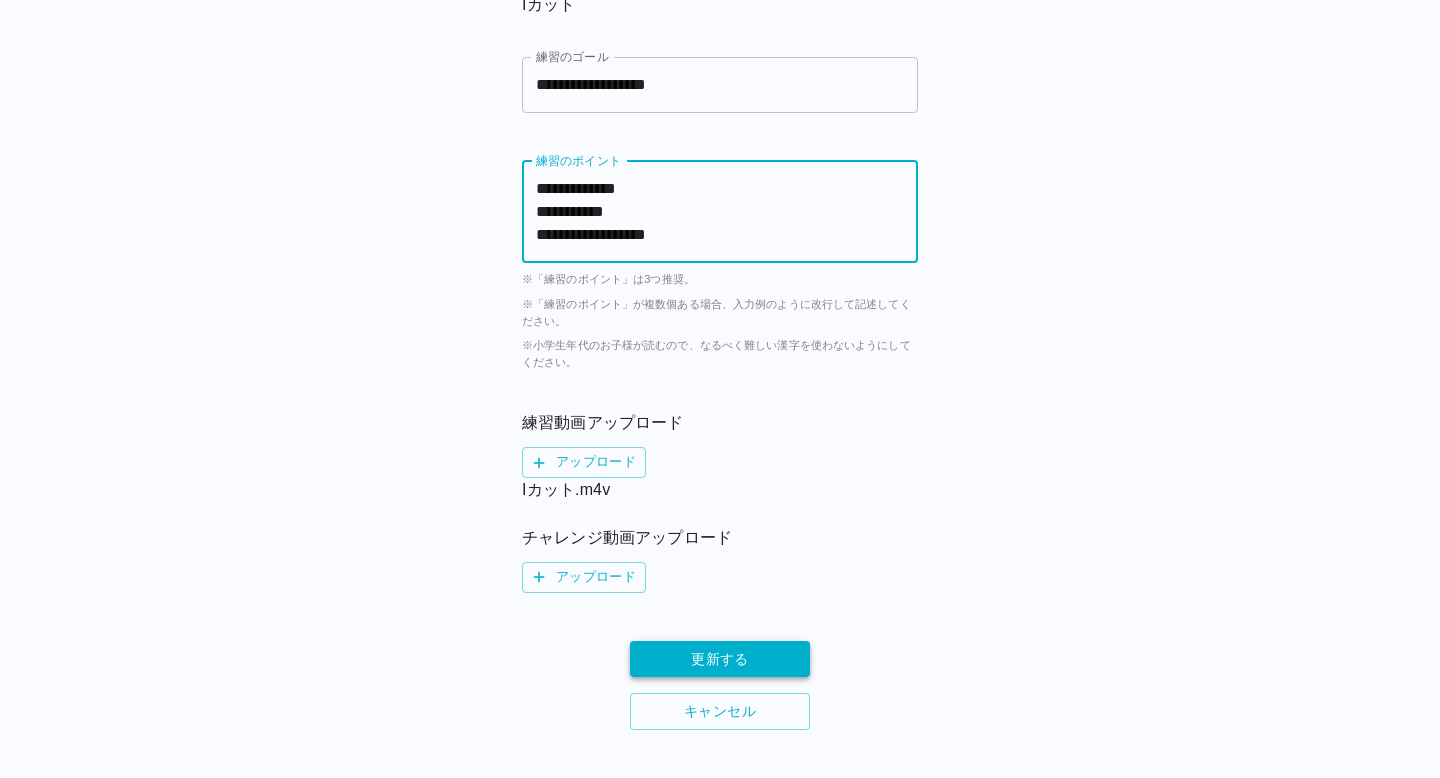type on "**********" 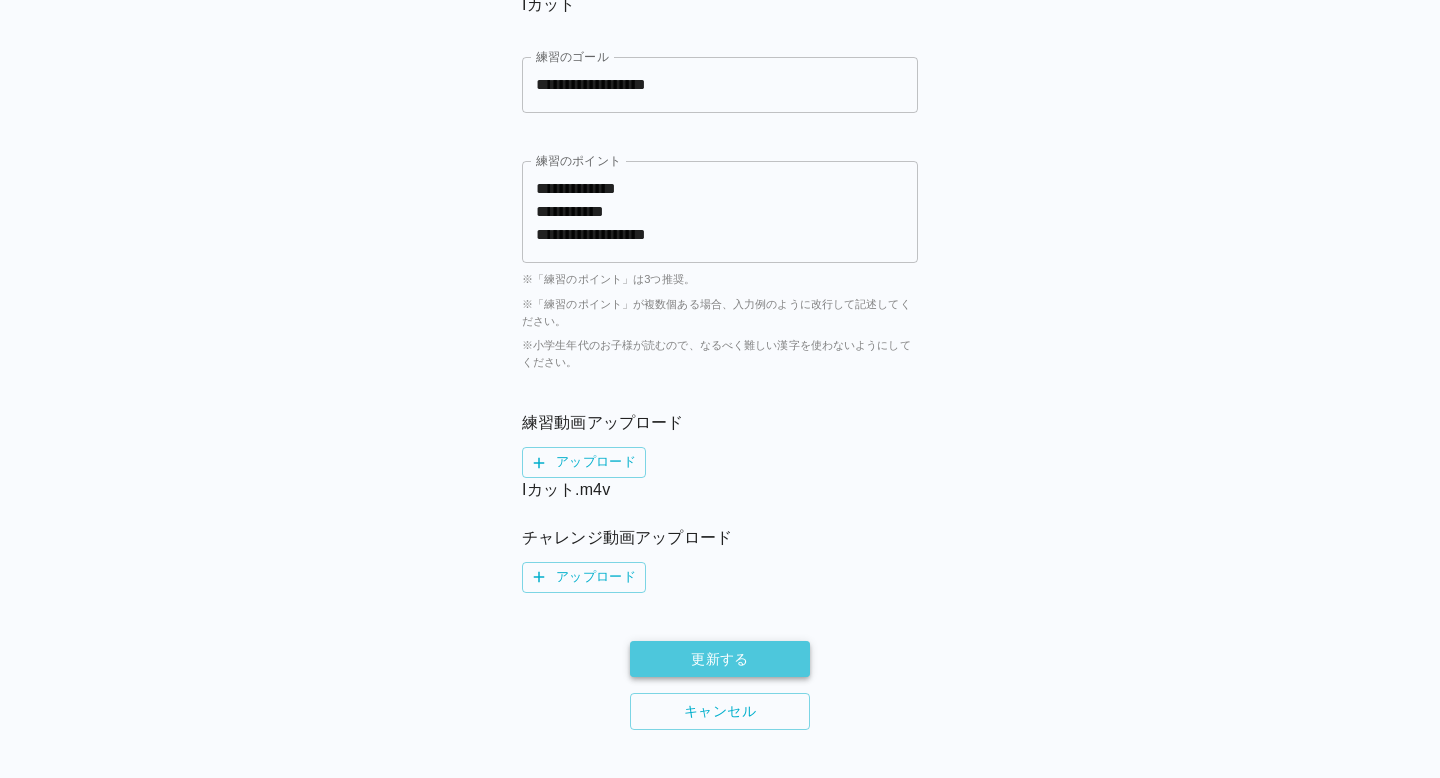 click on "更新する" at bounding box center (720, 659) 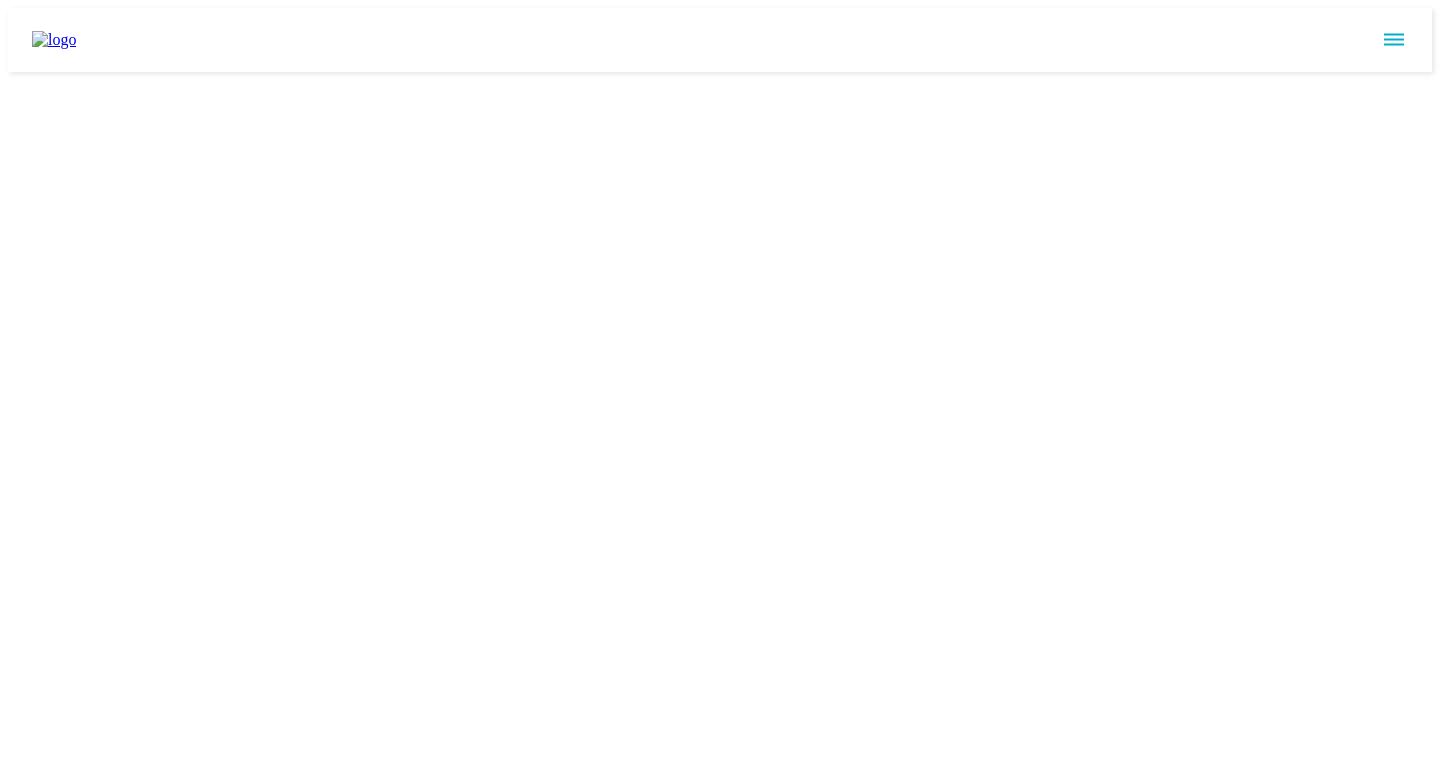scroll, scrollTop: 0, scrollLeft: 0, axis: both 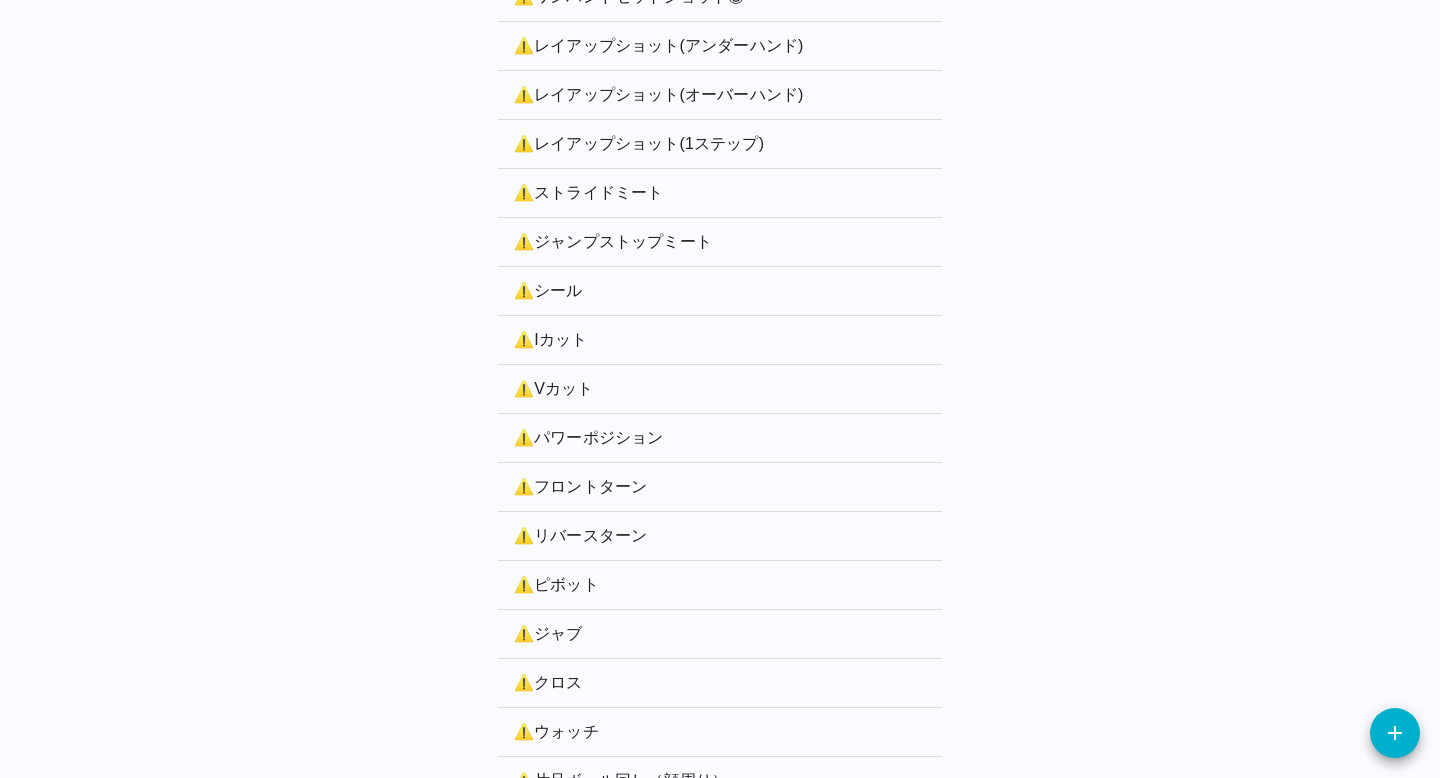 click on "⚠️  Vカット" at bounding box center (720, 389) 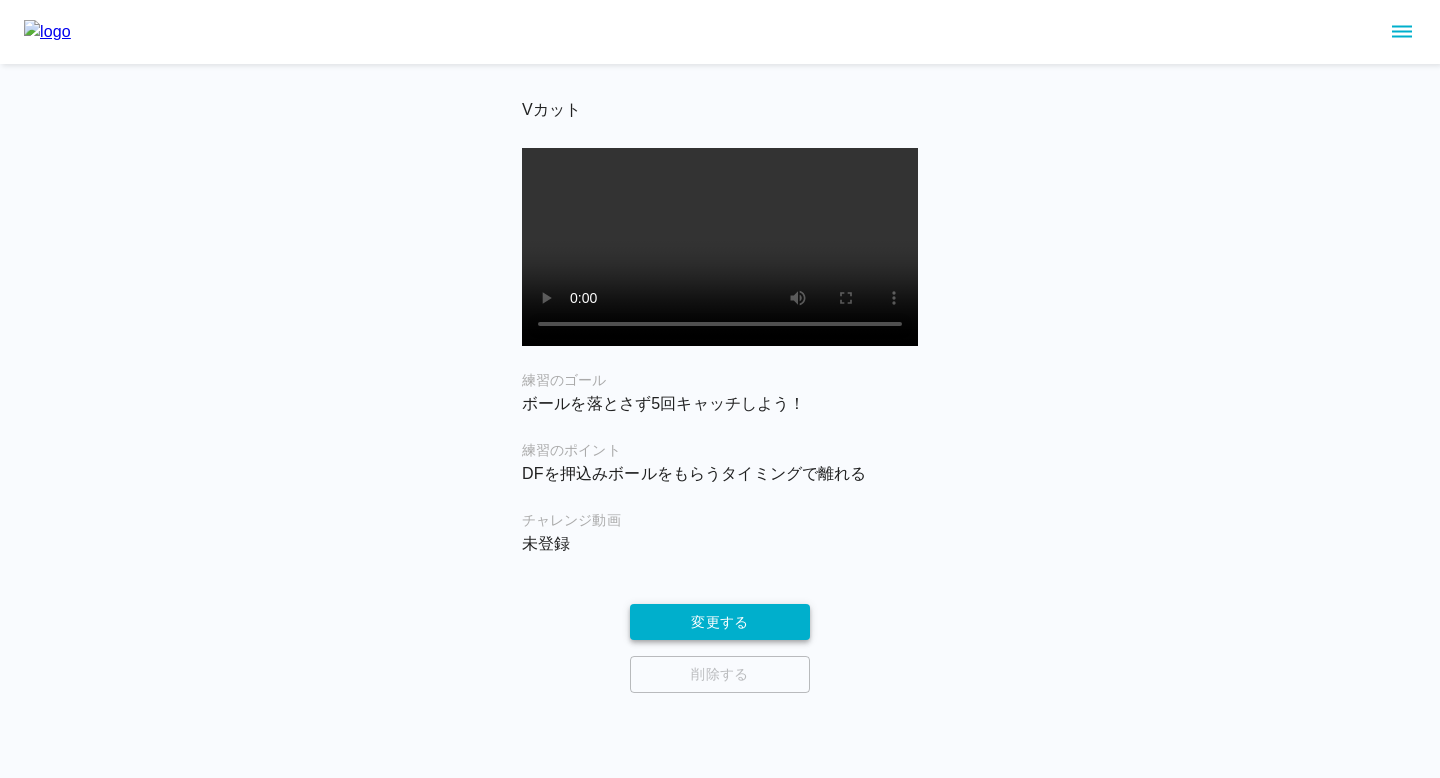 click on "変更する" at bounding box center (720, 622) 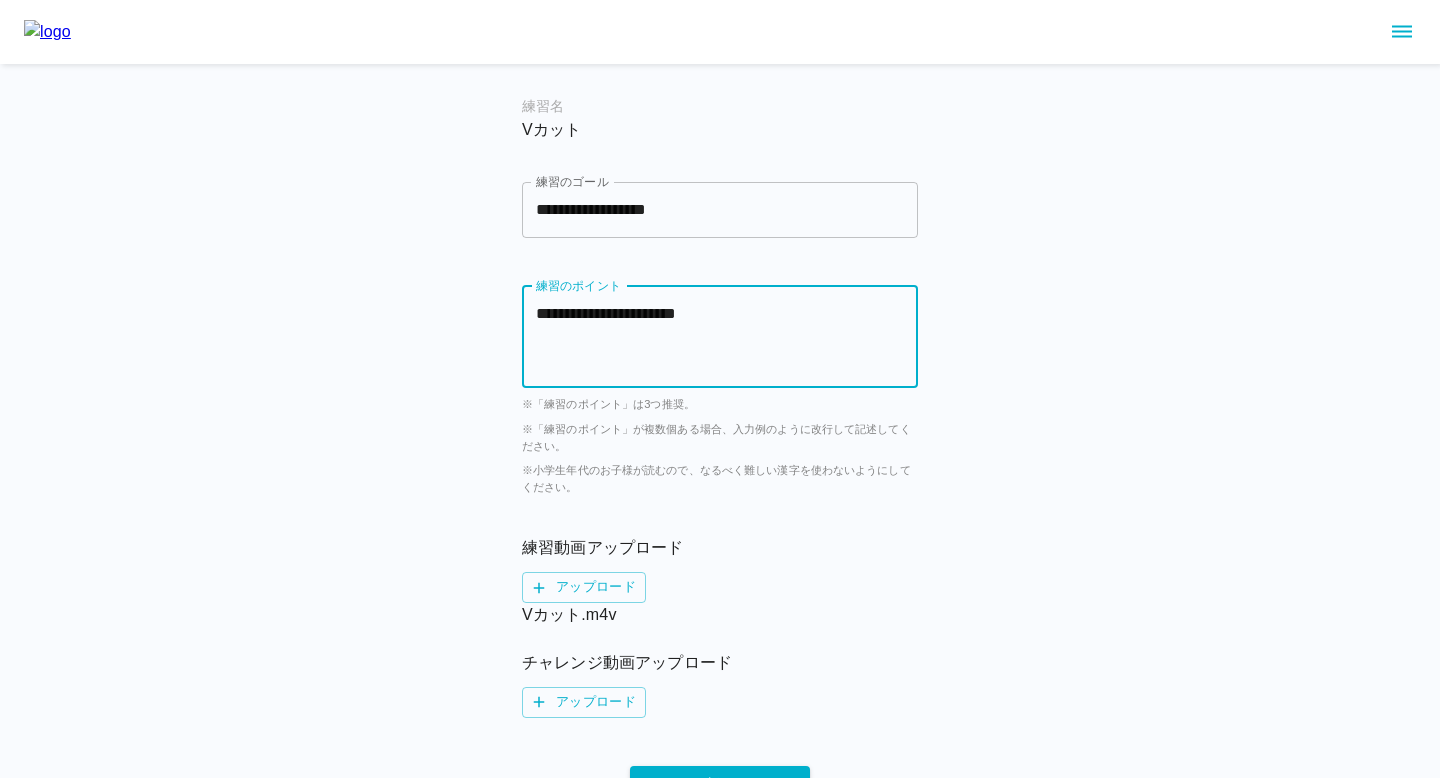 click on "**********" at bounding box center [720, 336] 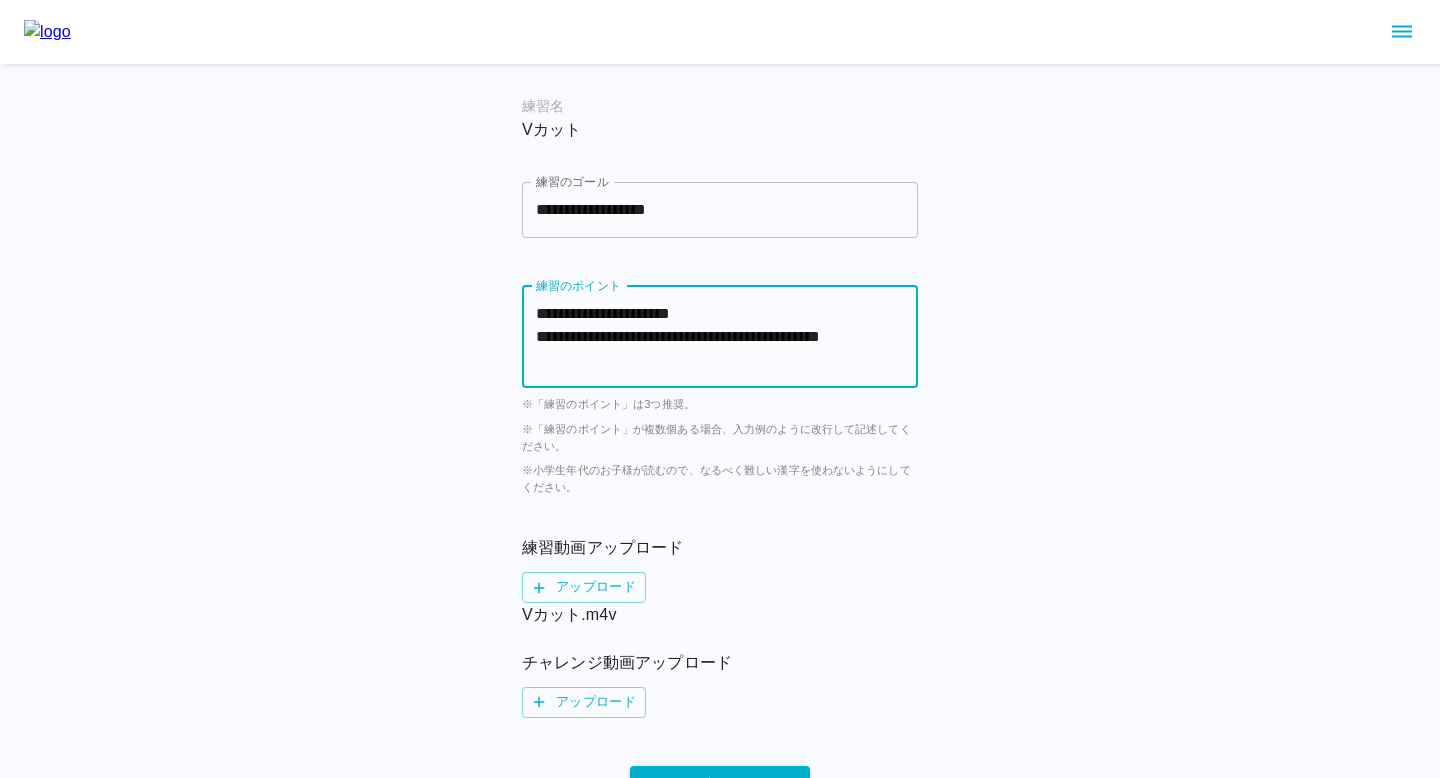 click on "**********" at bounding box center (720, 336) 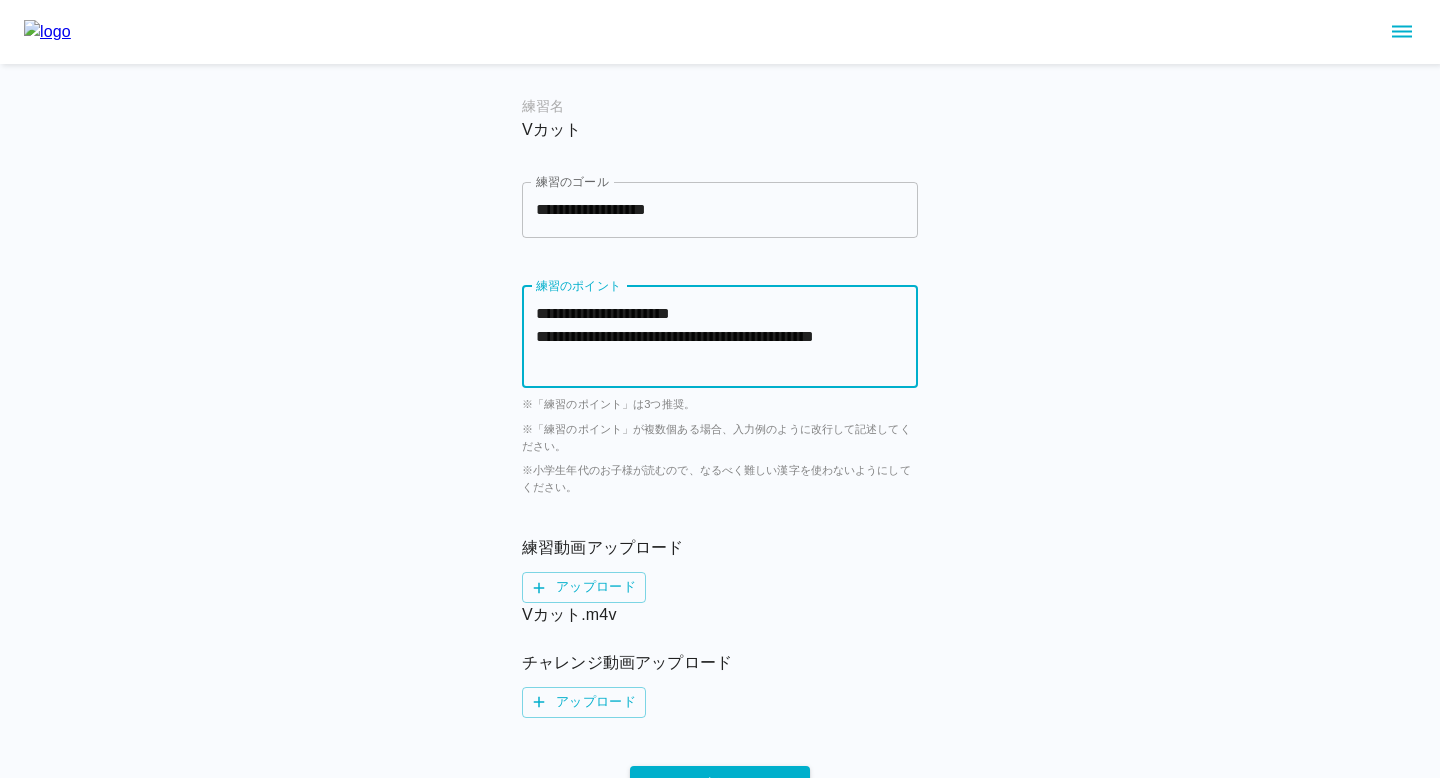 click on "**********" at bounding box center [720, 336] 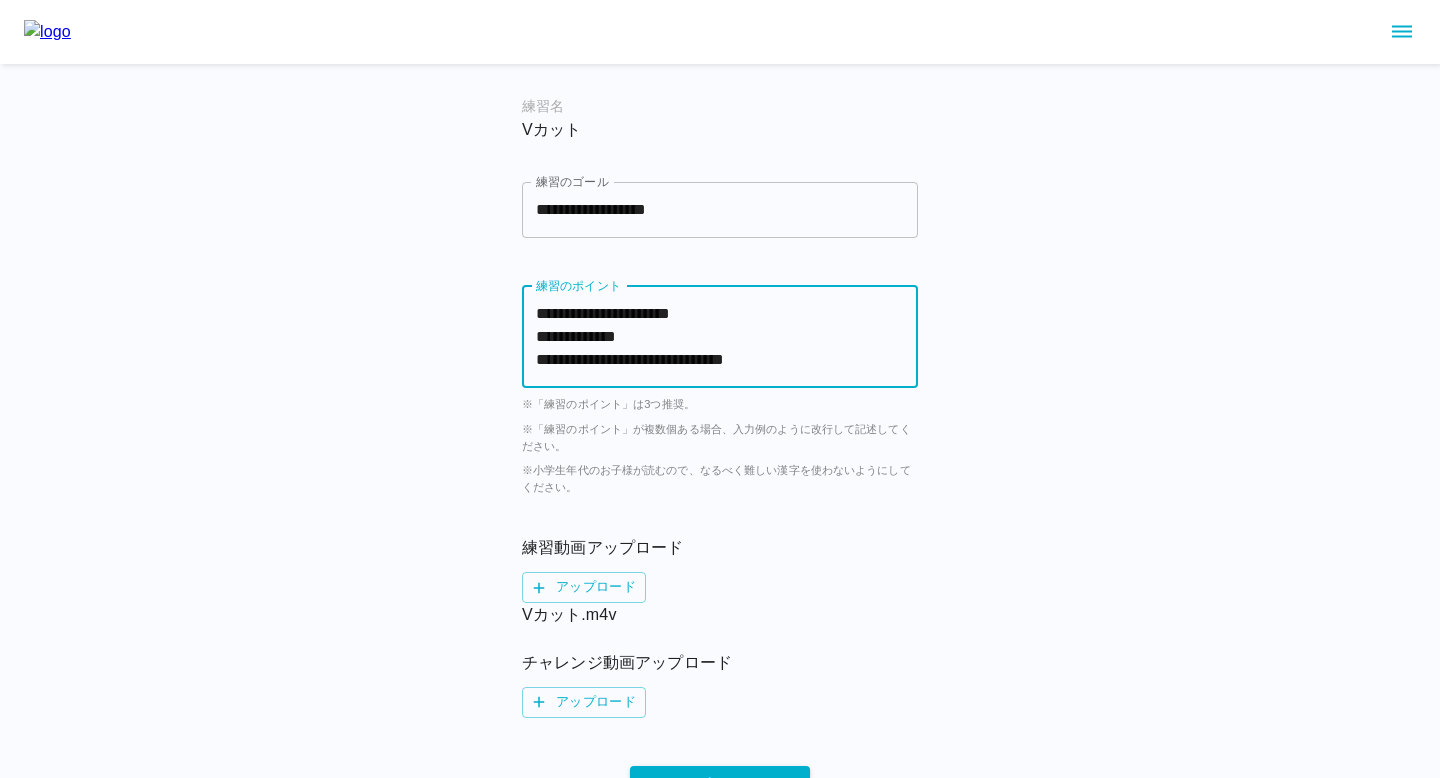 click on "**********" at bounding box center [720, 336] 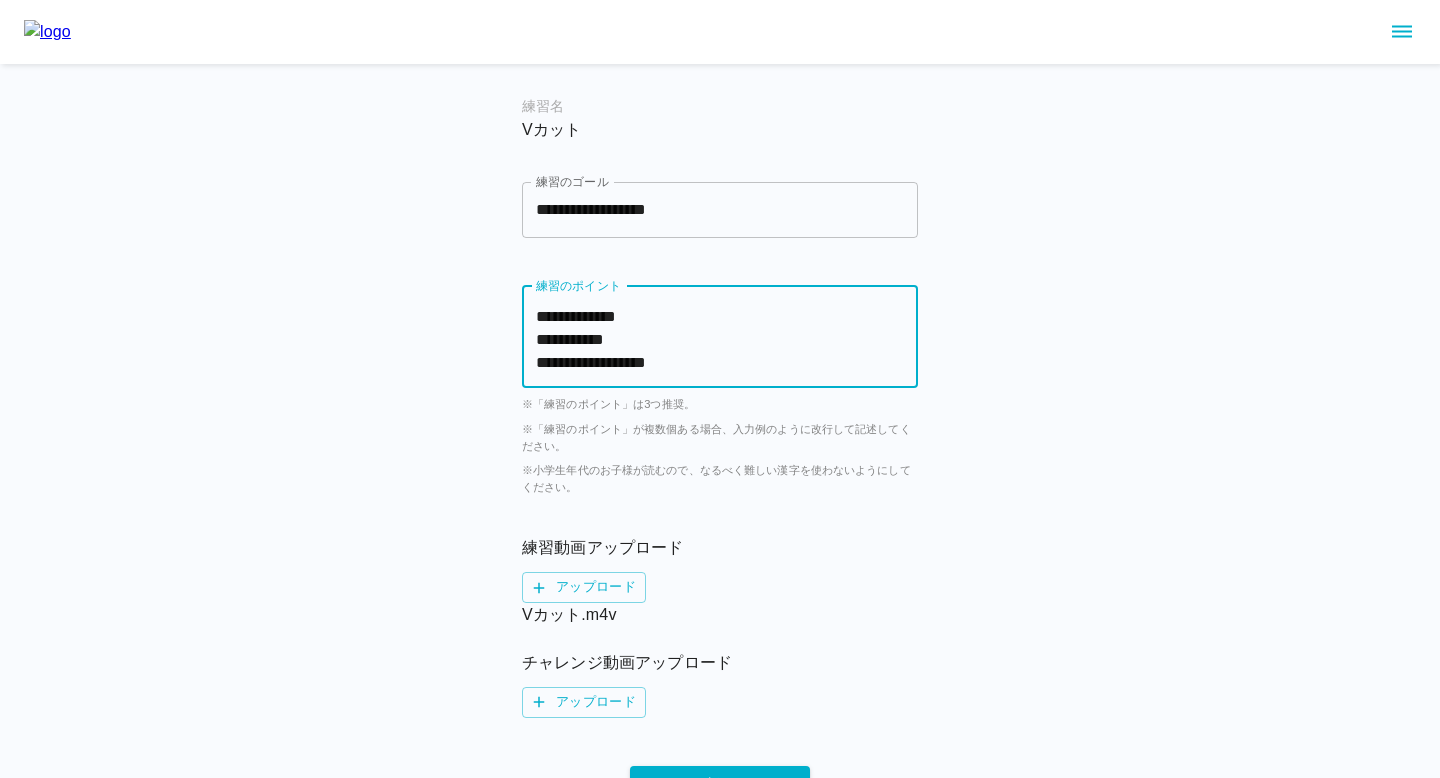 scroll, scrollTop: 23, scrollLeft: 0, axis: vertical 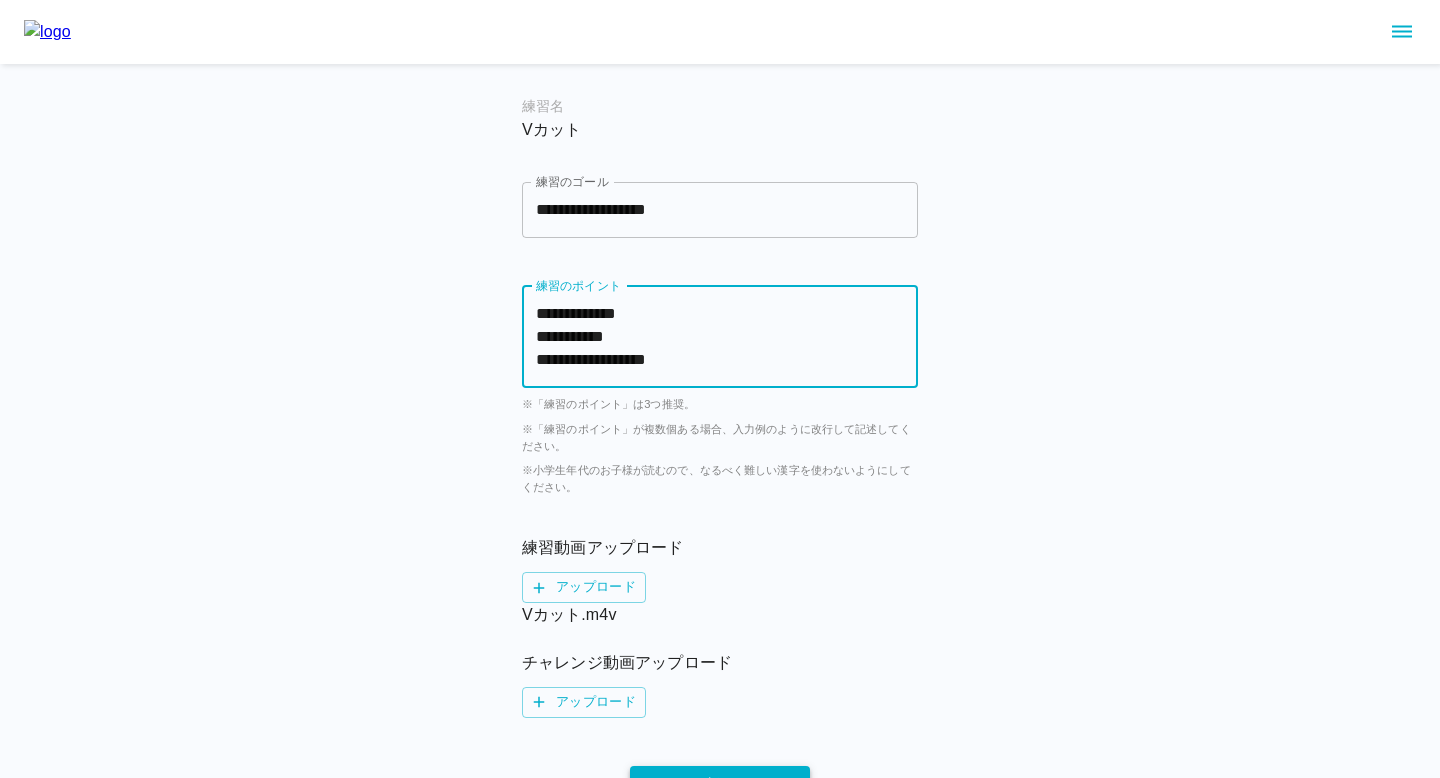 type on "**********" 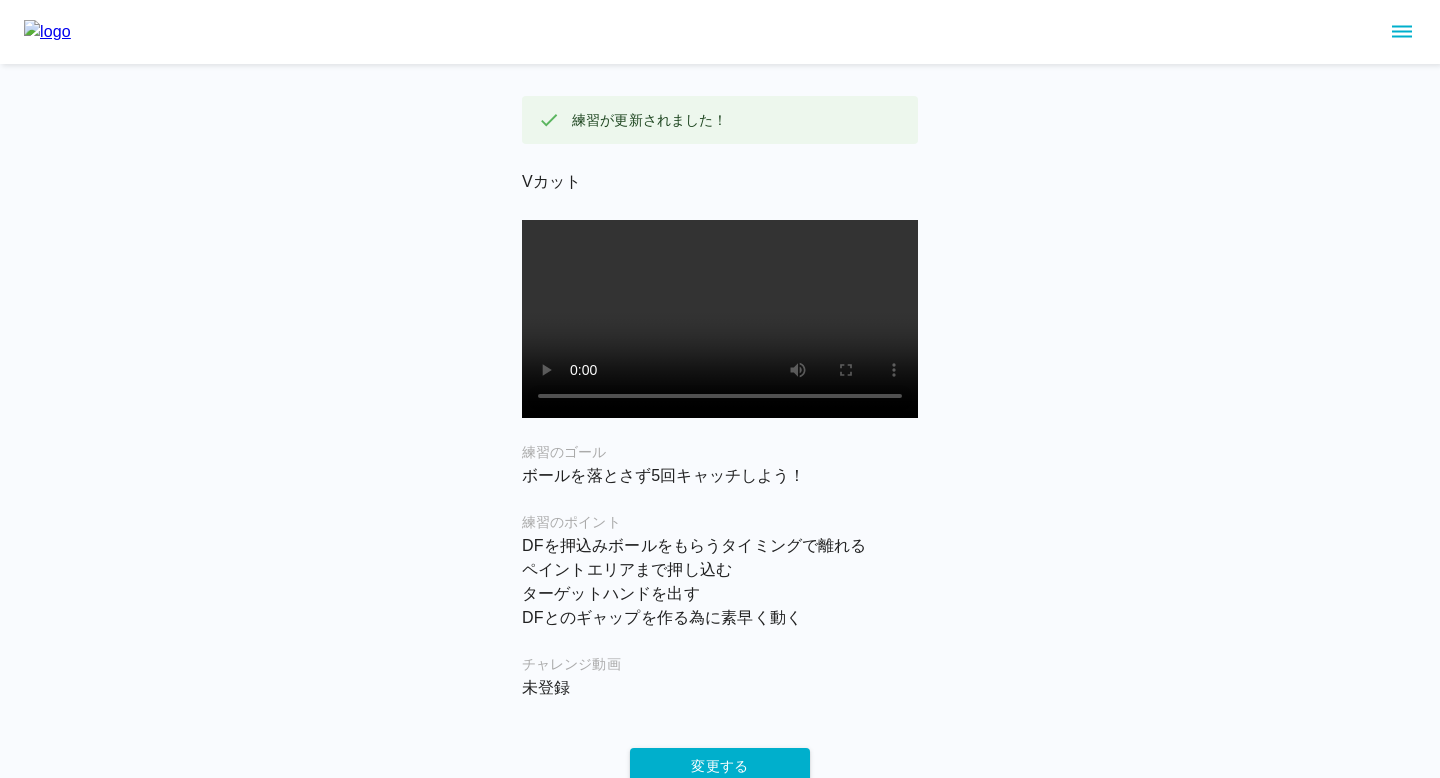 click 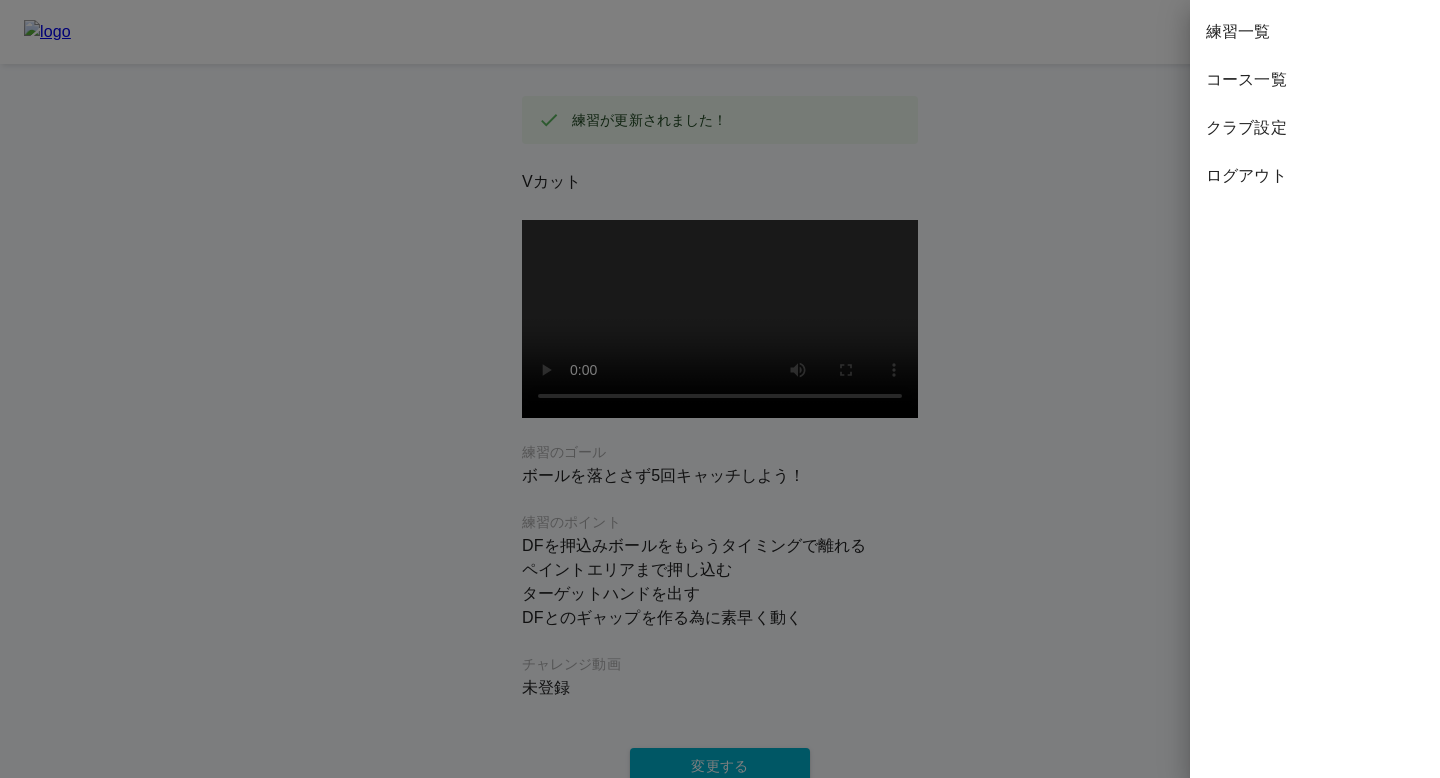 click on "練習一覧" at bounding box center (1315, 32) 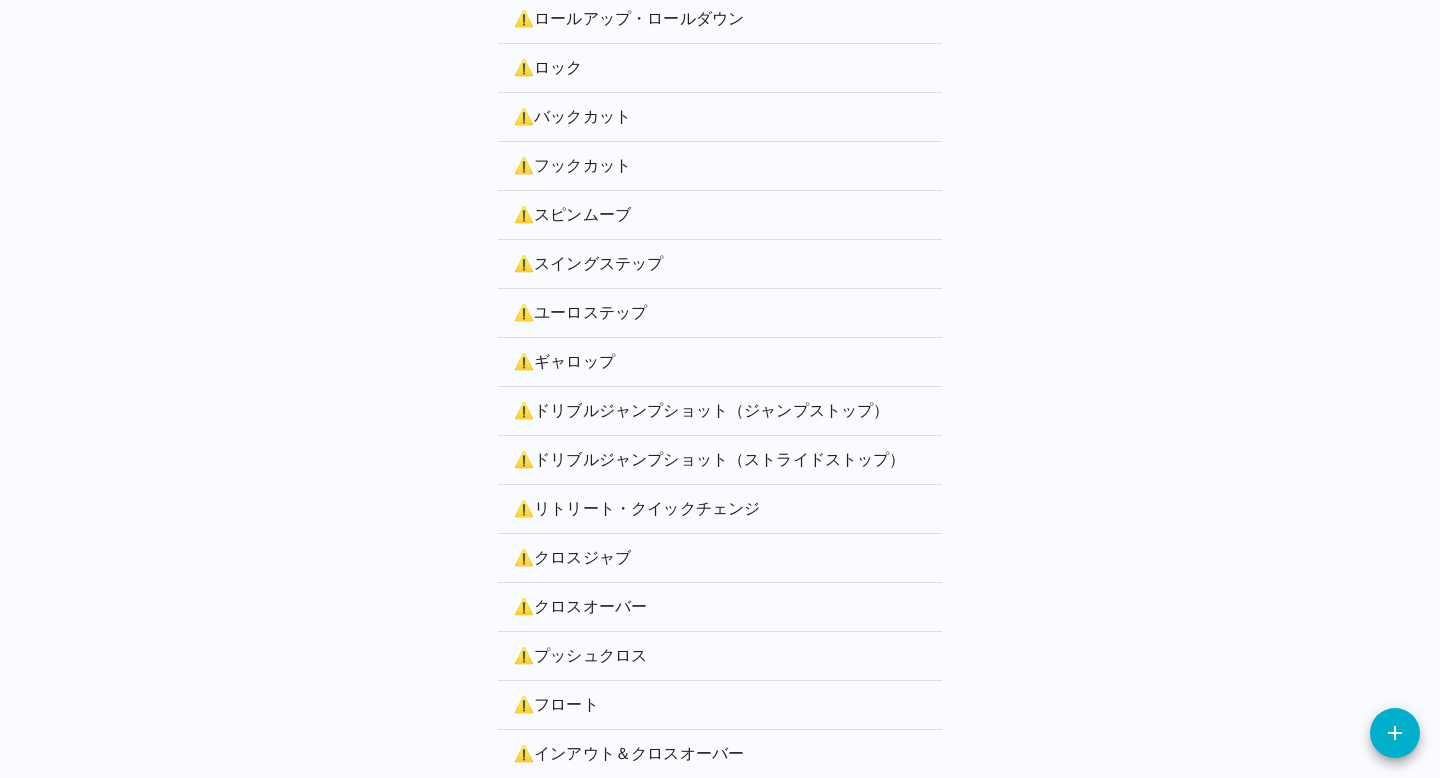 scroll, scrollTop: 2658, scrollLeft: 0, axis: vertical 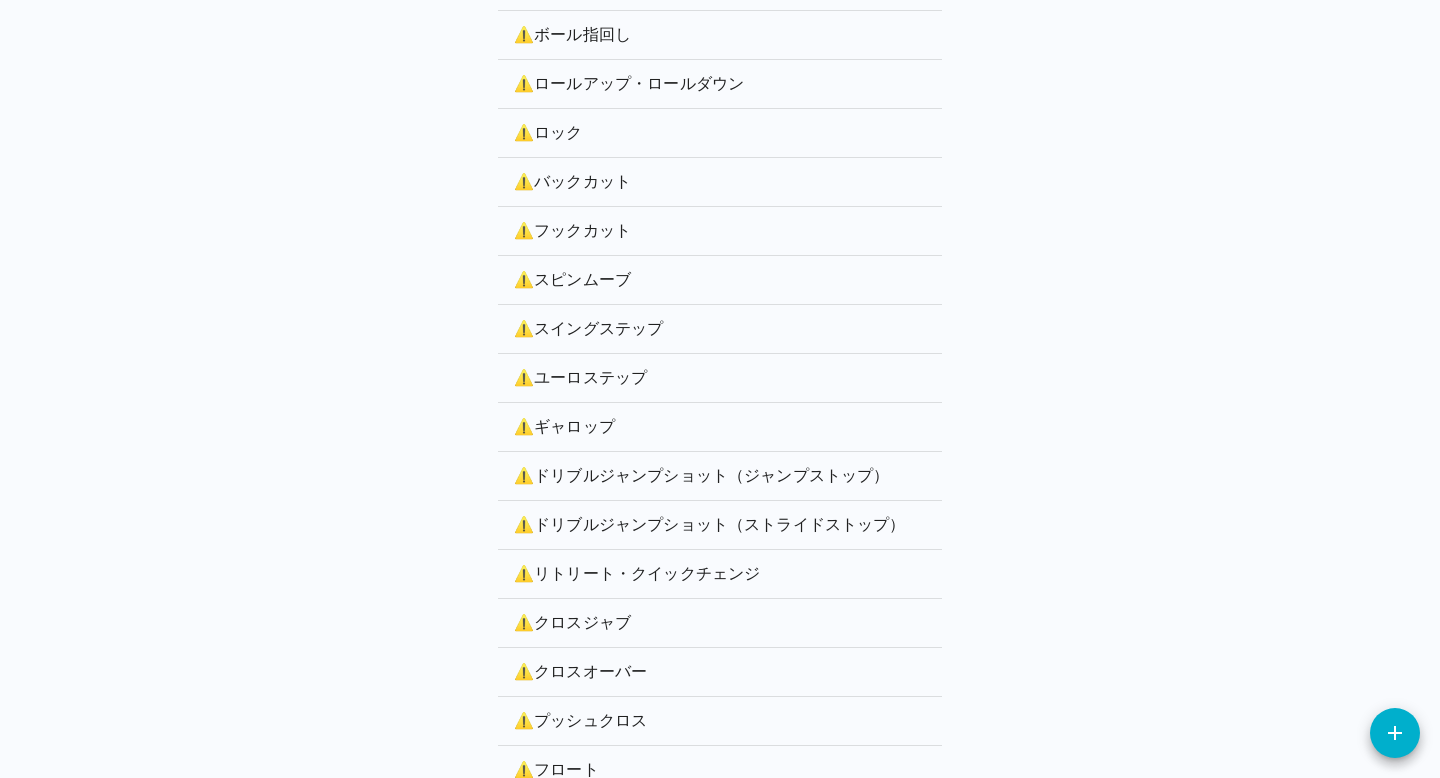 click on "⚠️  ドリブルジャンプショット（ジャンプストップ）" at bounding box center [720, 476] 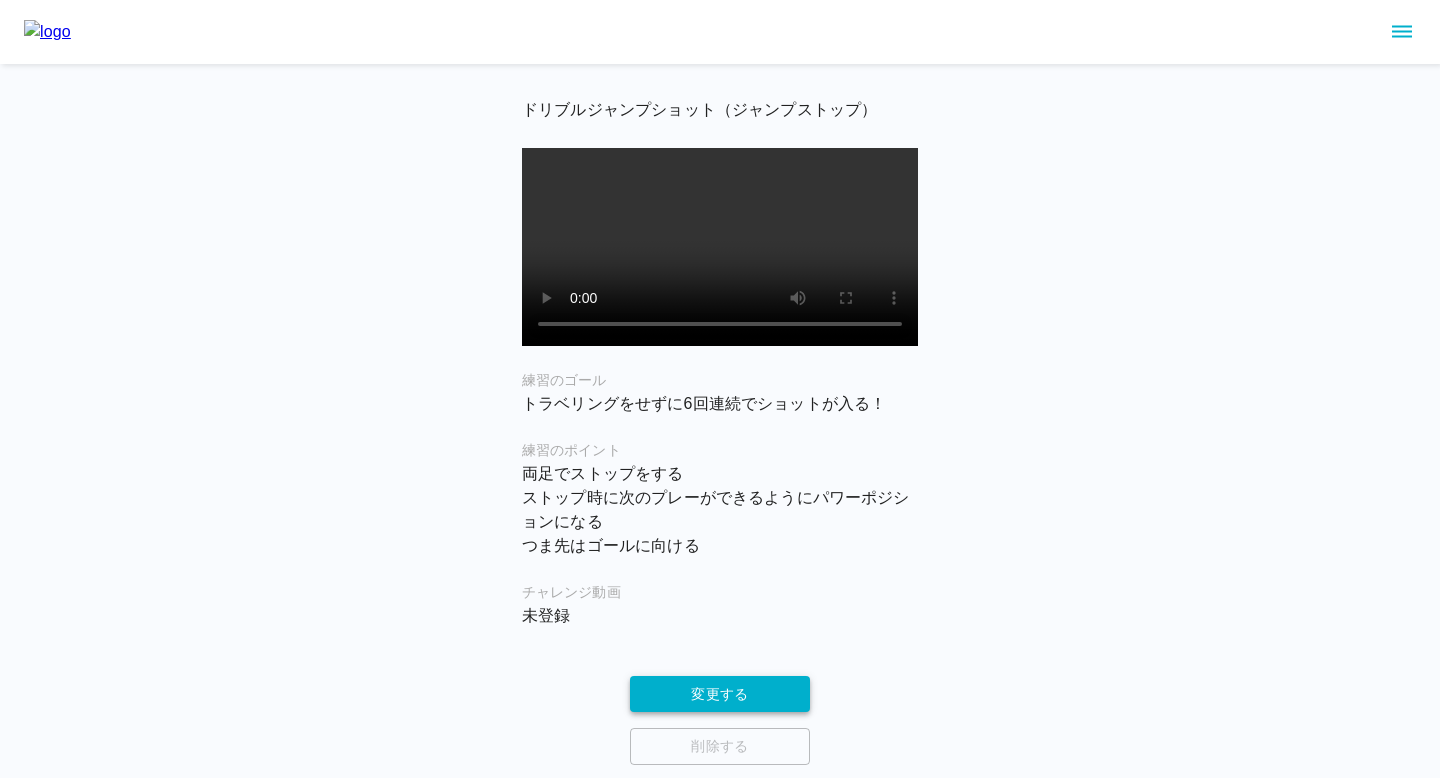 click on "変更する" at bounding box center (720, 694) 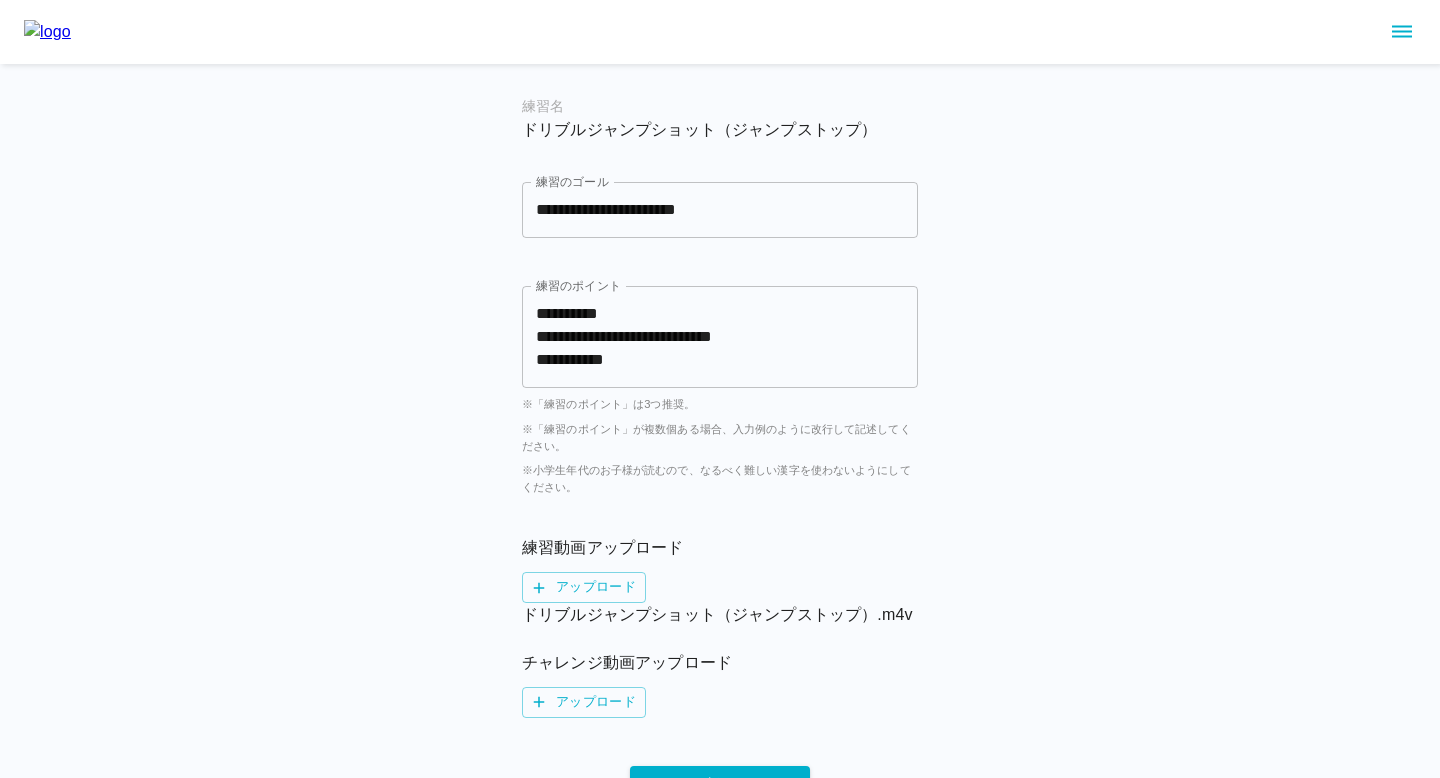 scroll, scrollTop: 23, scrollLeft: 0, axis: vertical 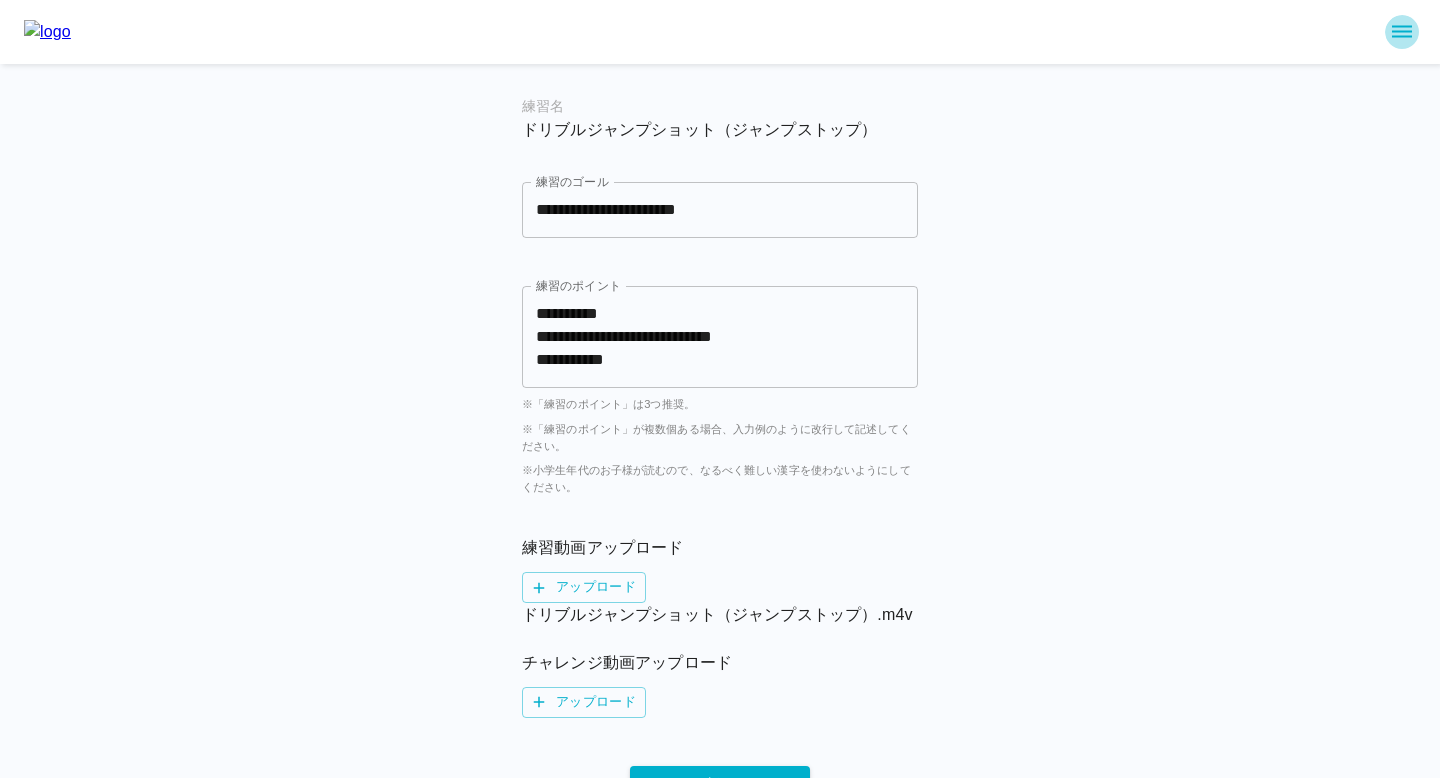 click 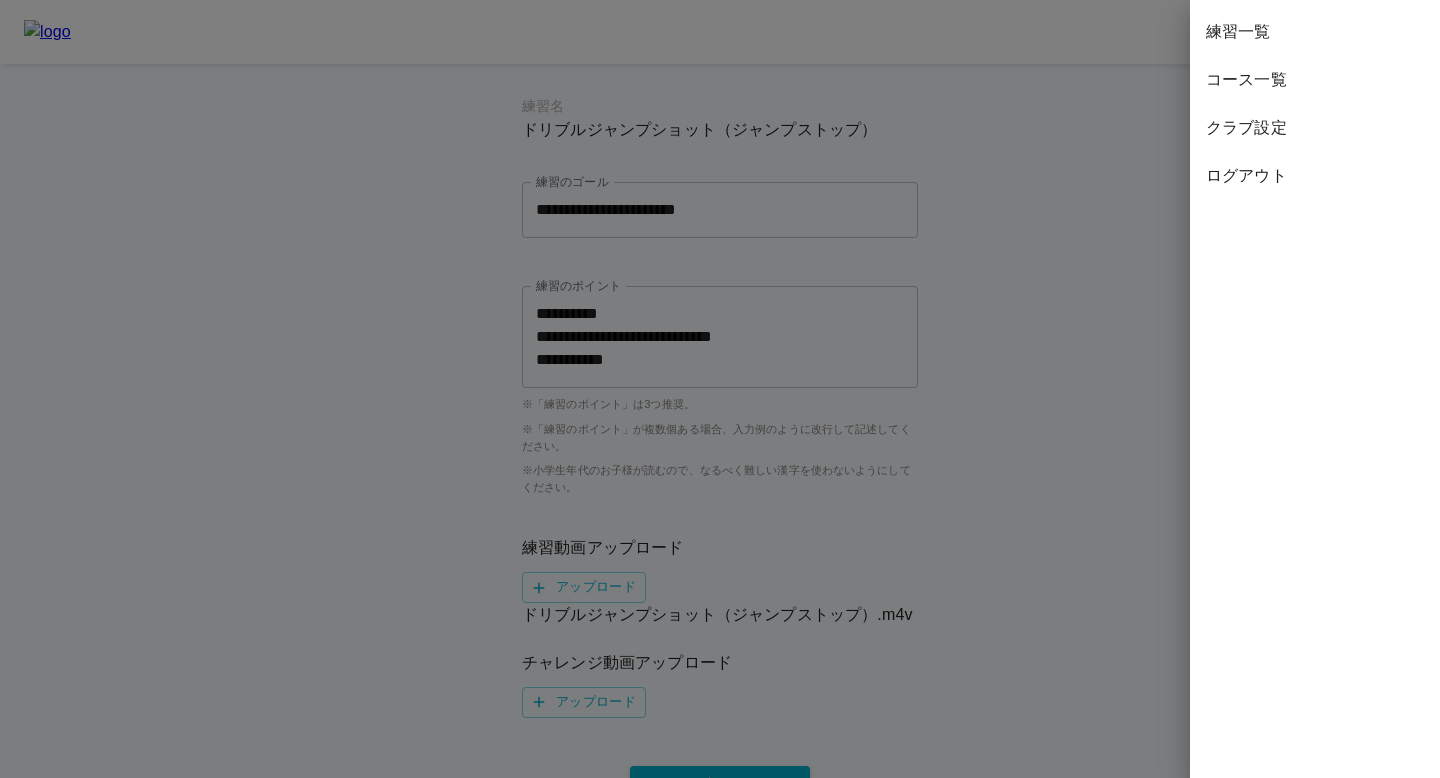 click on "コース一覧" at bounding box center (1315, 80) 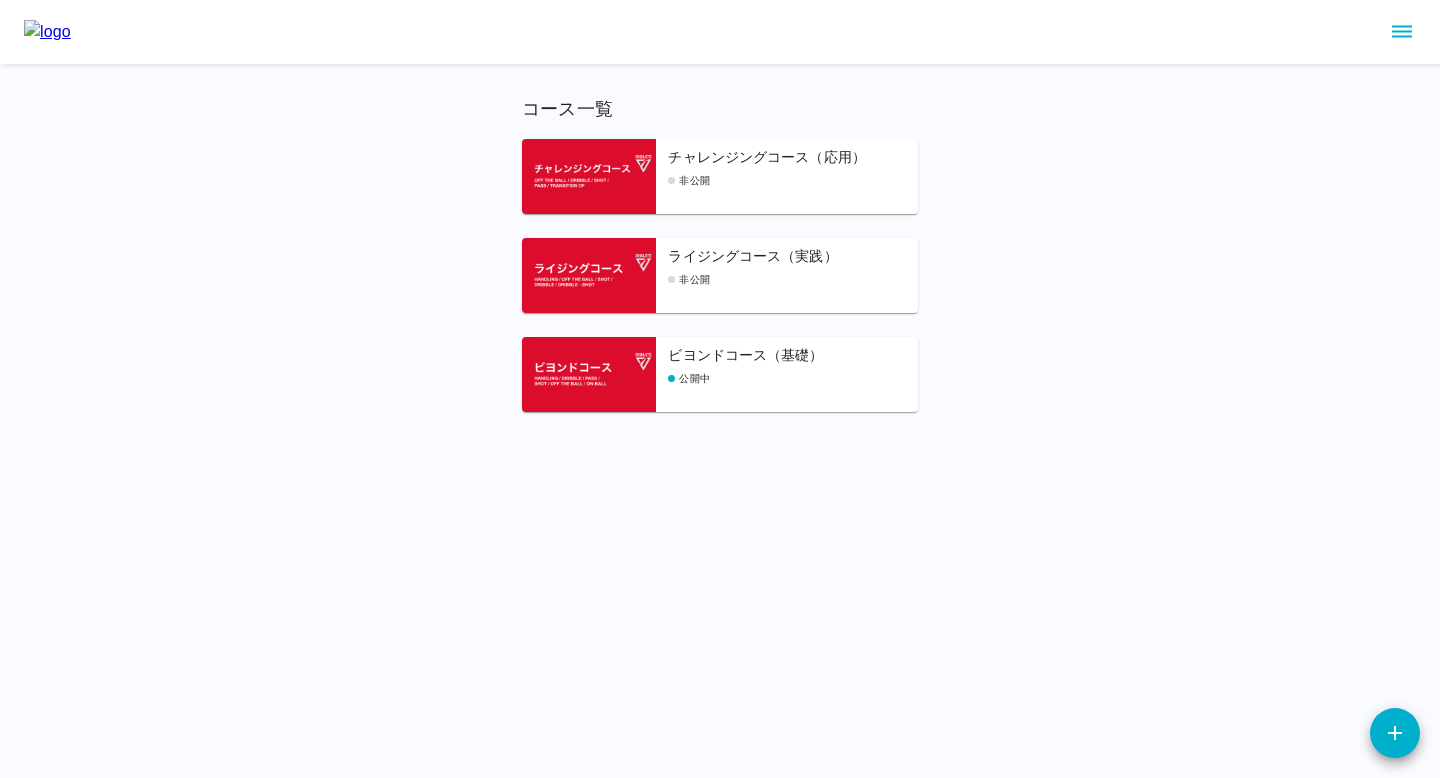 click on "非公開" at bounding box center (793, 279) 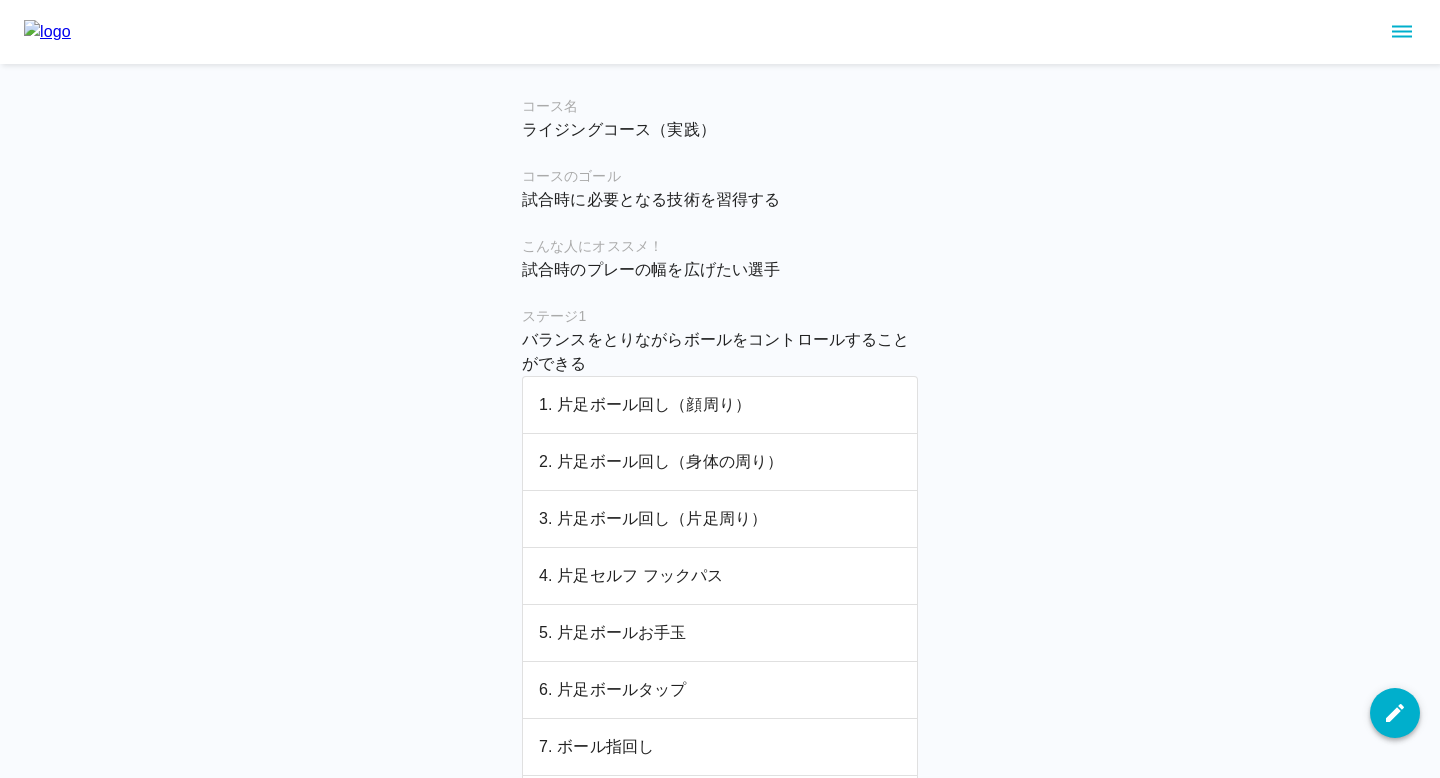 click 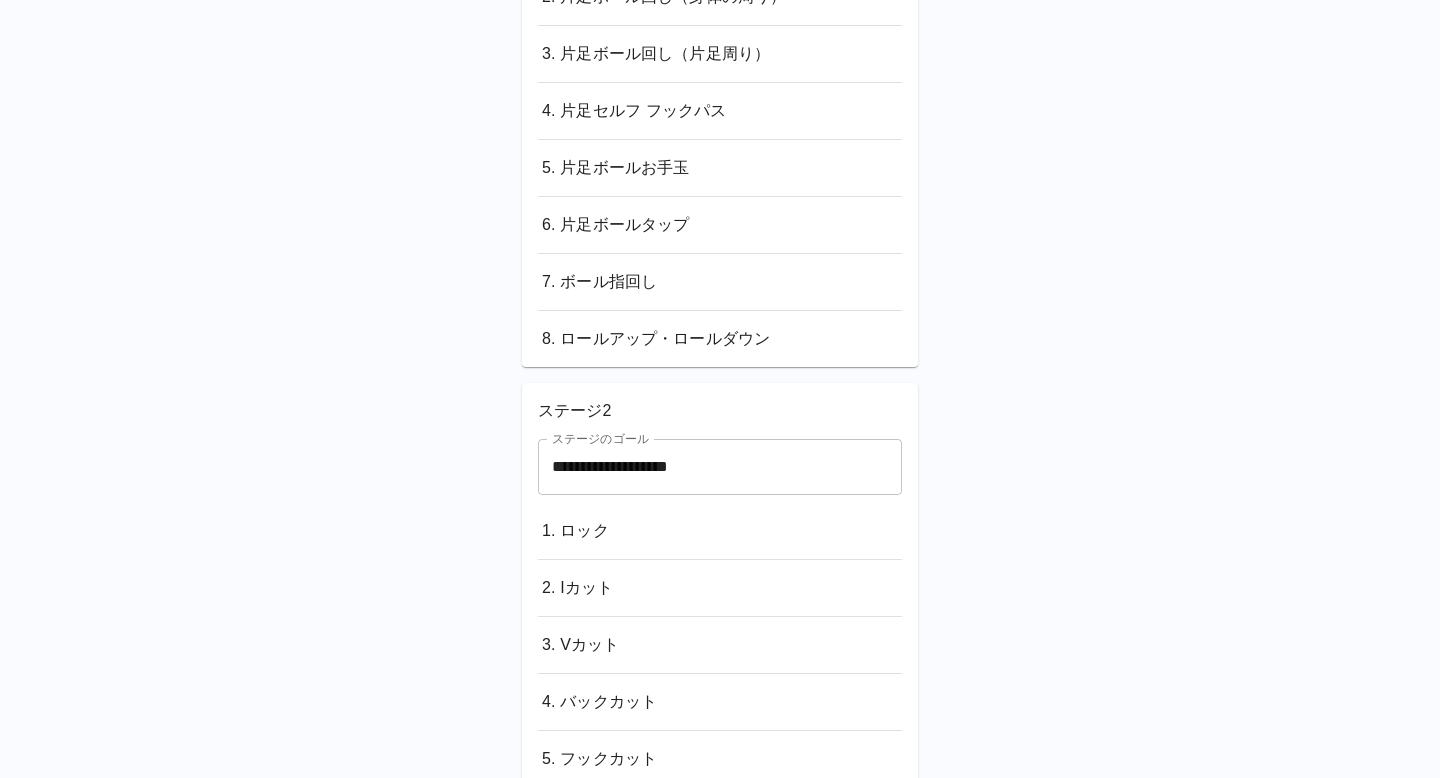 scroll, scrollTop: 636, scrollLeft: 0, axis: vertical 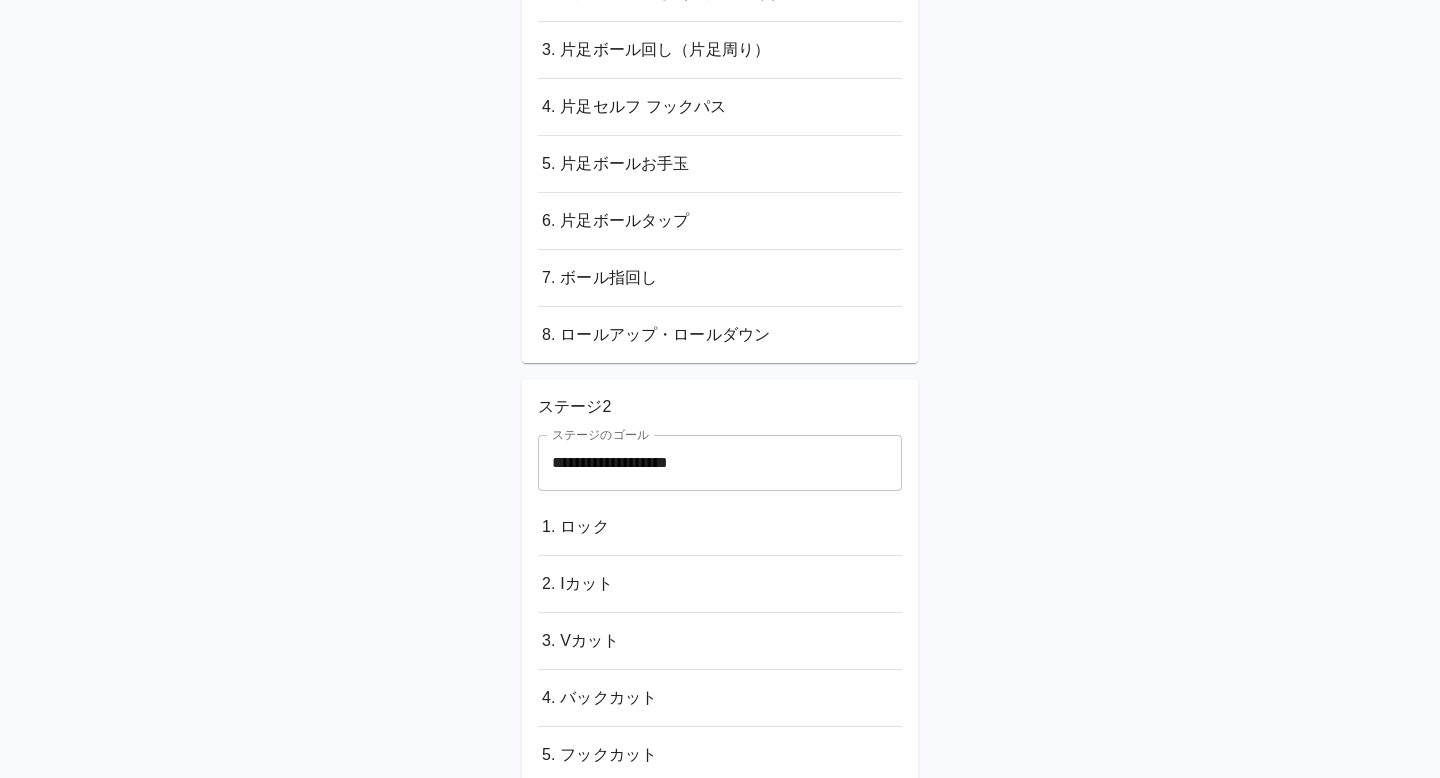 click on "**********" at bounding box center (720, 463) 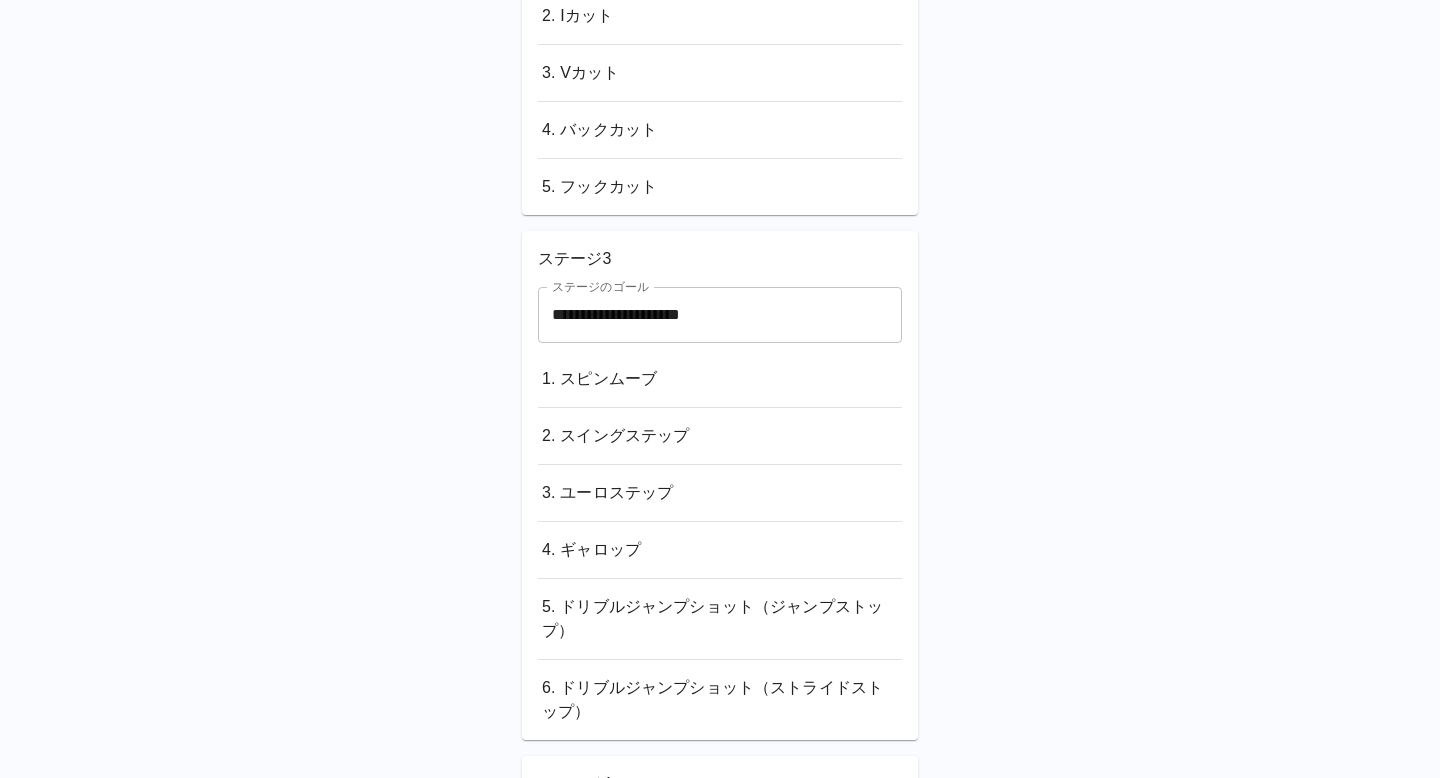 scroll, scrollTop: 1195, scrollLeft: 0, axis: vertical 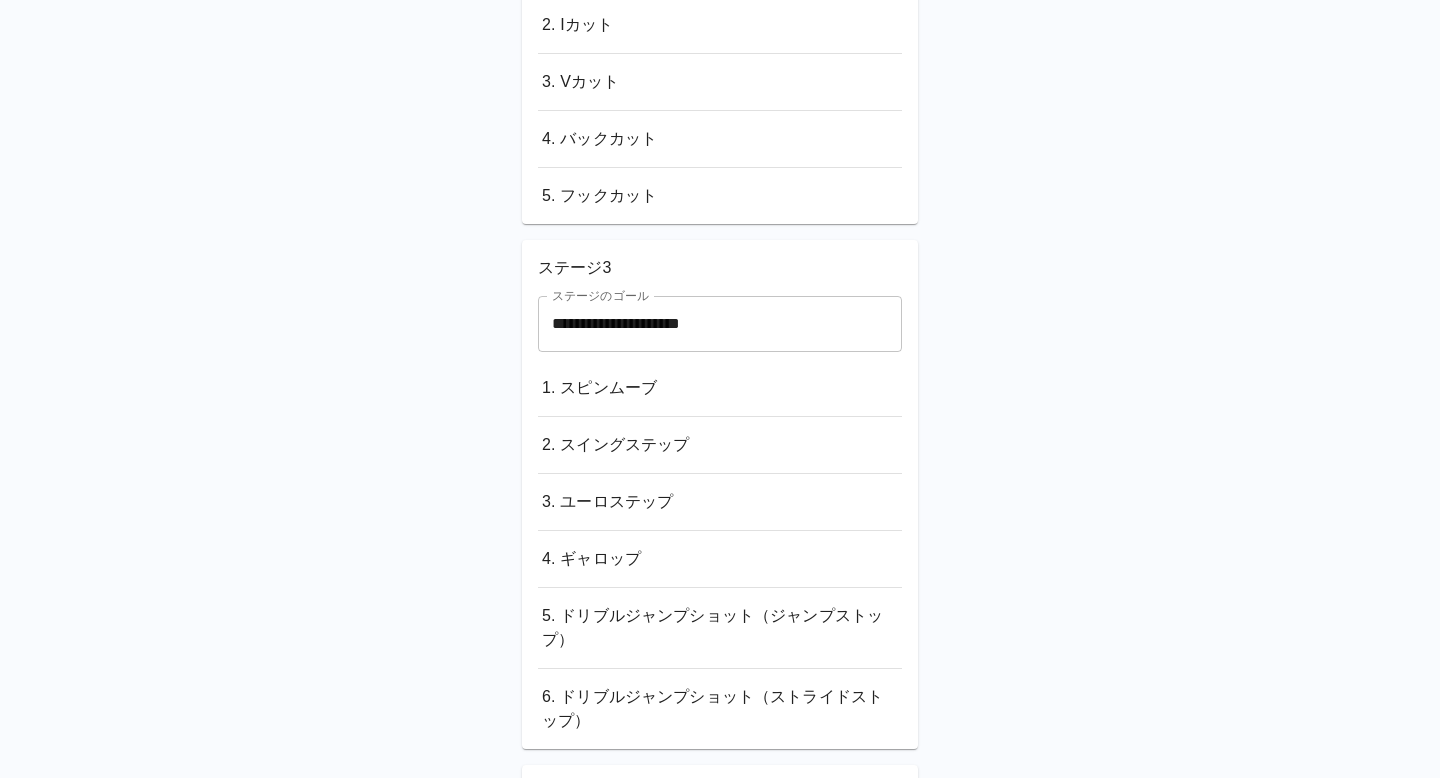 click on "**********" at bounding box center (720, 324) 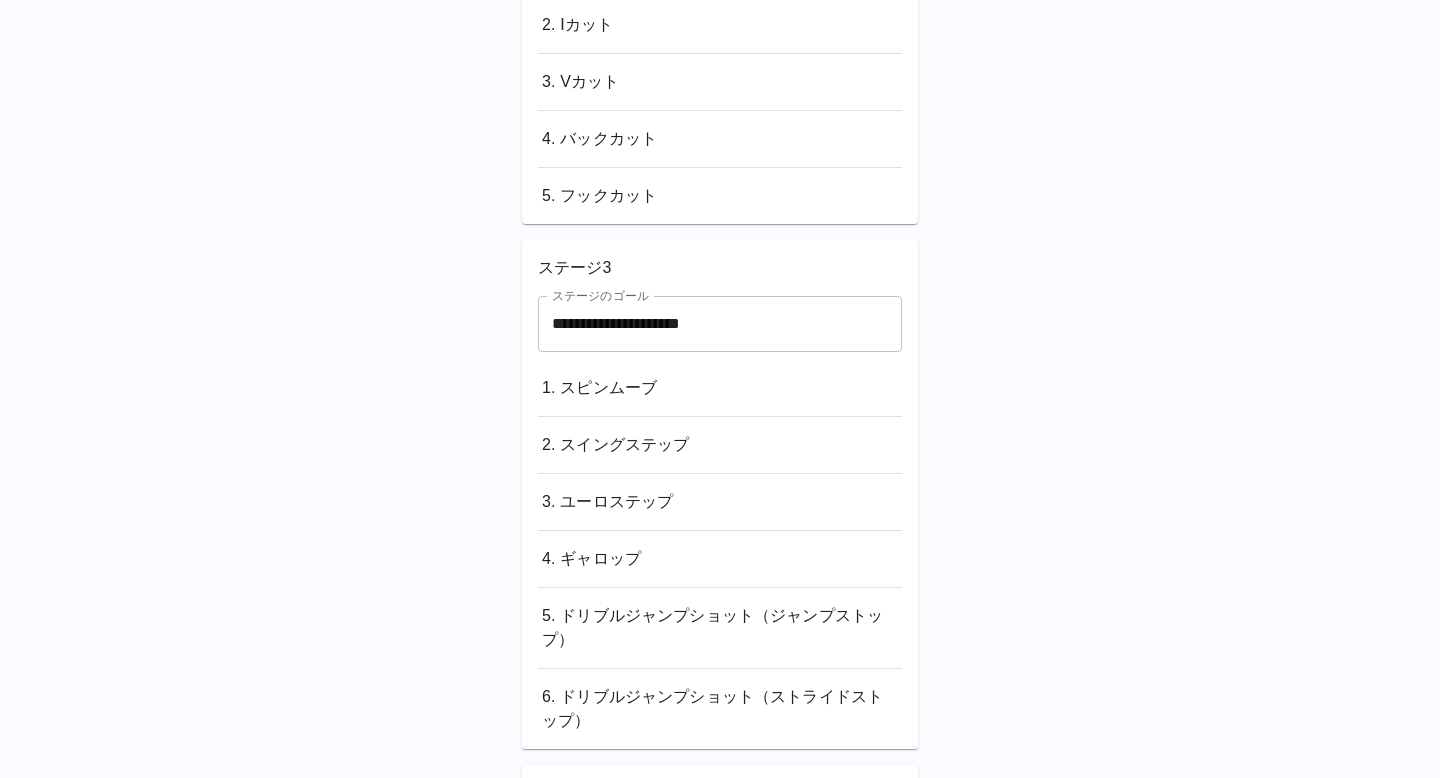 click on "ステージ 3" at bounding box center (720, 268) 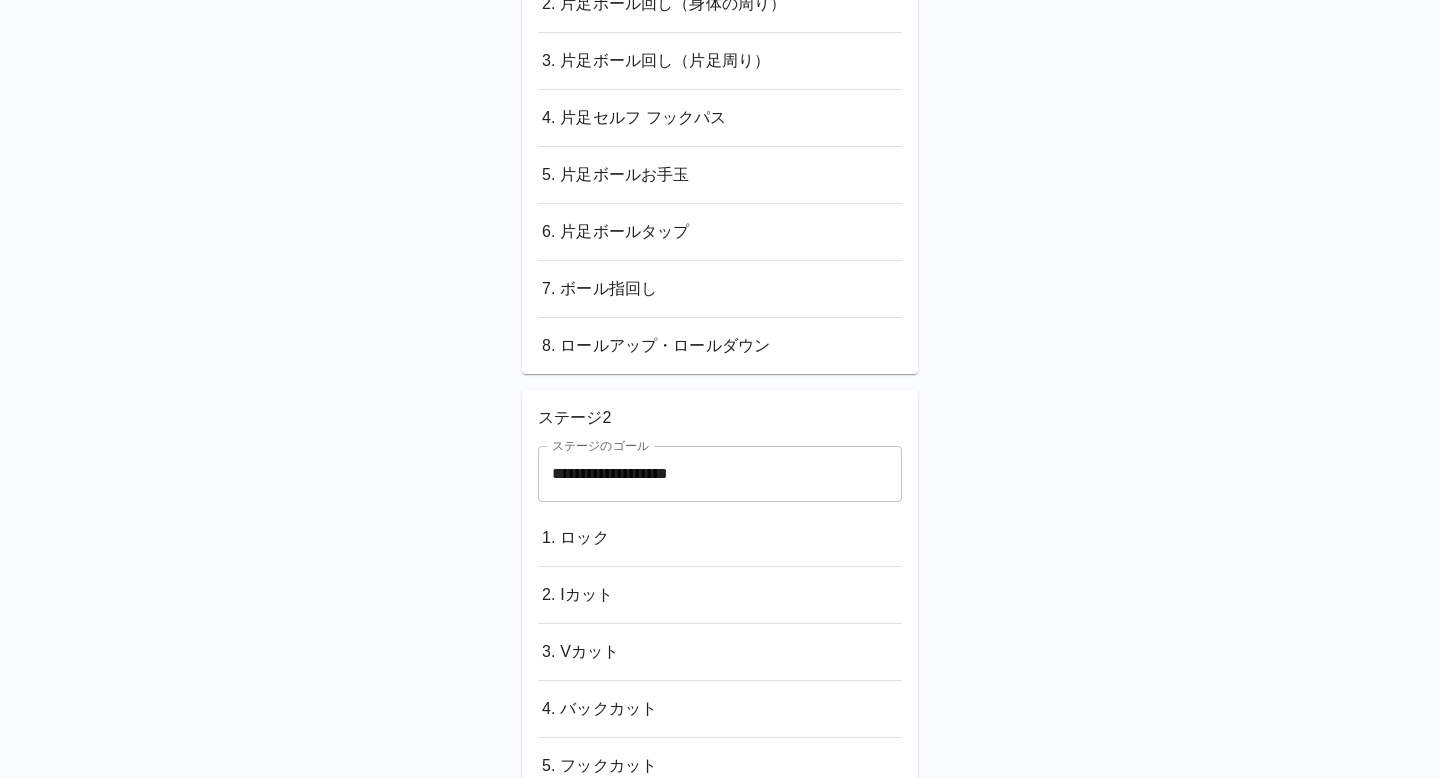 scroll, scrollTop: 650, scrollLeft: 0, axis: vertical 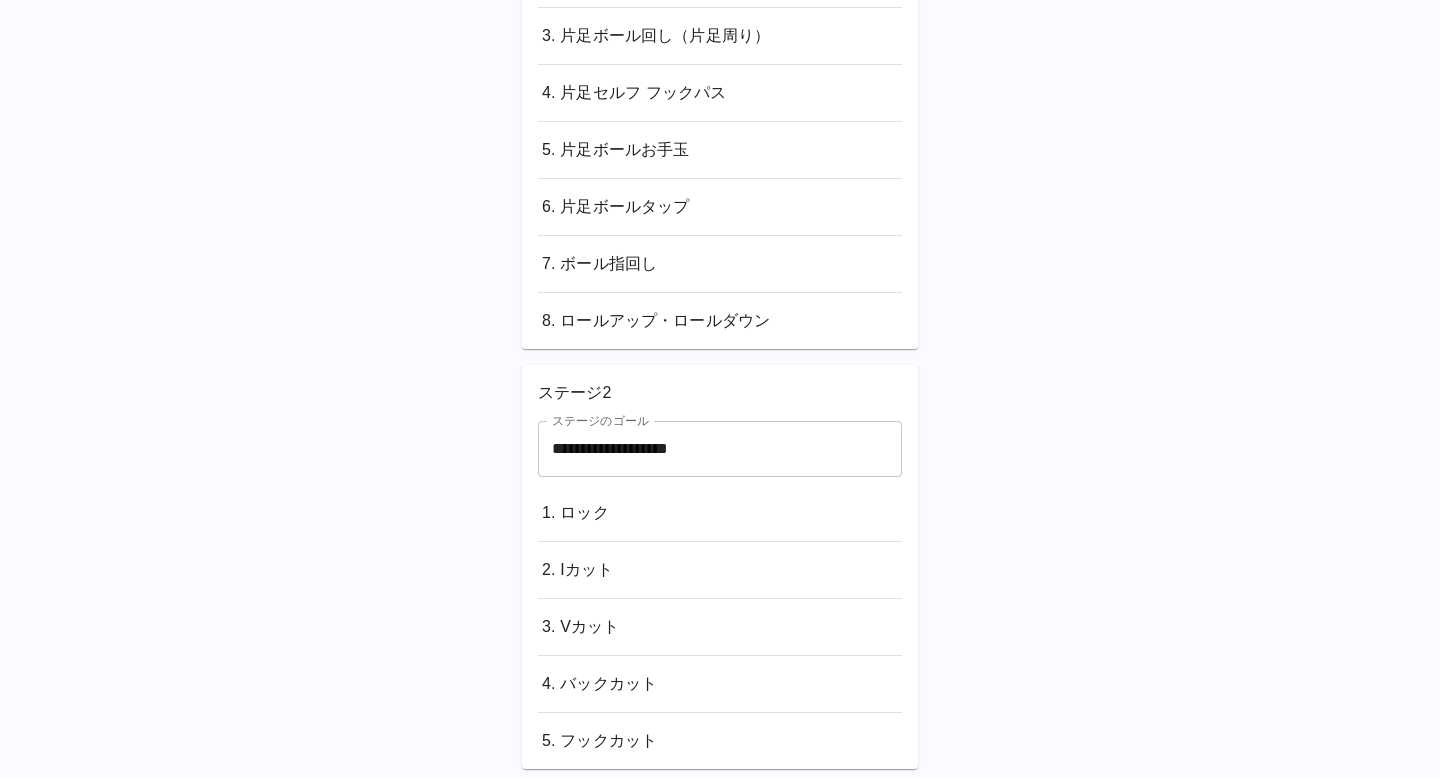 click on "**********" at bounding box center (720, 449) 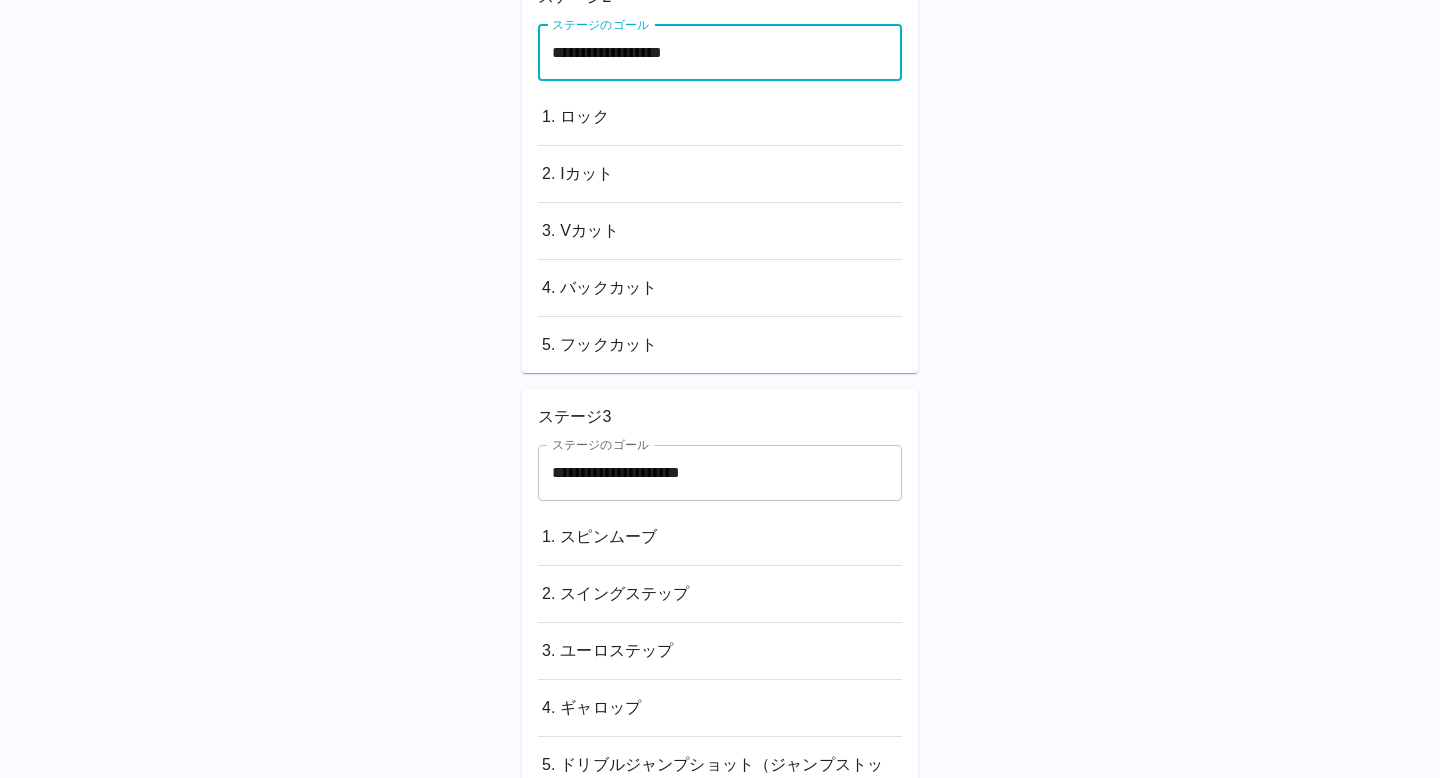 scroll, scrollTop: 1167, scrollLeft: 0, axis: vertical 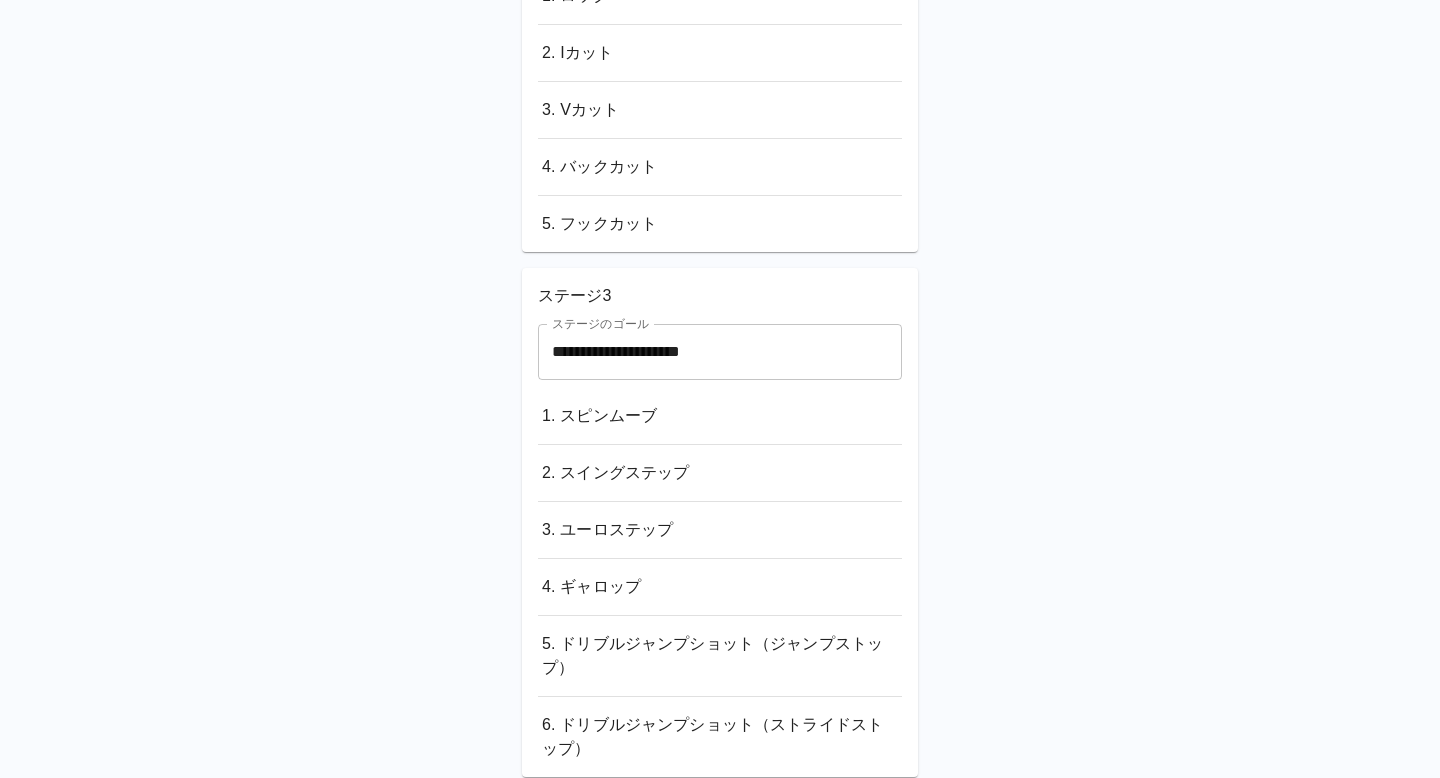 type on "**********" 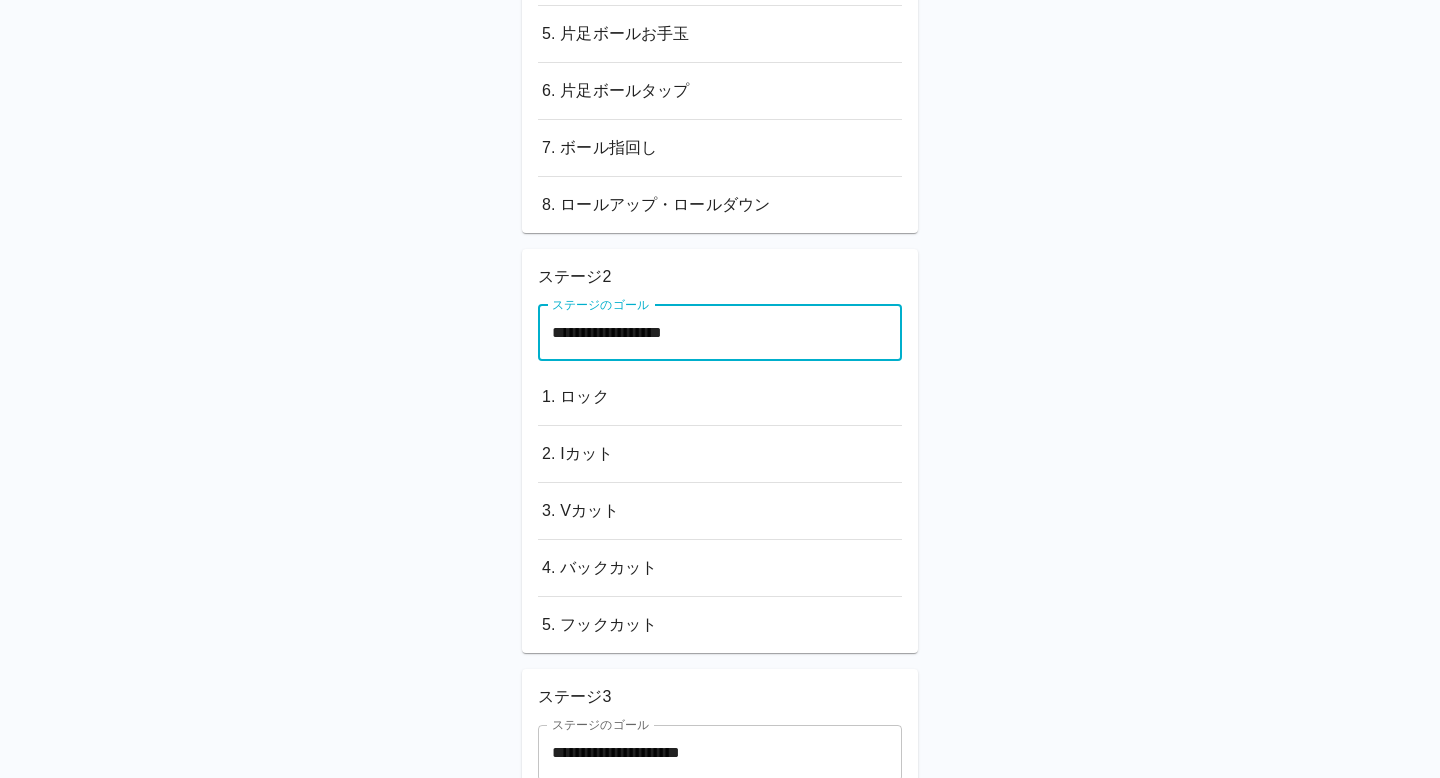 scroll, scrollTop: 2545, scrollLeft: 0, axis: vertical 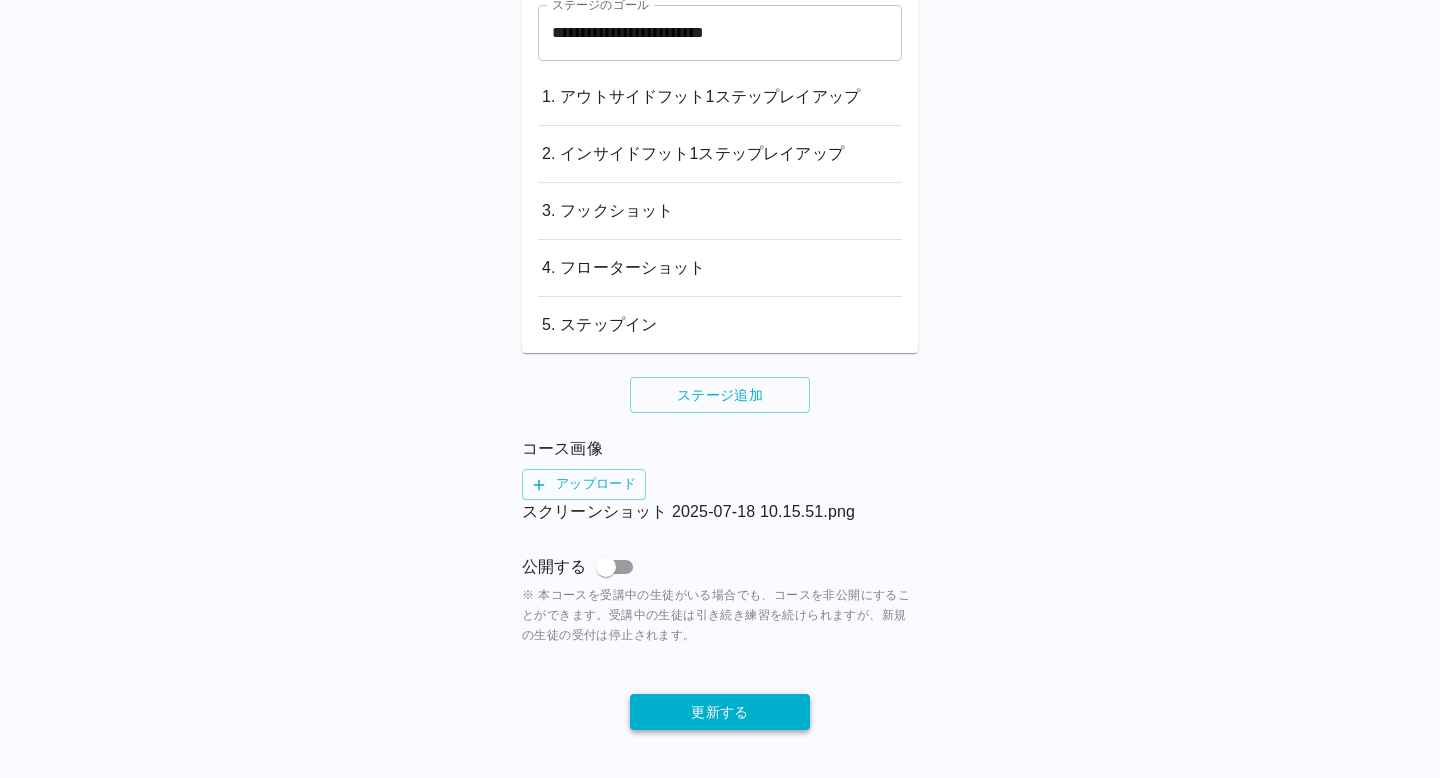 click on "更新する" at bounding box center (720, 712) 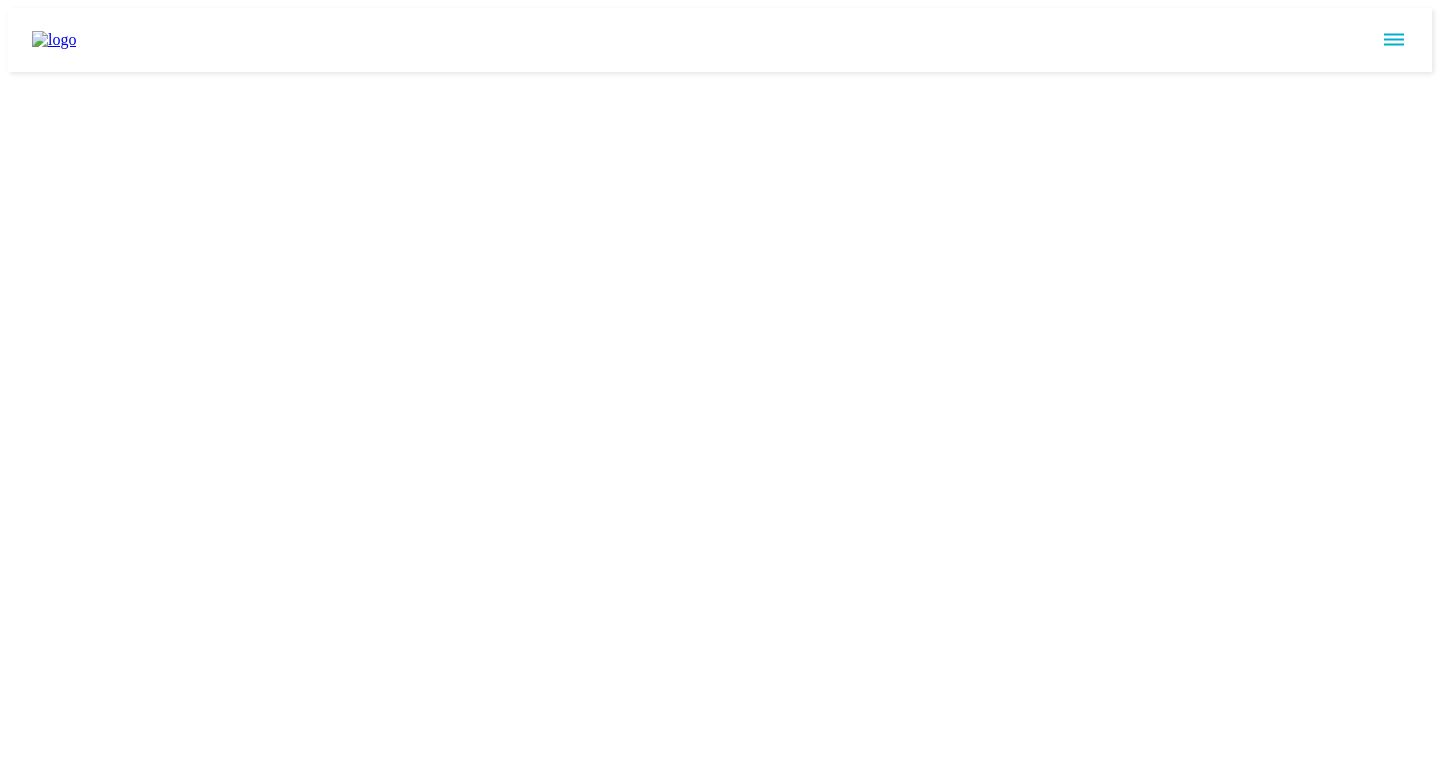 scroll, scrollTop: 0, scrollLeft: 0, axis: both 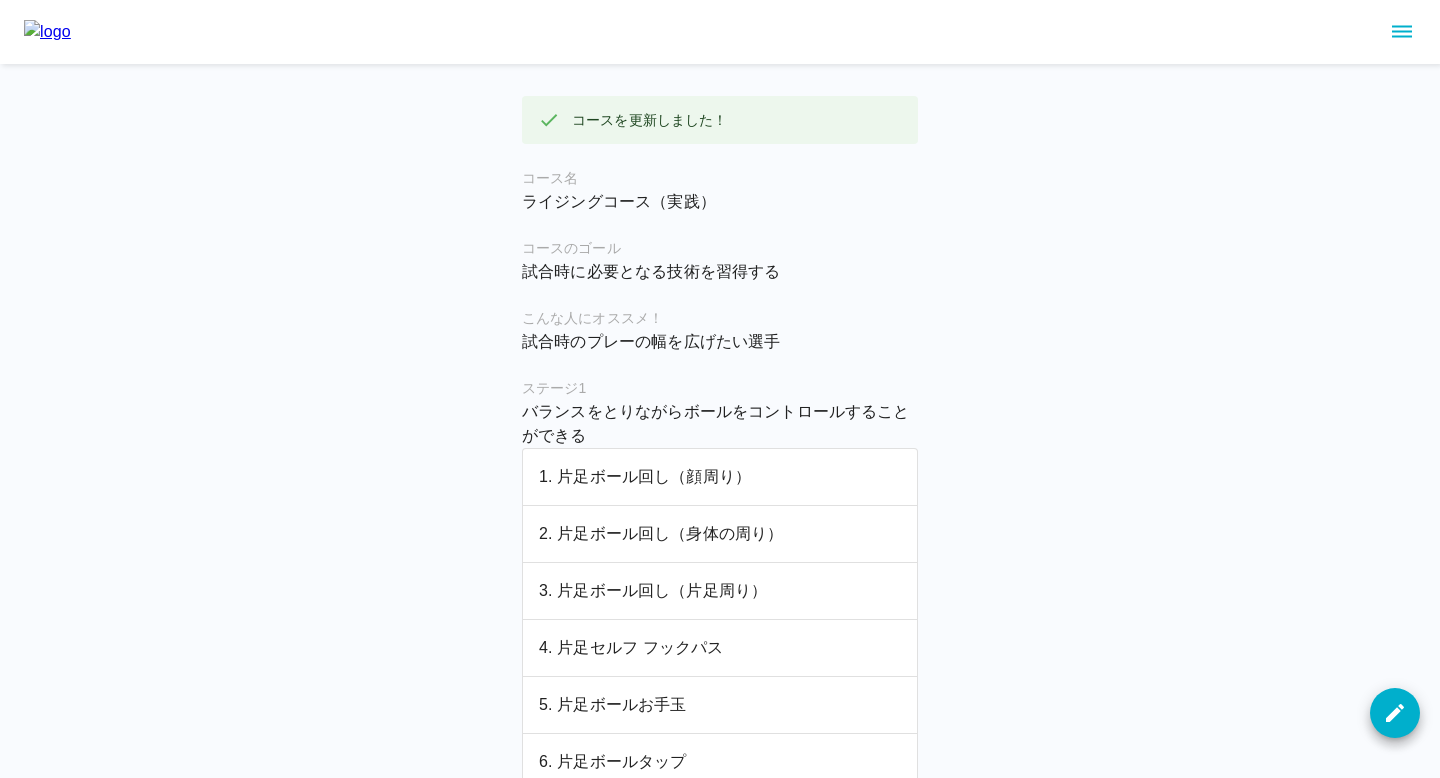 click 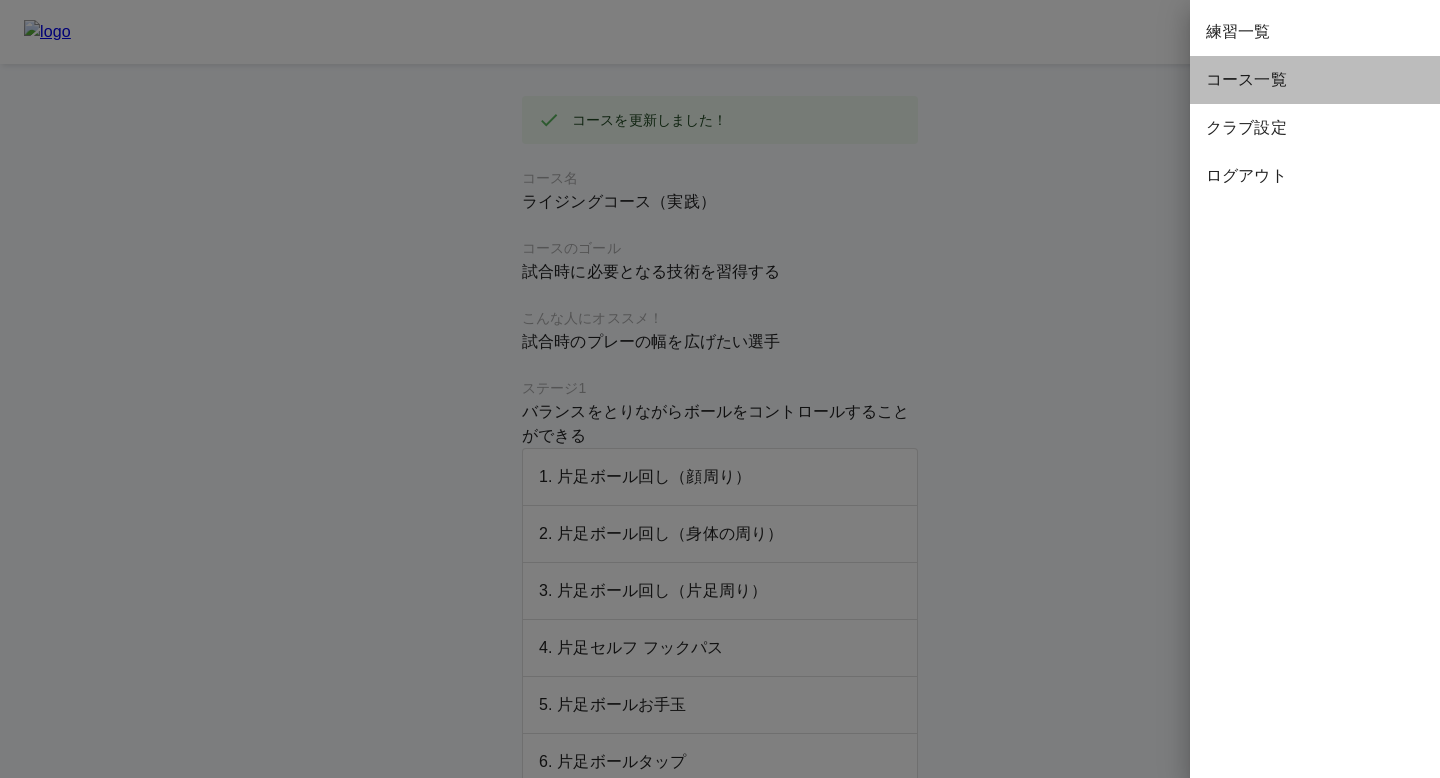 click on "コース一覧" at bounding box center [1315, 80] 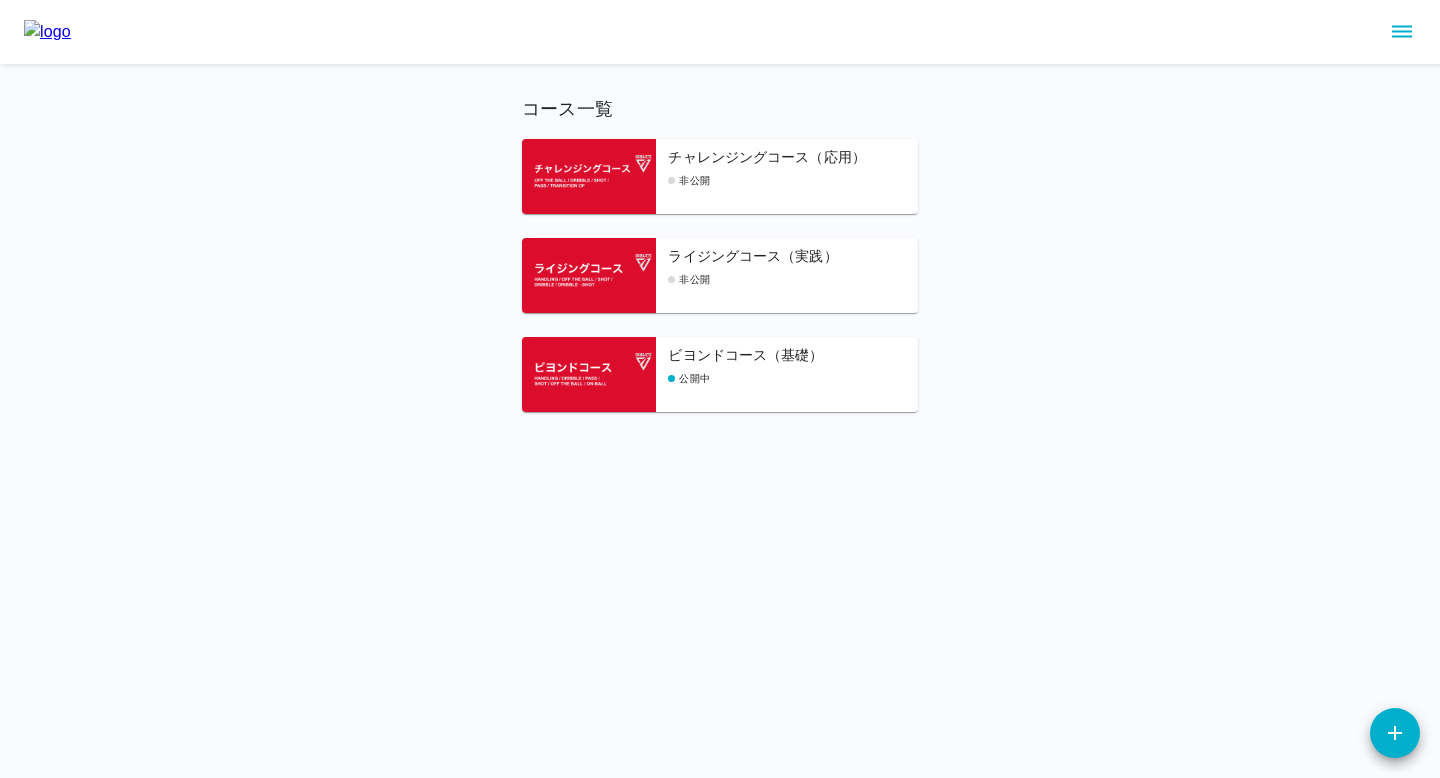 click on "チャレンジングコース（応用）" at bounding box center [793, 158] 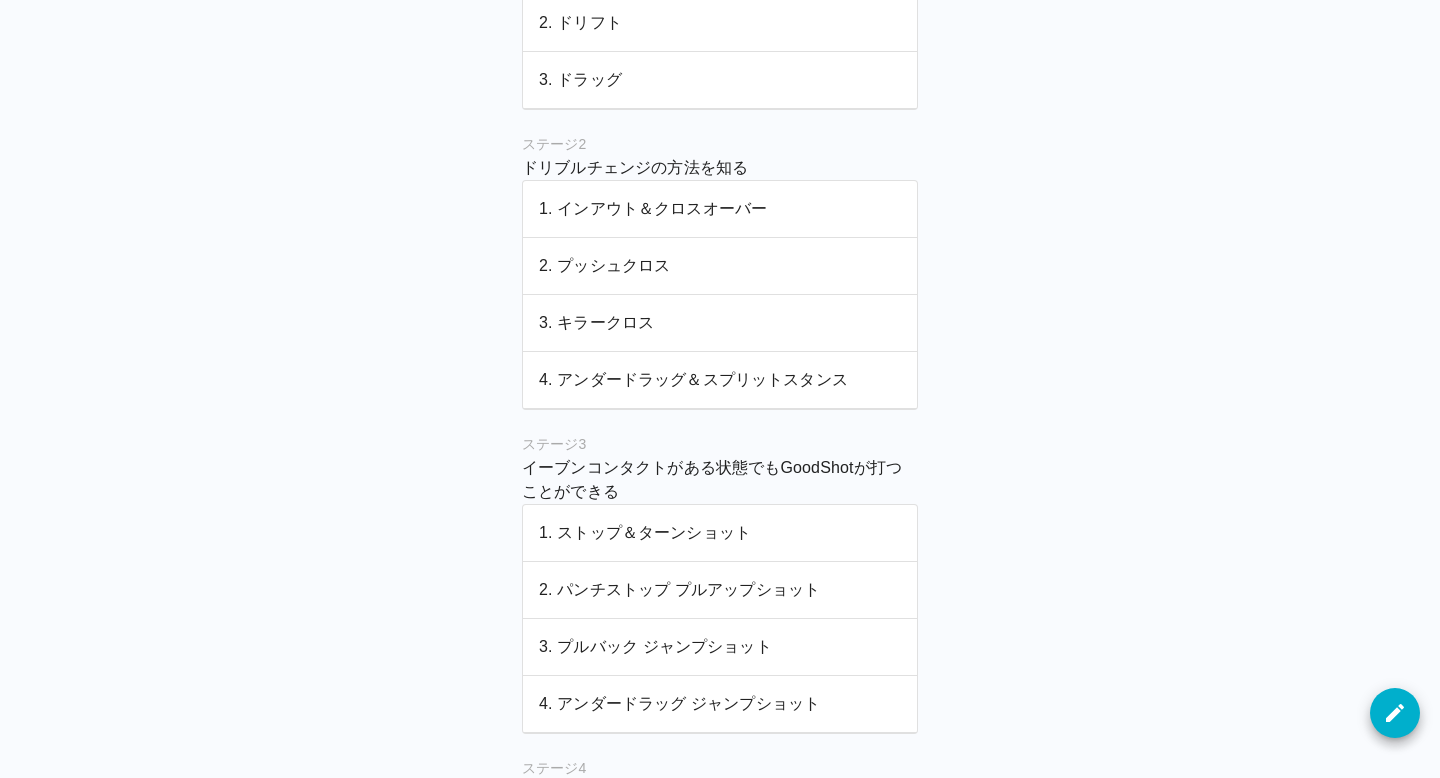 scroll, scrollTop: 465, scrollLeft: 0, axis: vertical 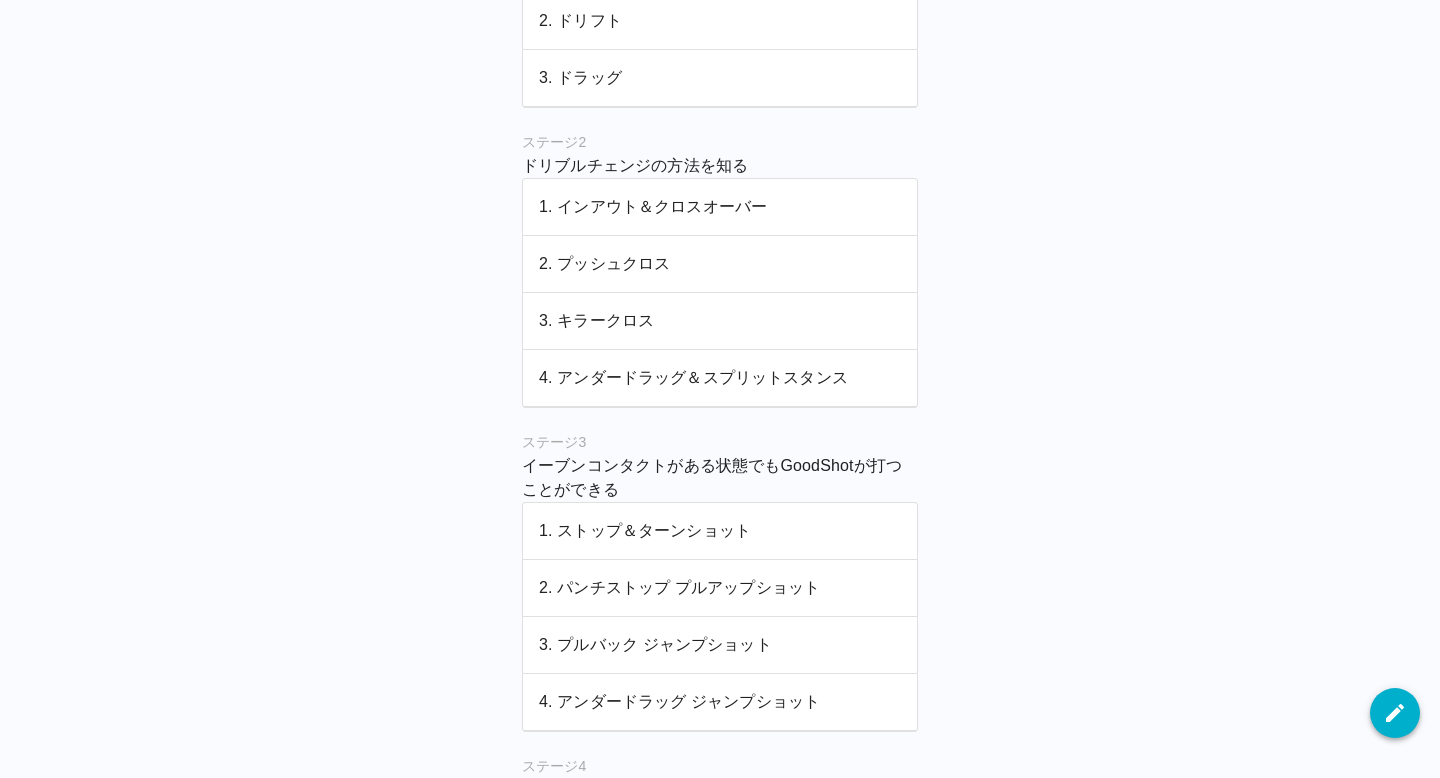 click at bounding box center [1395, 713] 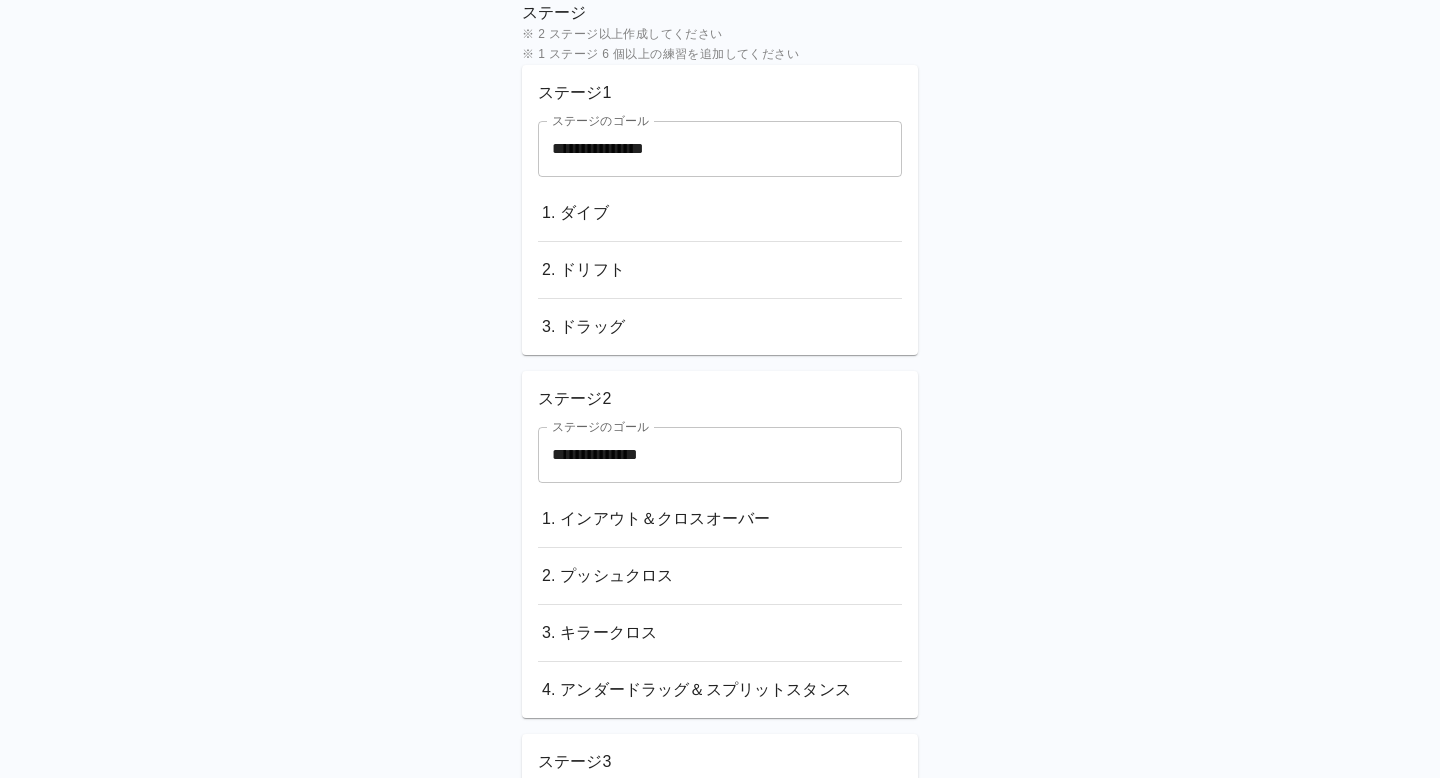 scroll, scrollTop: 813, scrollLeft: 0, axis: vertical 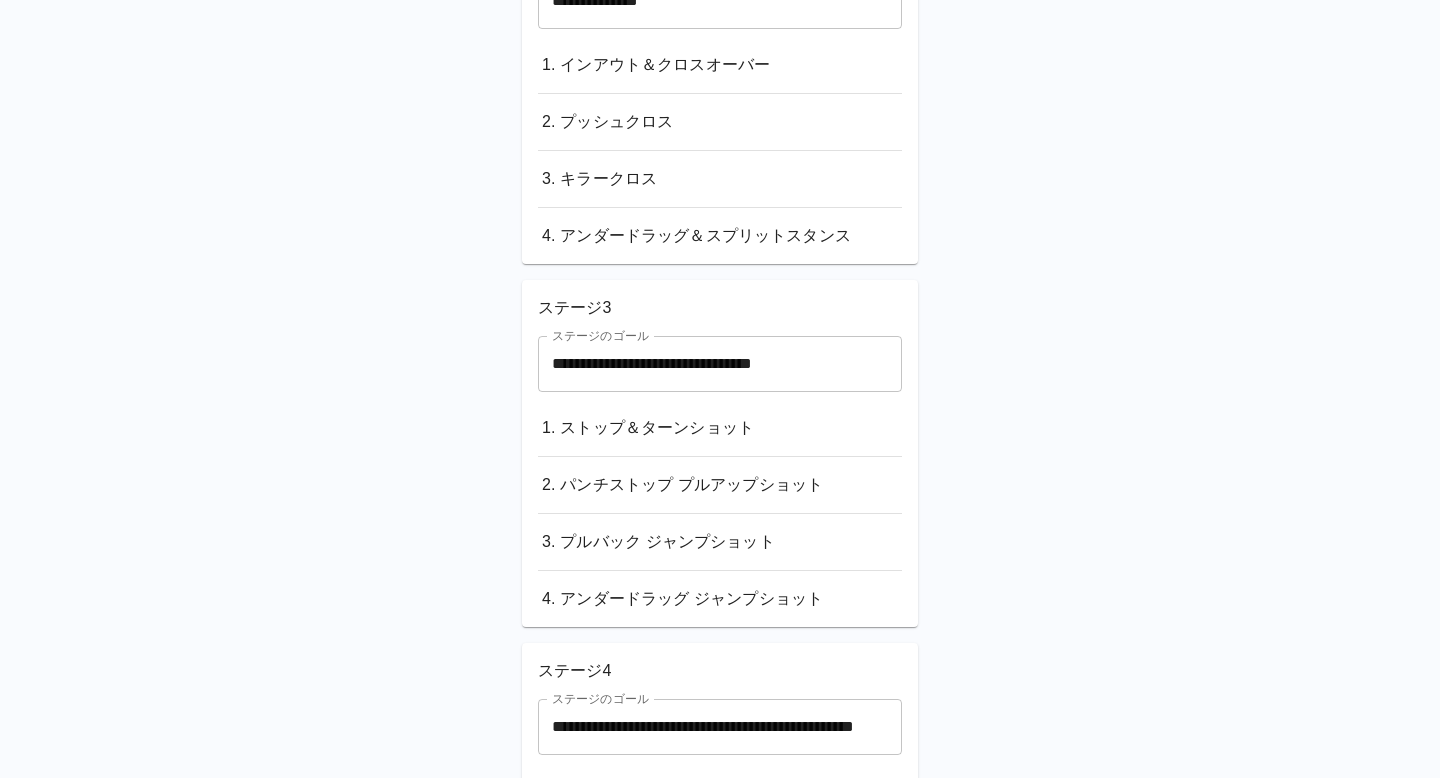 click on "**********" at bounding box center (720, 364) 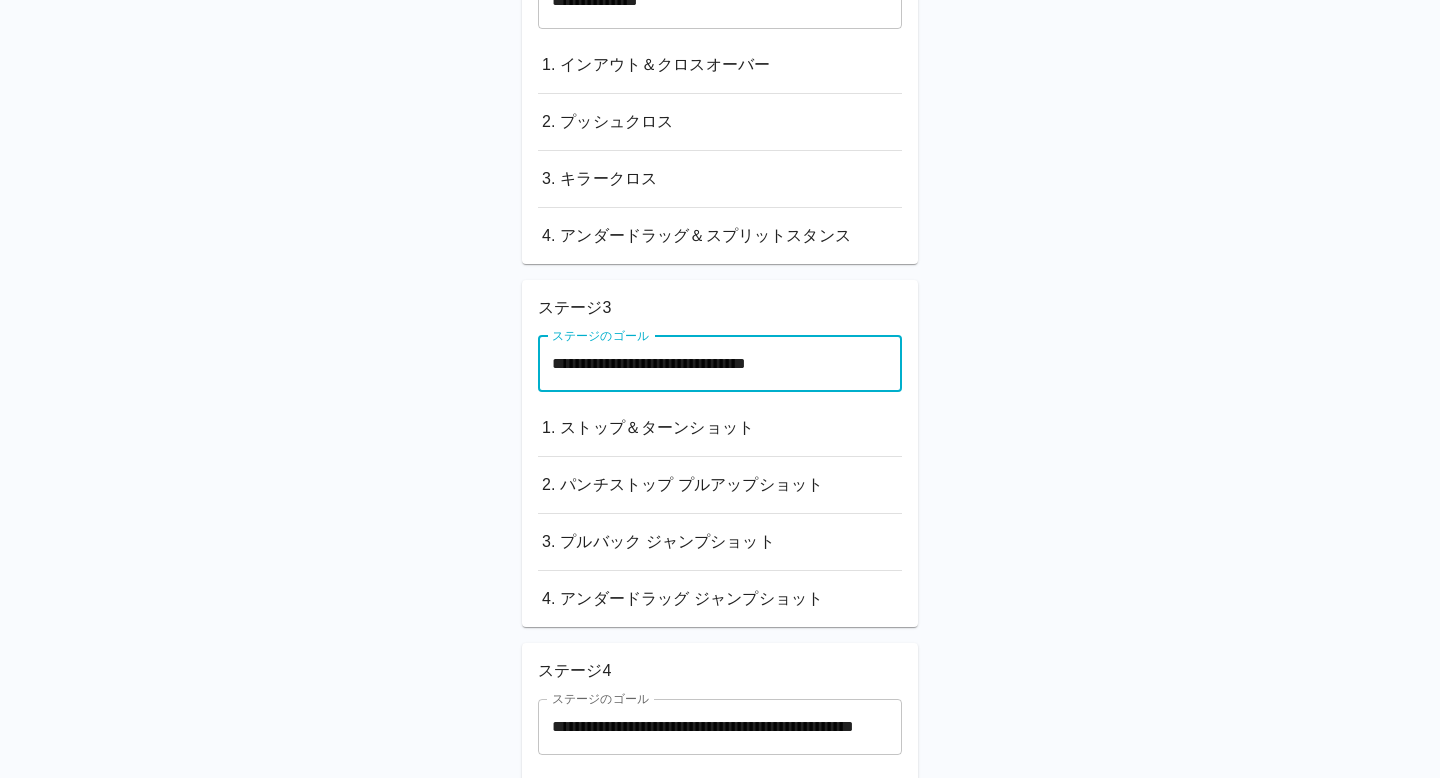 scroll, scrollTop: 0, scrollLeft: 122, axis: horizontal 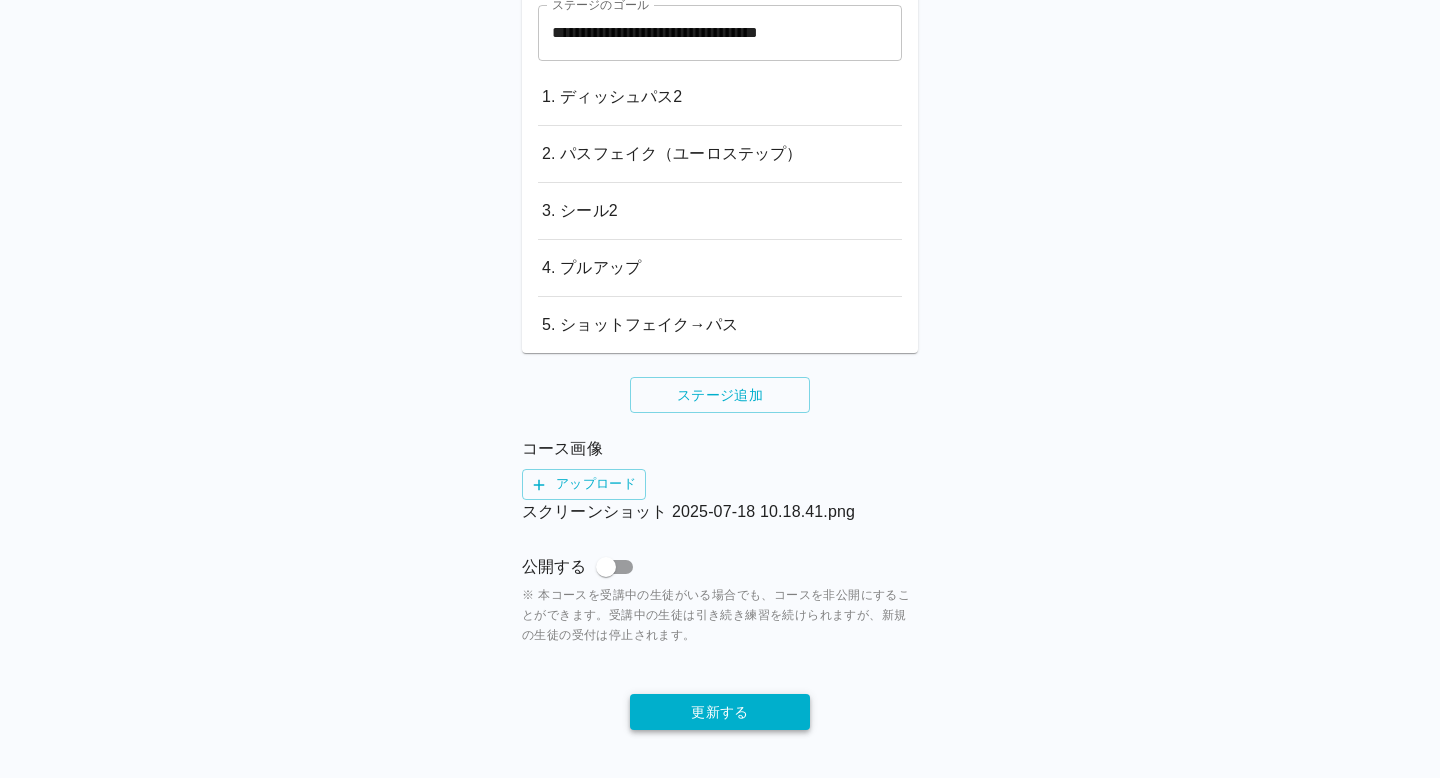 type on "**********" 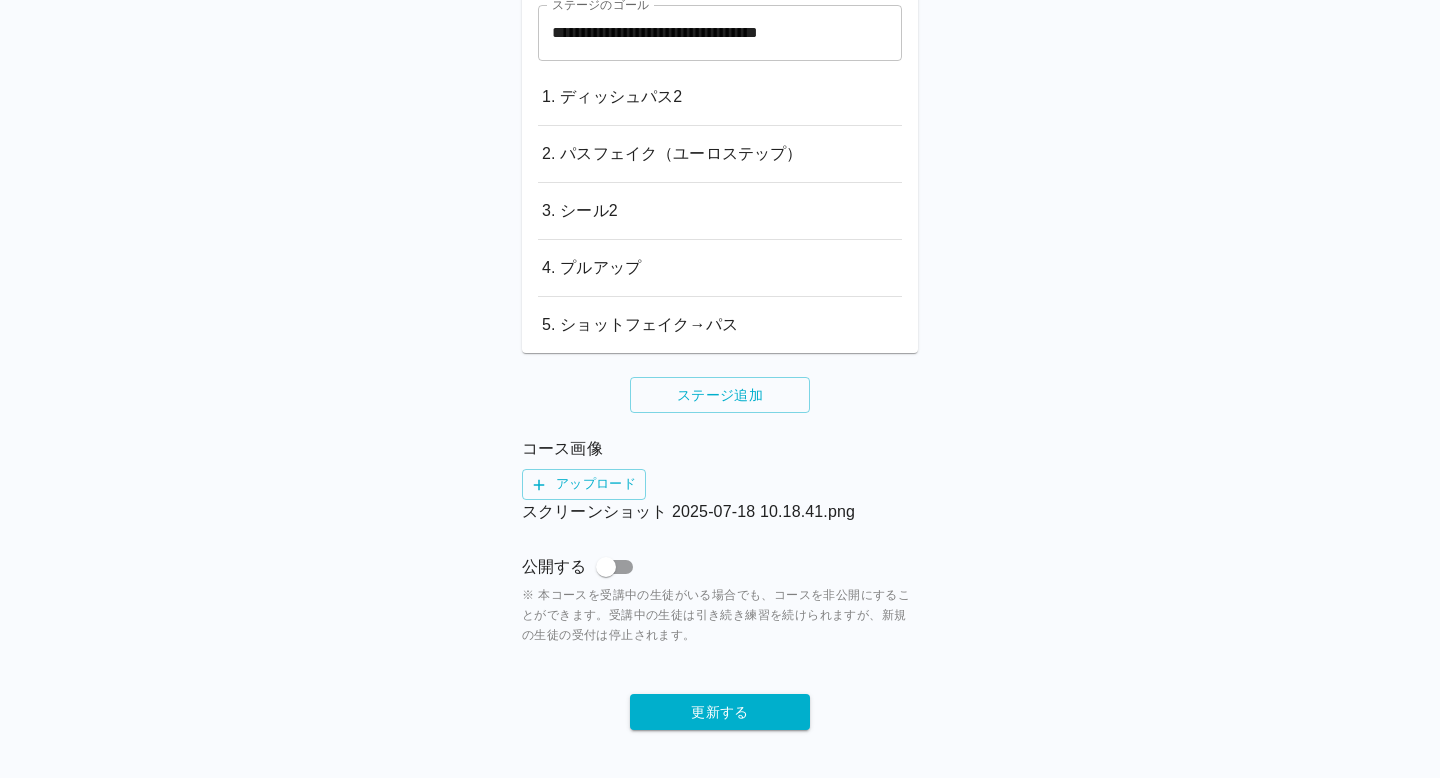 scroll, scrollTop: 0, scrollLeft: 0, axis: both 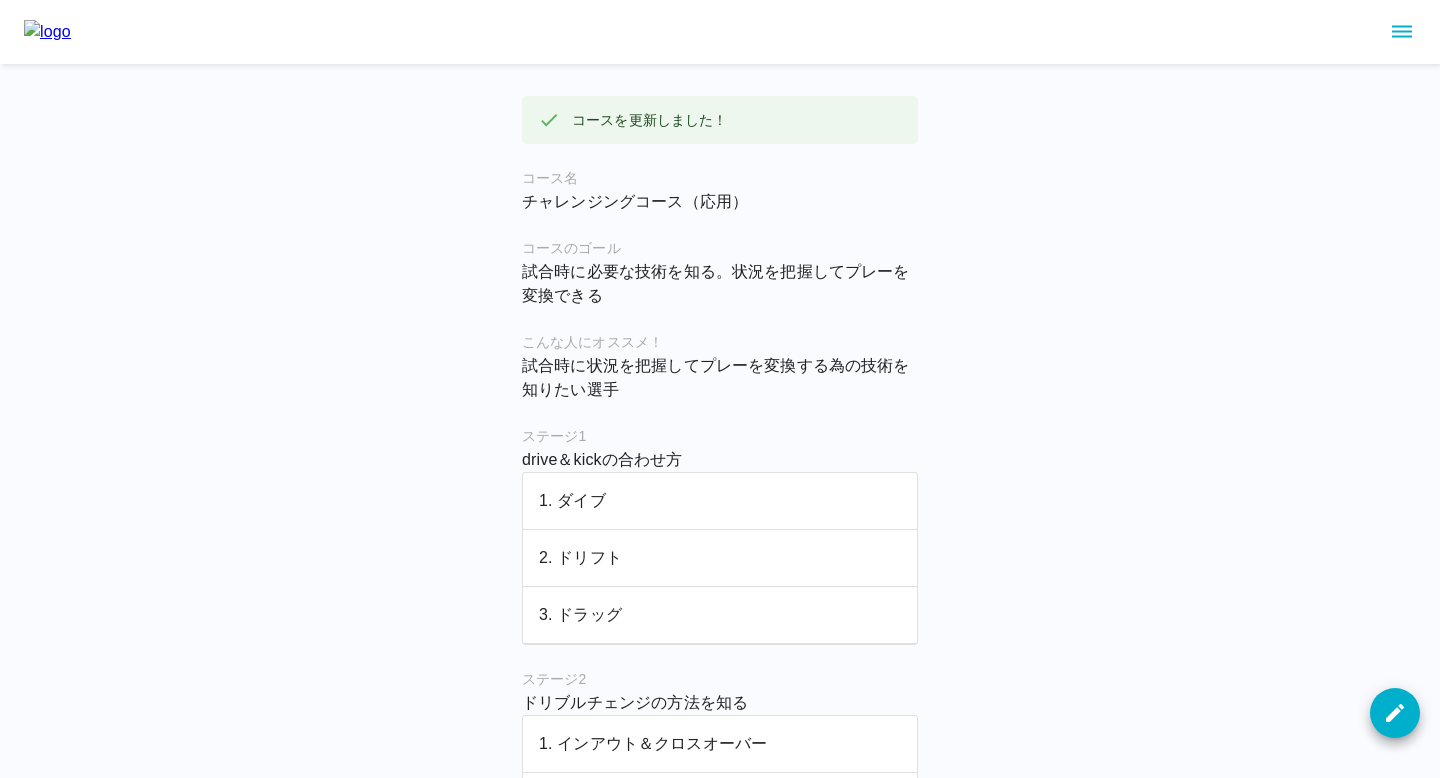 click on "コースを更新しました！ コース名 チャレンジングコース（応用） コースのゴール 試合時に必要な技術を知る。状況を把握してプレーを変換できる こんな人にオススメ！ 試合時に状況を把握してプレーを変換する為の技術を知りたい選手 ステージ 1 drive＆kickの合わせ方 1. ダイブ 2. ドリフト 3. ドラッグ ステージ 2 ドリブルチェンジの方法を知る 1. インアウト＆クロスオーバー 2. プッシュクロス 3. キラークロス 4. アンダードラッグ＆スプリットスタンス ステージ 3 イーブンコンタクトがある状態でもGoodShotを打つことができる 1. ストップ＆ターンショット 2. パンチストップ プルアップショット 3. プルバック ジャンプショット 4. アンダードラッグ ジャンプショット ステージ 4 1. ポケットパス 2. フックパス 3. ディッシュパス 4. ビハインドパス ステージ" at bounding box center [720, 1057] 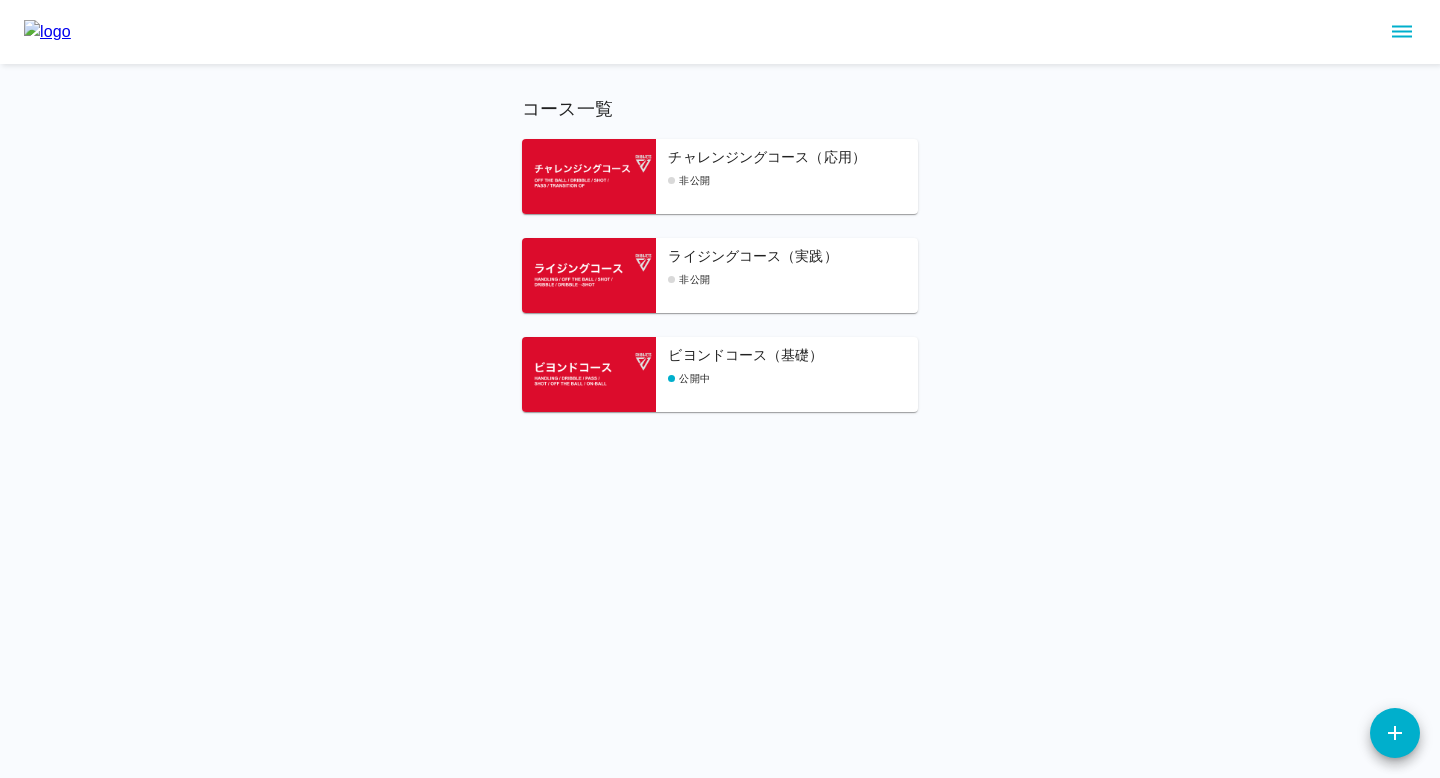 click on "ライジングコース（実践） 非公開" at bounding box center (793, 279) 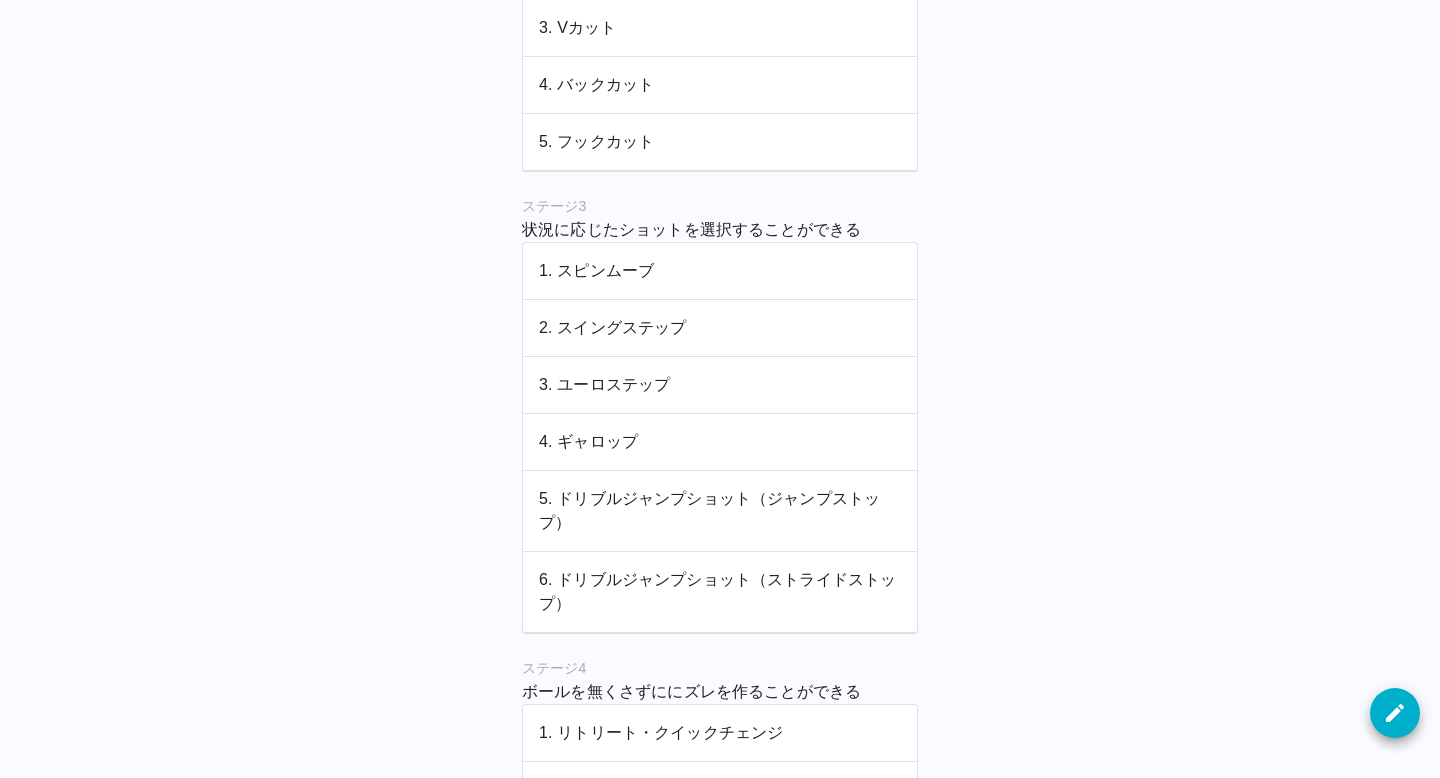 scroll, scrollTop: 1891, scrollLeft: 0, axis: vertical 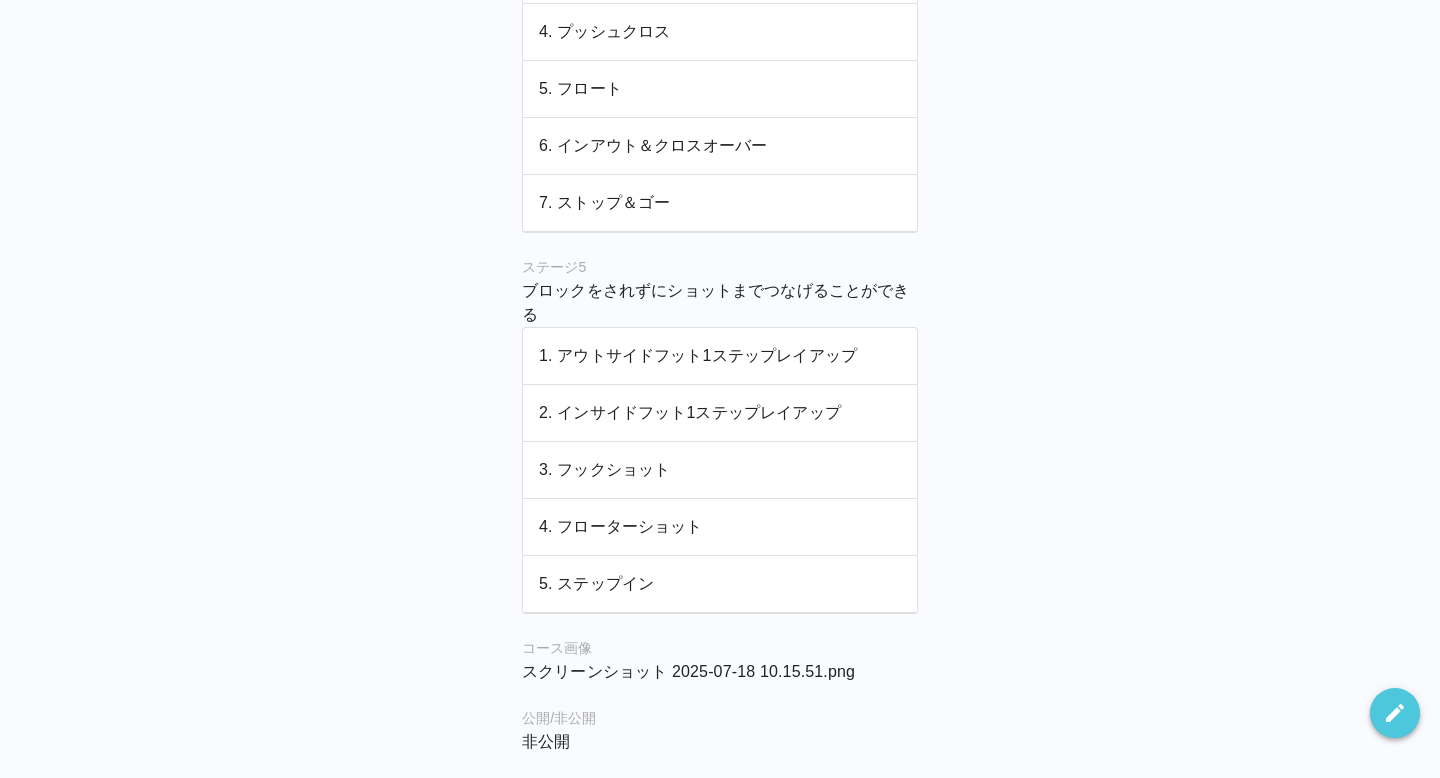 click 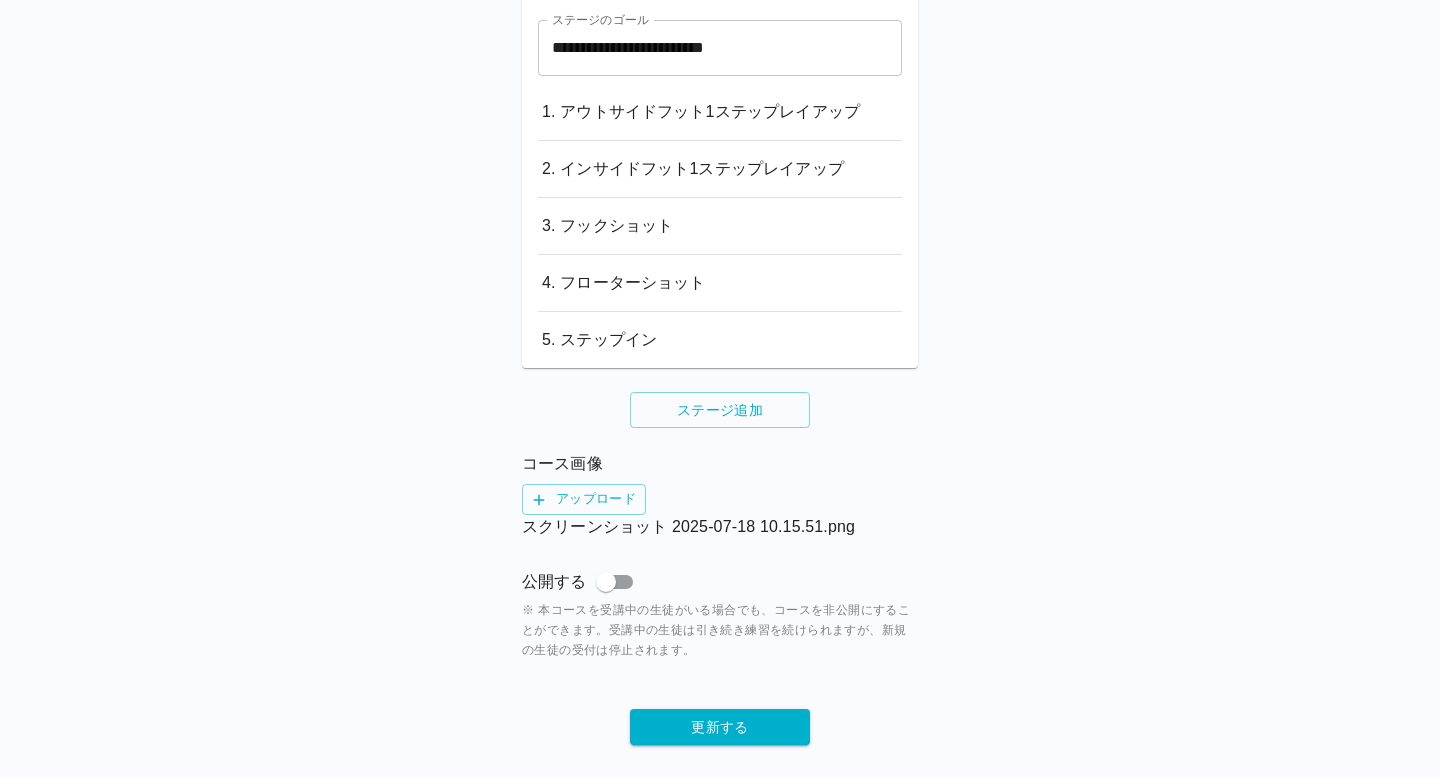 scroll, scrollTop: 2545, scrollLeft: 0, axis: vertical 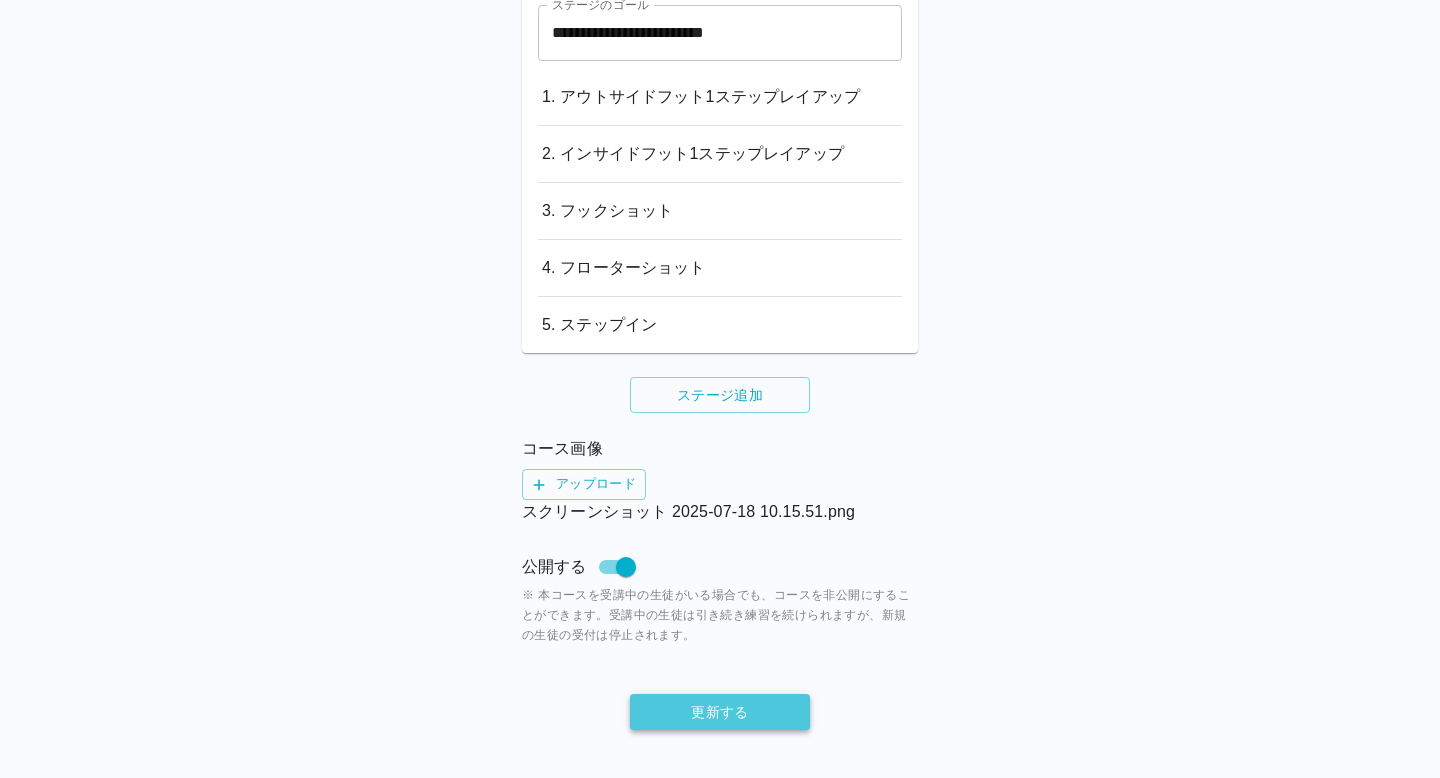 click on "更新する" at bounding box center [720, 712] 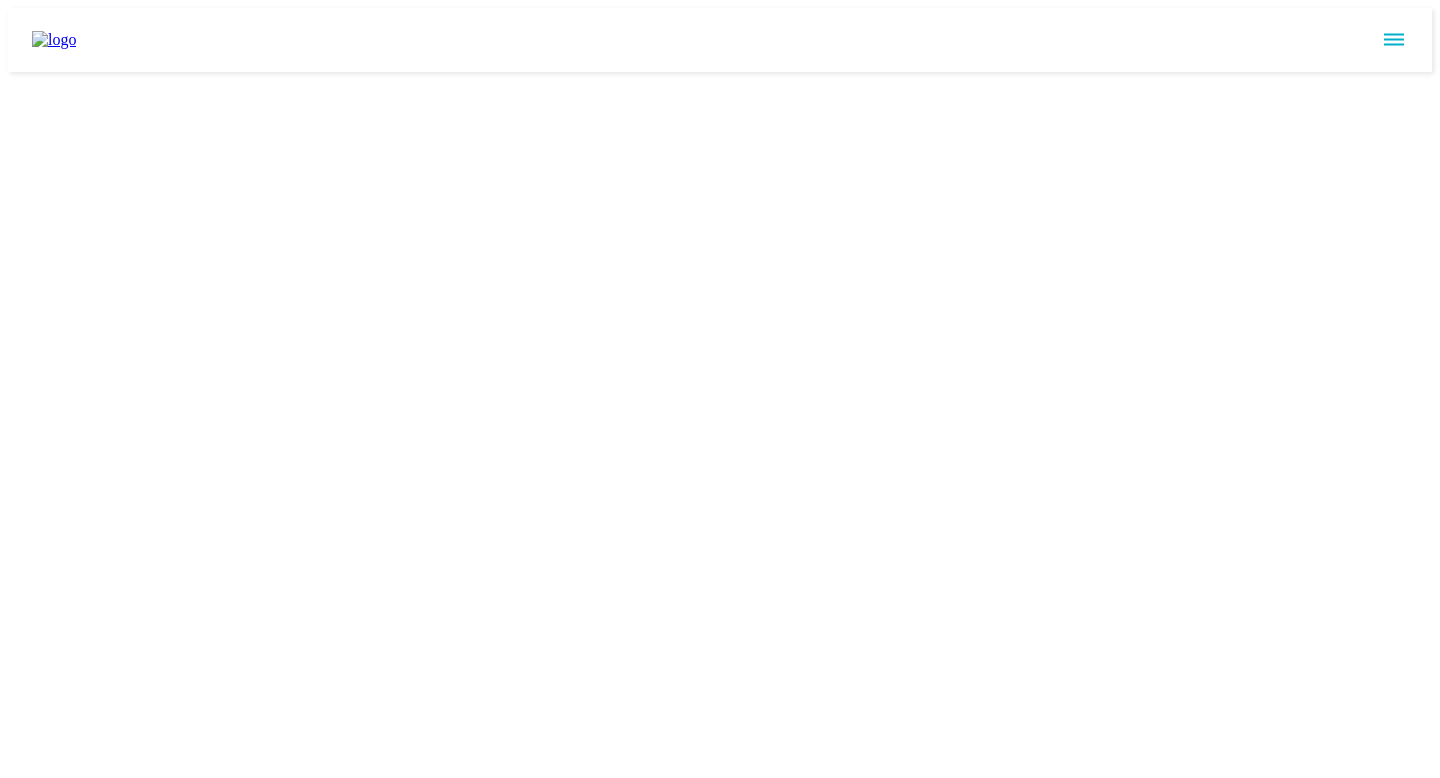 scroll, scrollTop: 0, scrollLeft: 0, axis: both 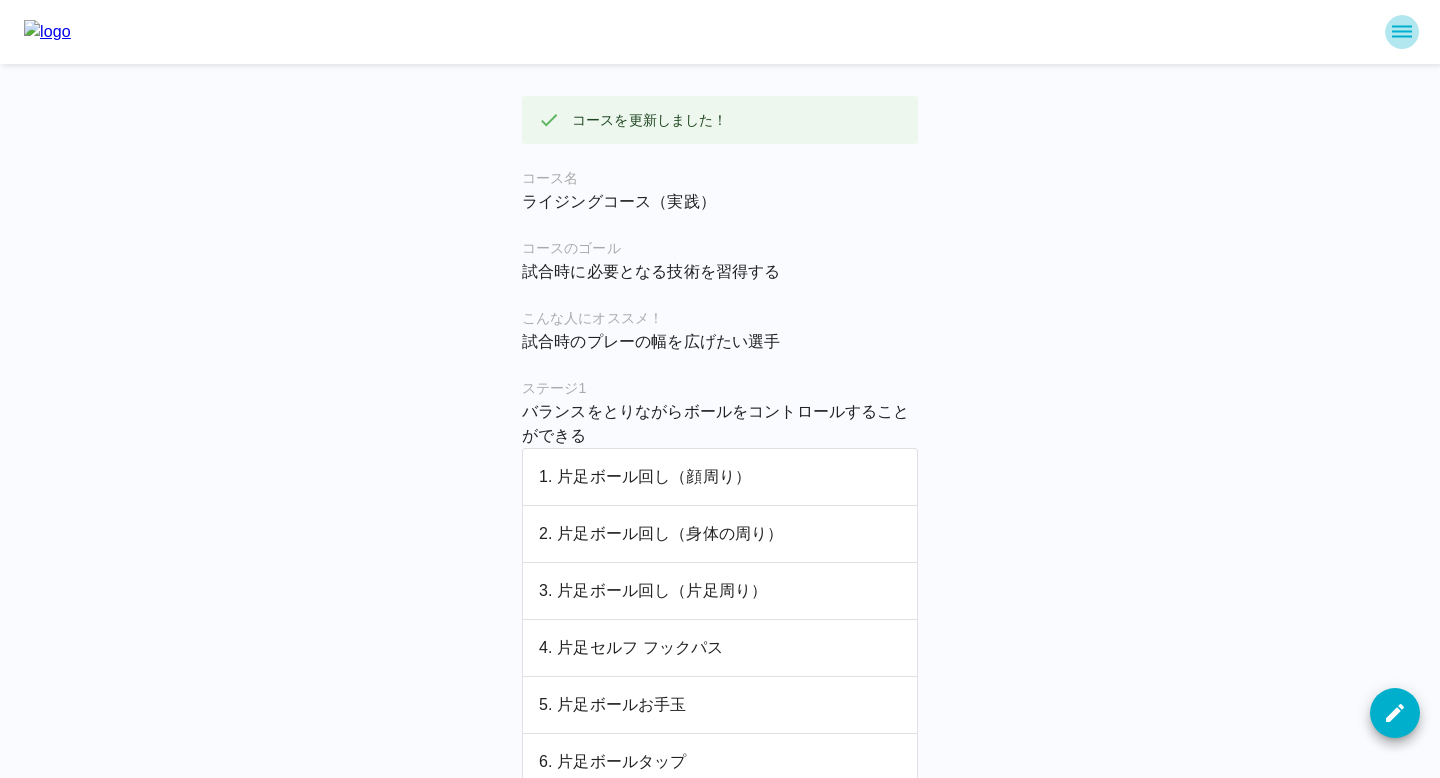 click 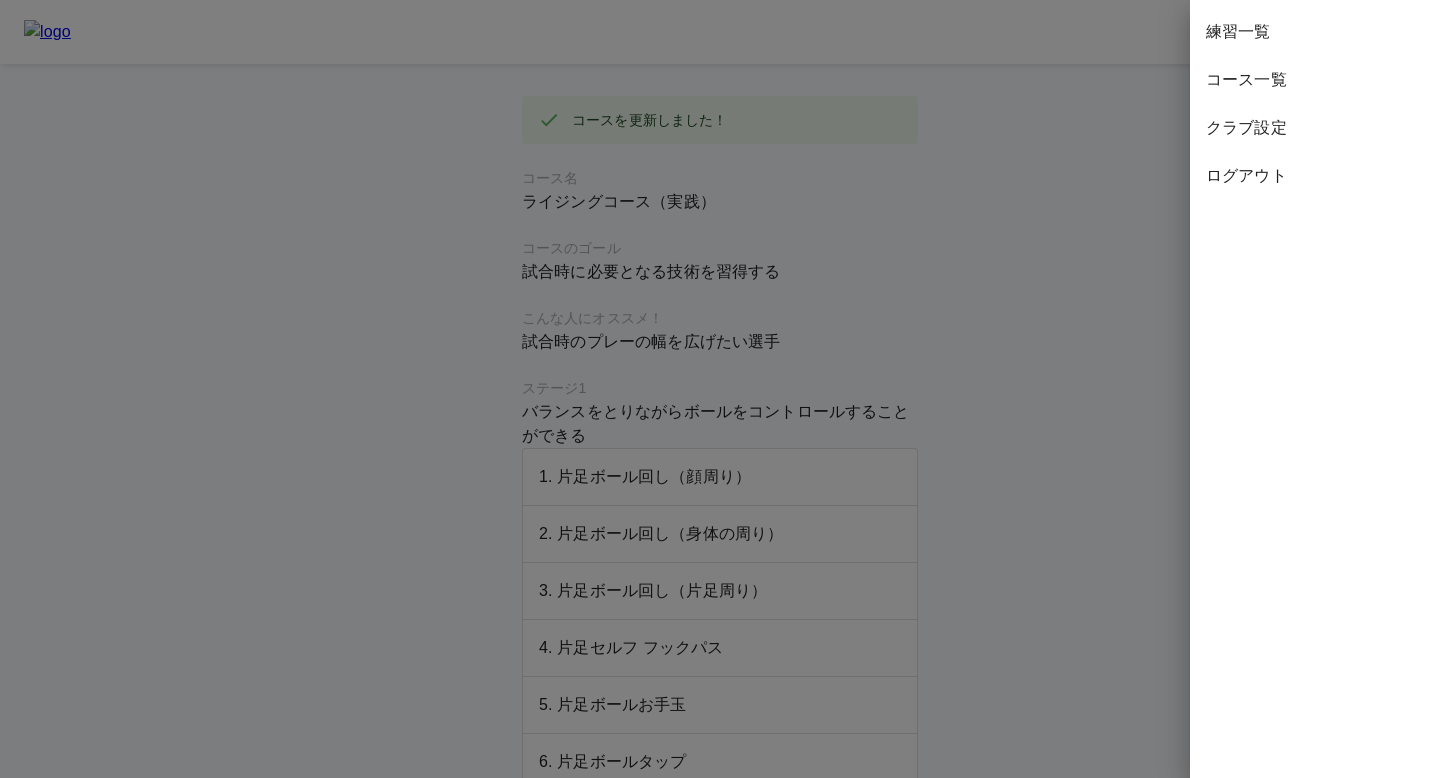 click on "コース一覧" at bounding box center [1315, 80] 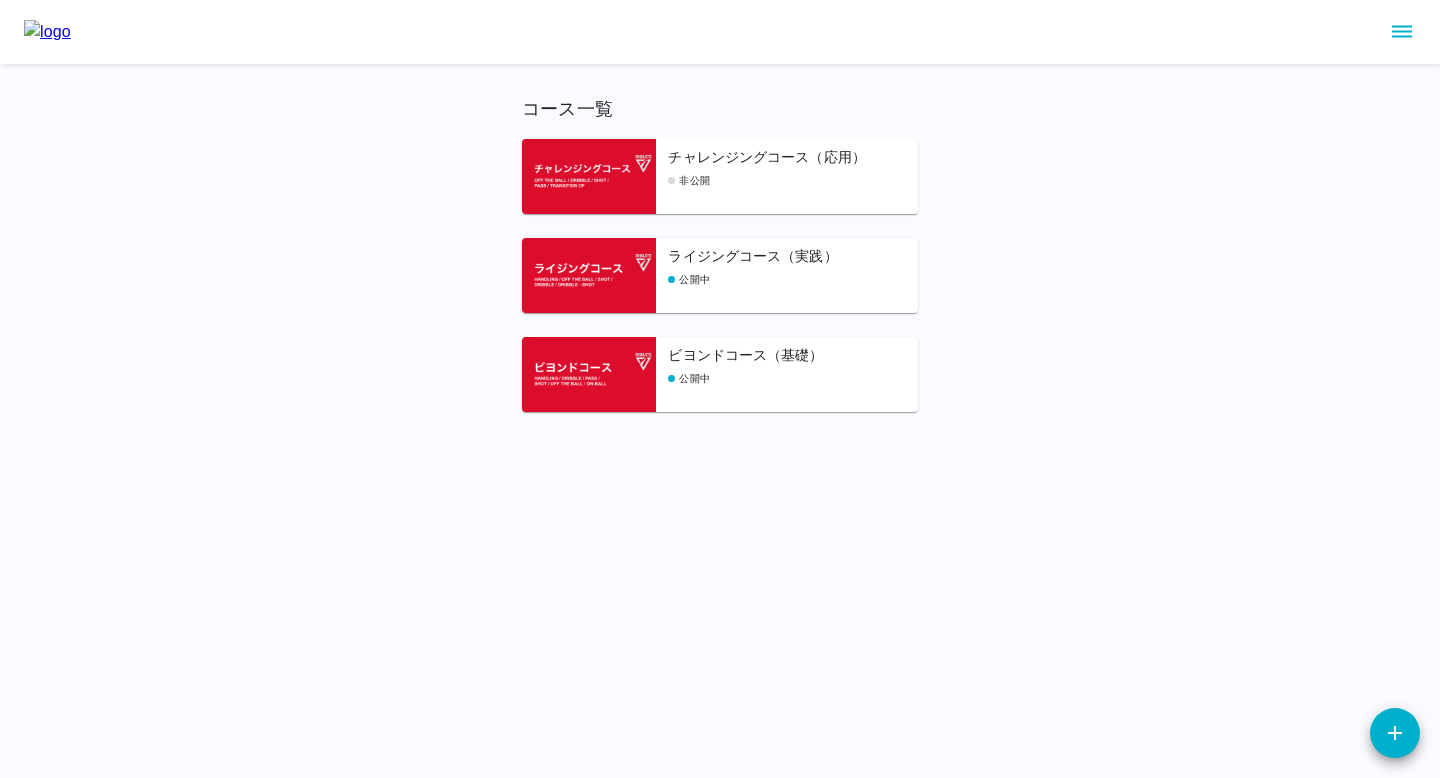 click on "チャレンジングコース（応用）" at bounding box center (793, 158) 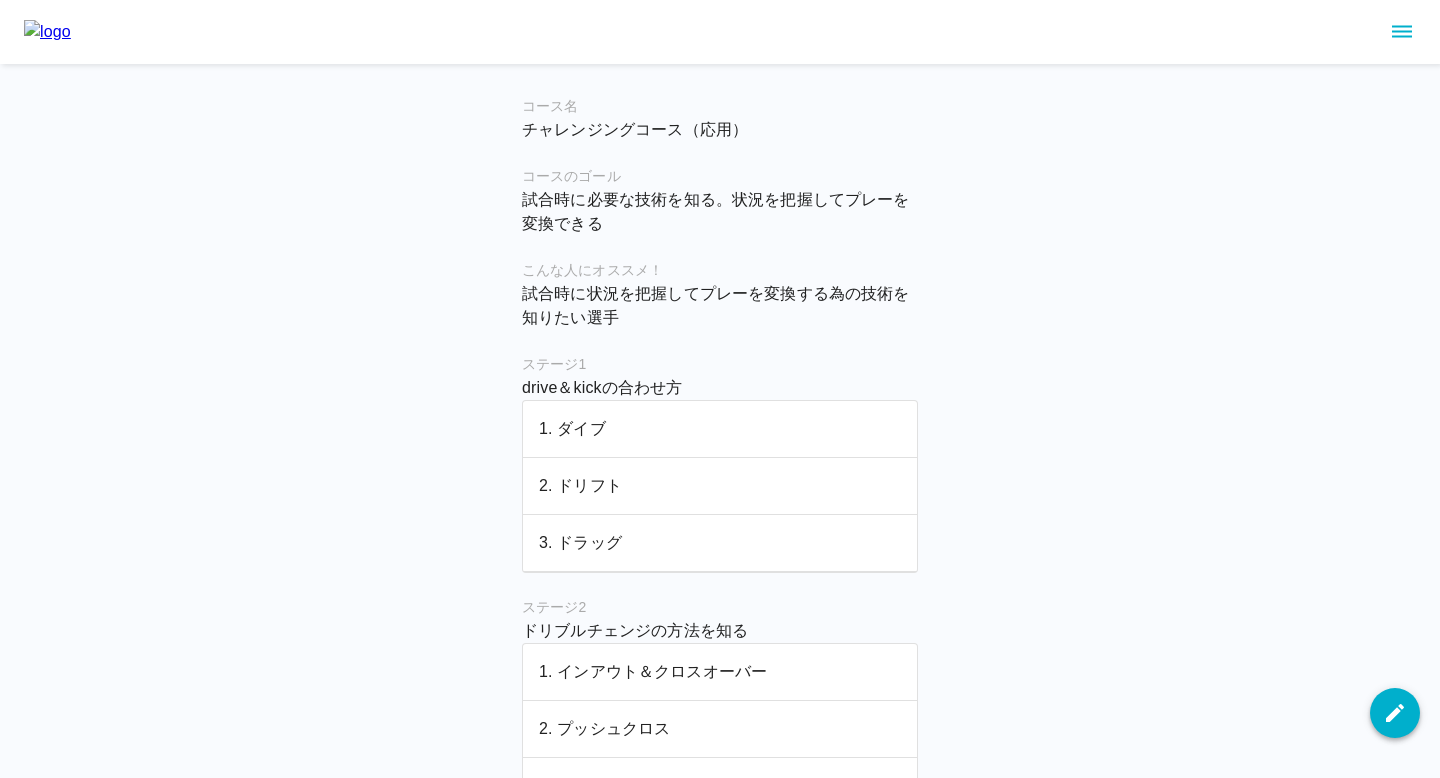 click 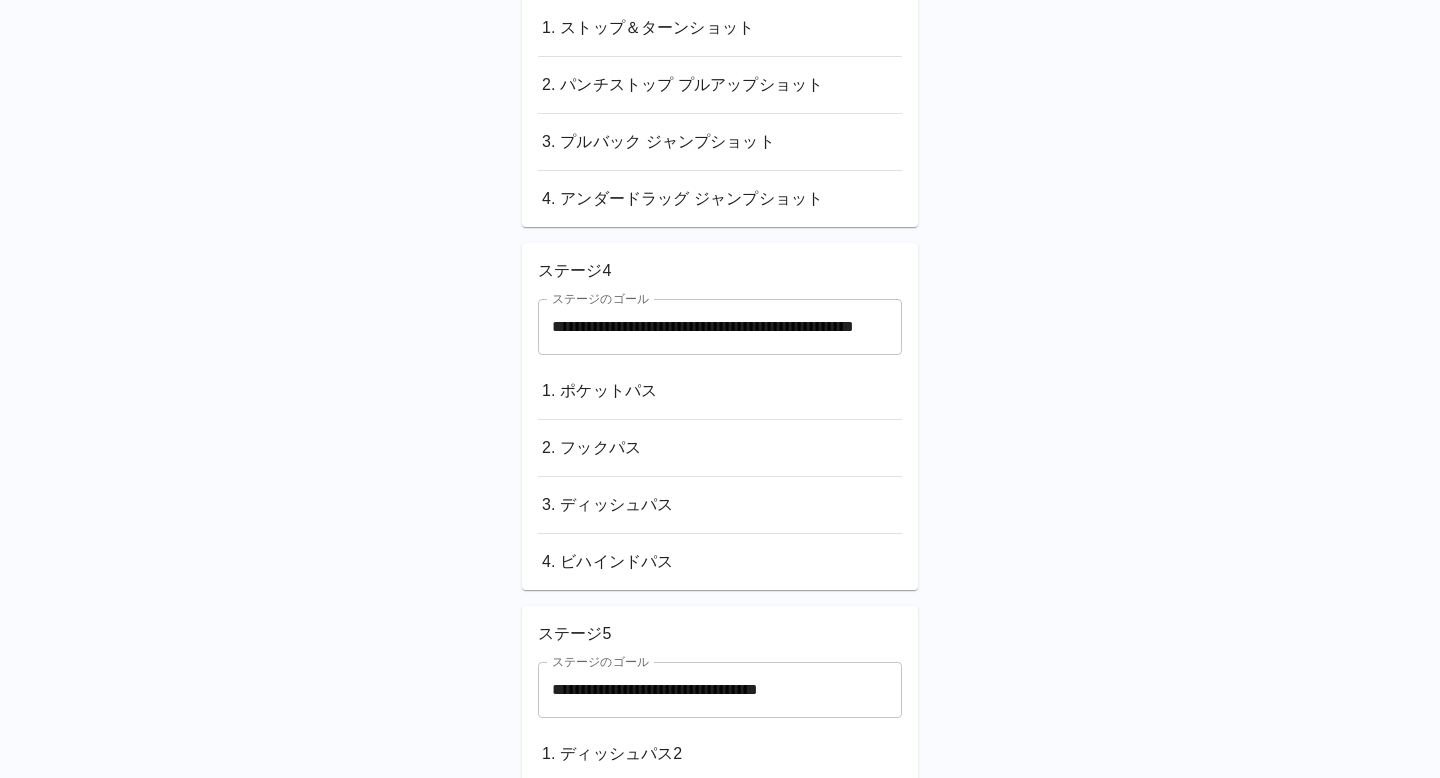 scroll, scrollTop: 1870, scrollLeft: 0, axis: vertical 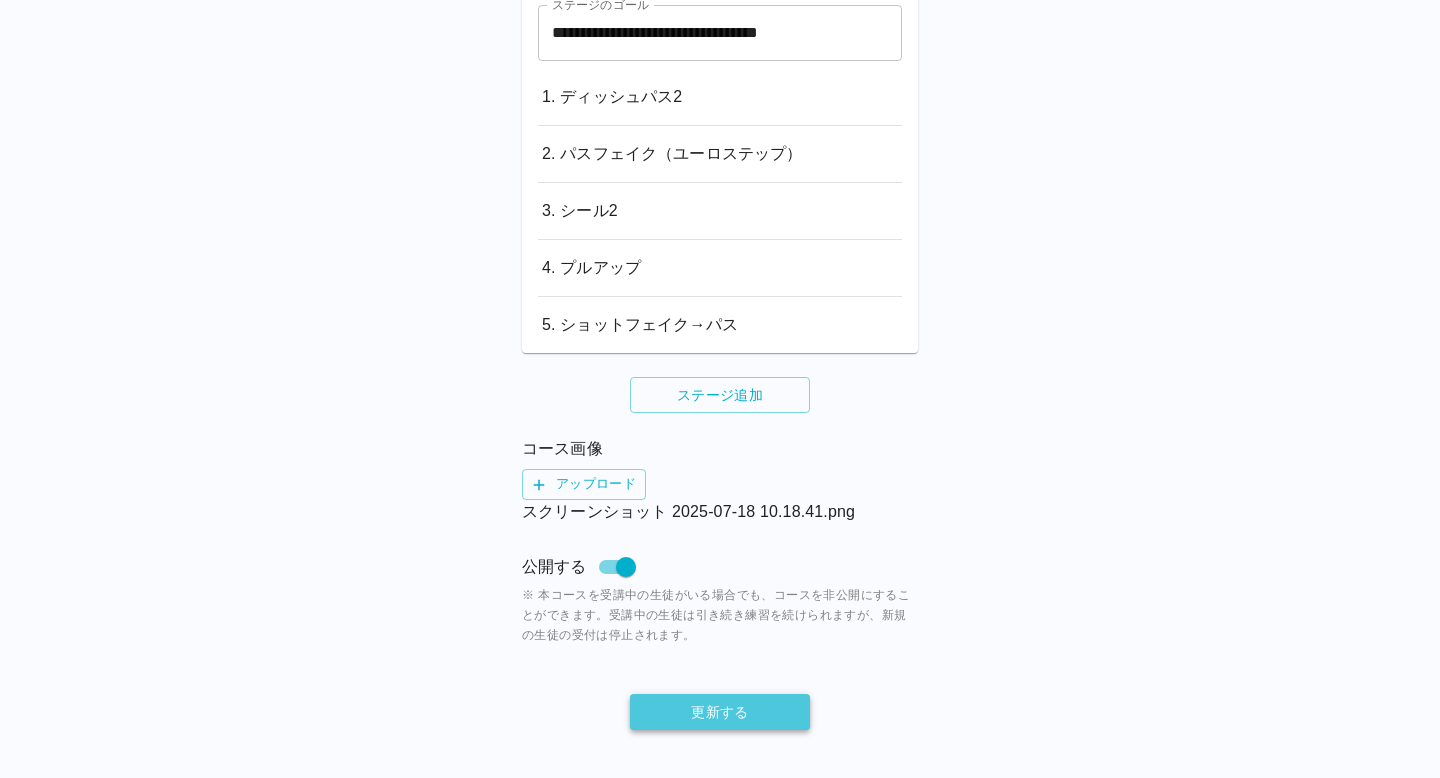 click on "更新する" at bounding box center [720, 712] 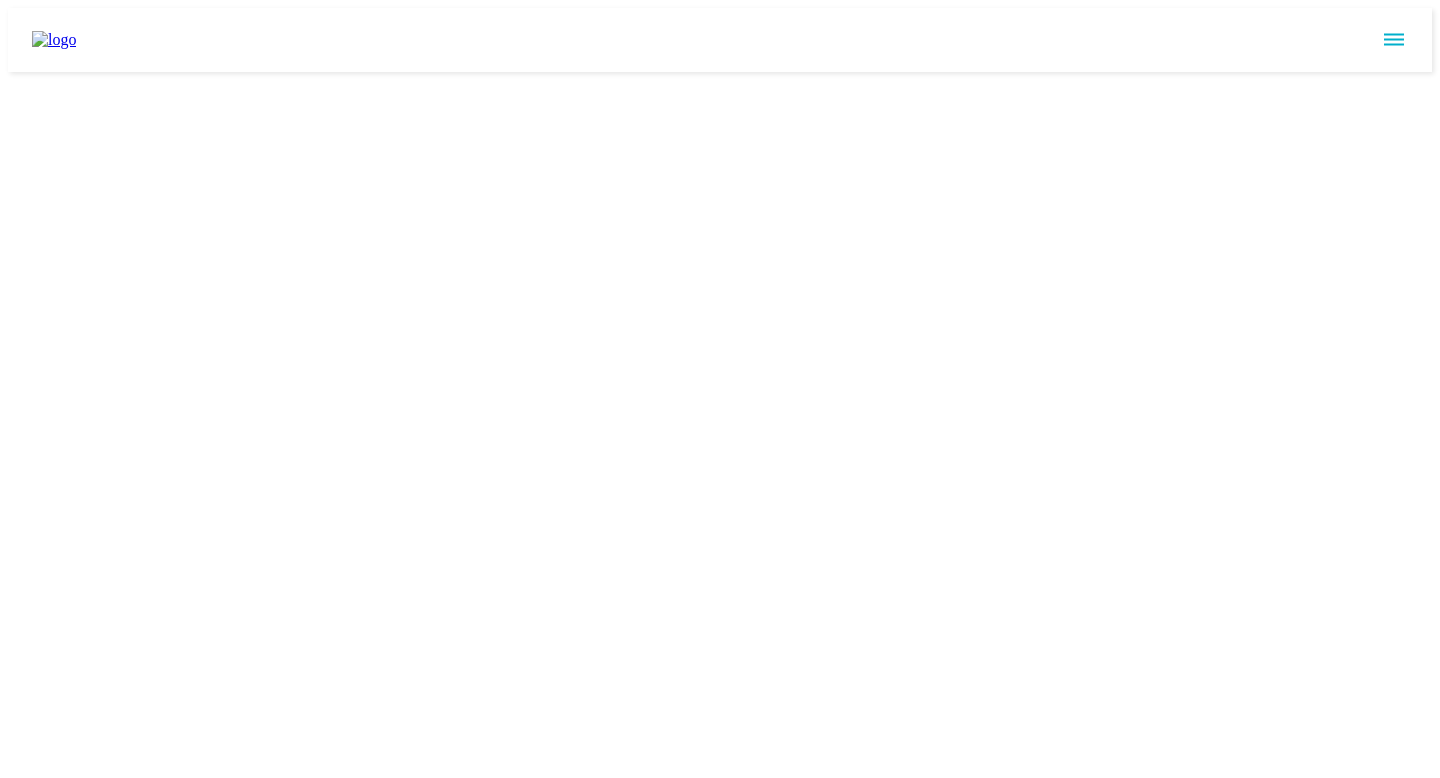 scroll, scrollTop: 0, scrollLeft: 0, axis: both 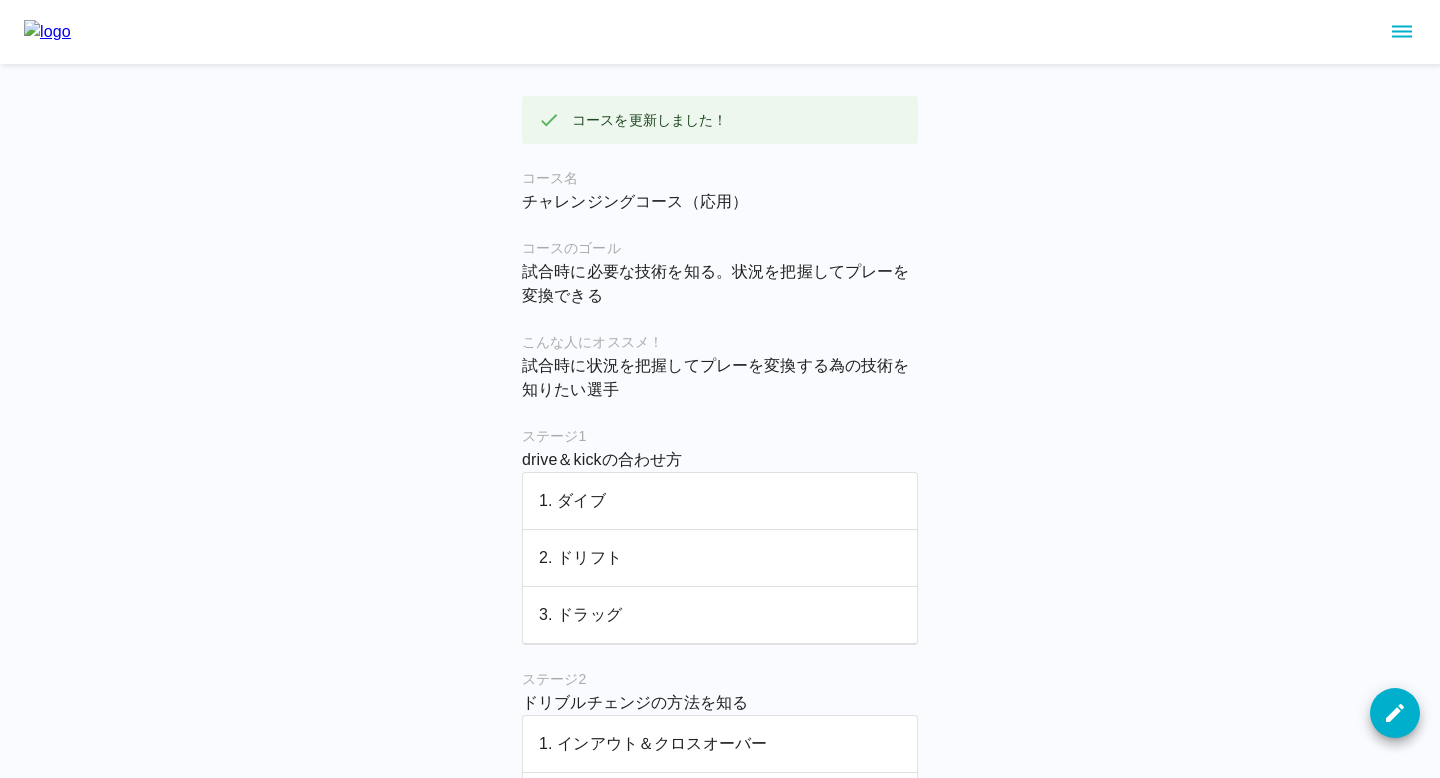 click 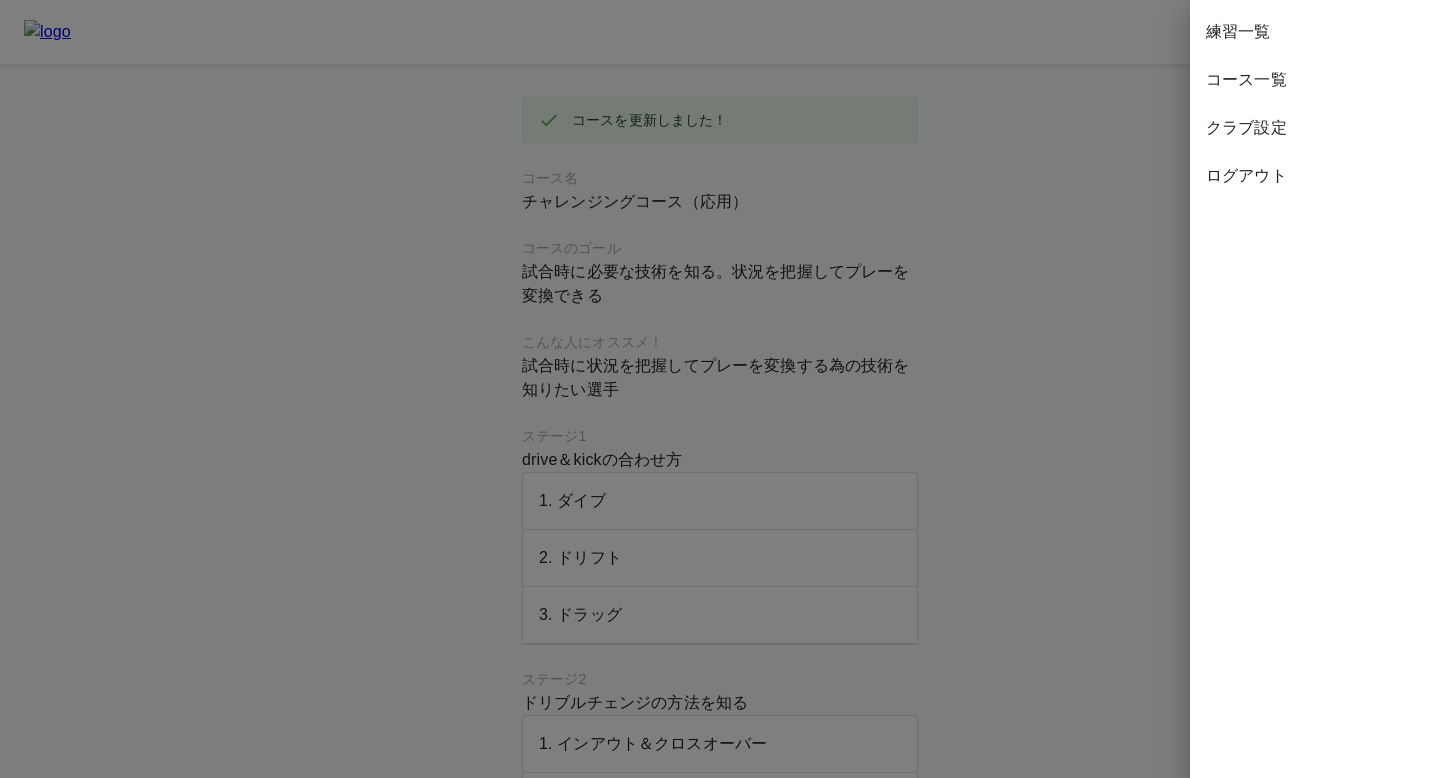 click on "練習一覧" at bounding box center (1315, 32) 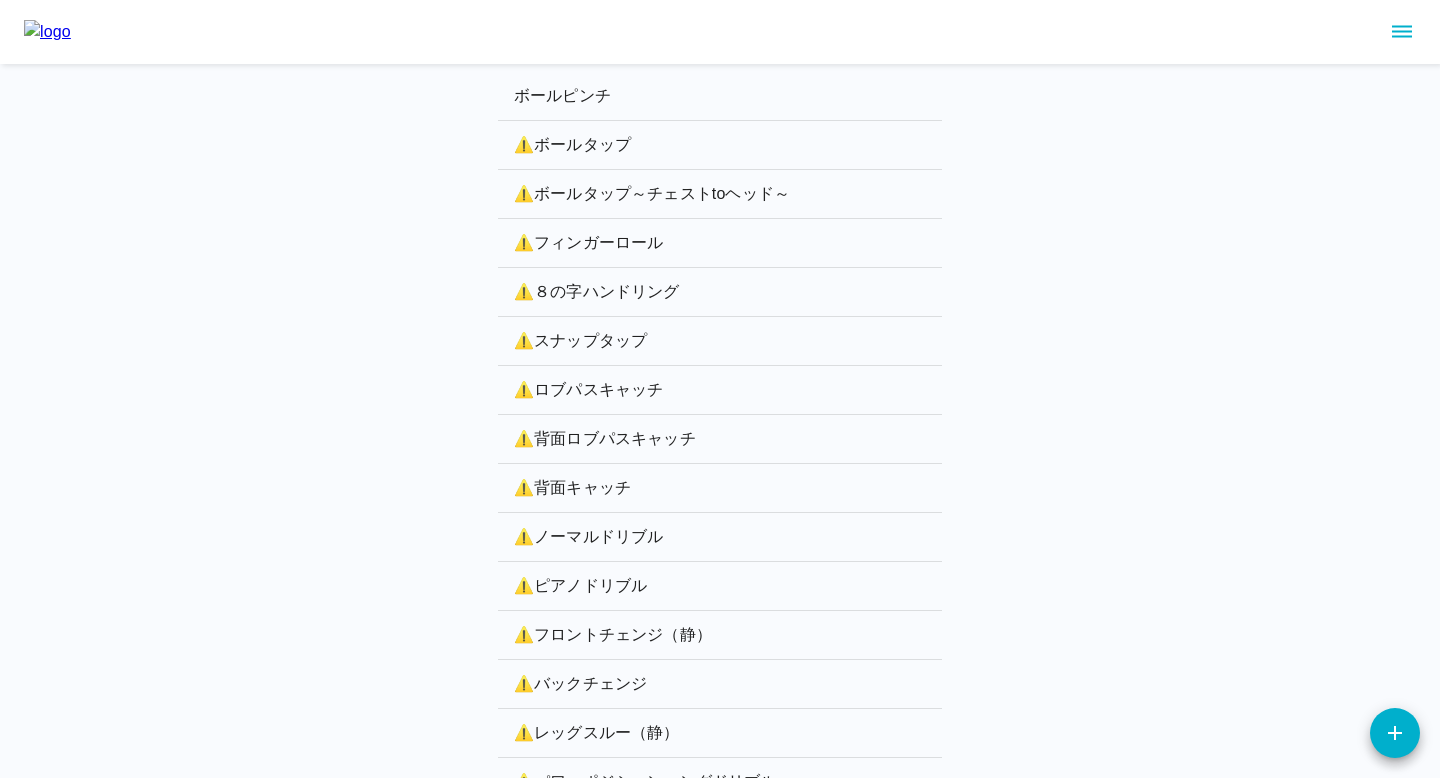 click at bounding box center (47, 32) 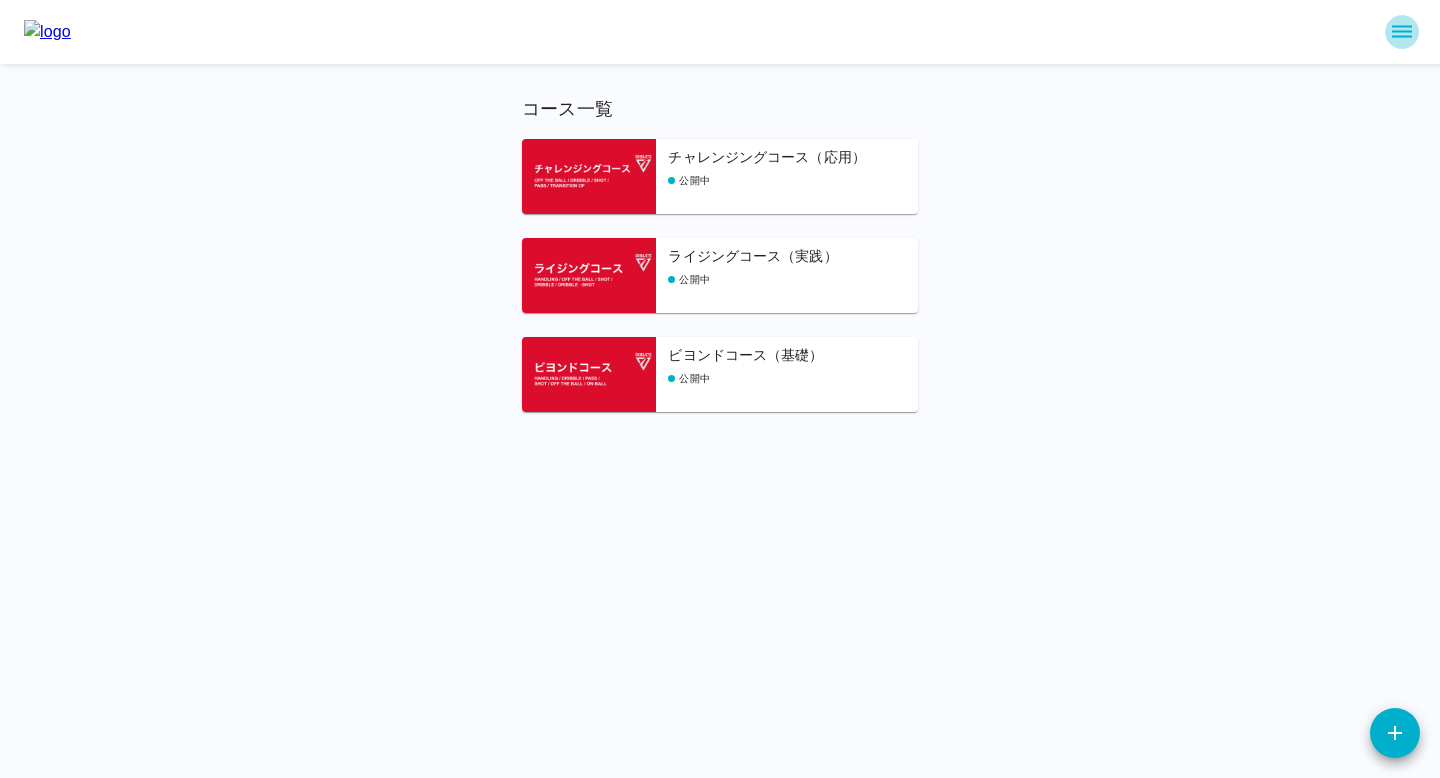 click 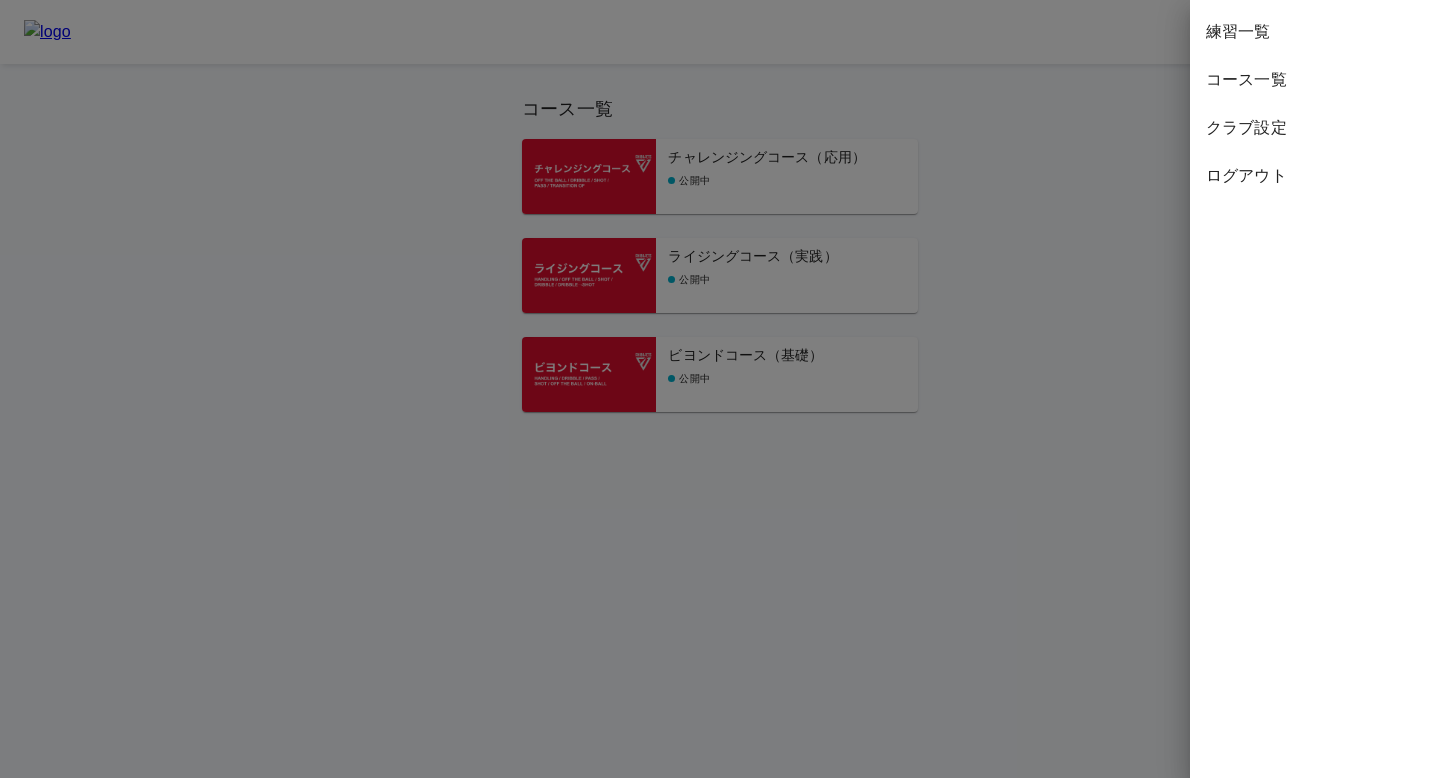 click on "コース一覧" at bounding box center [1315, 80] 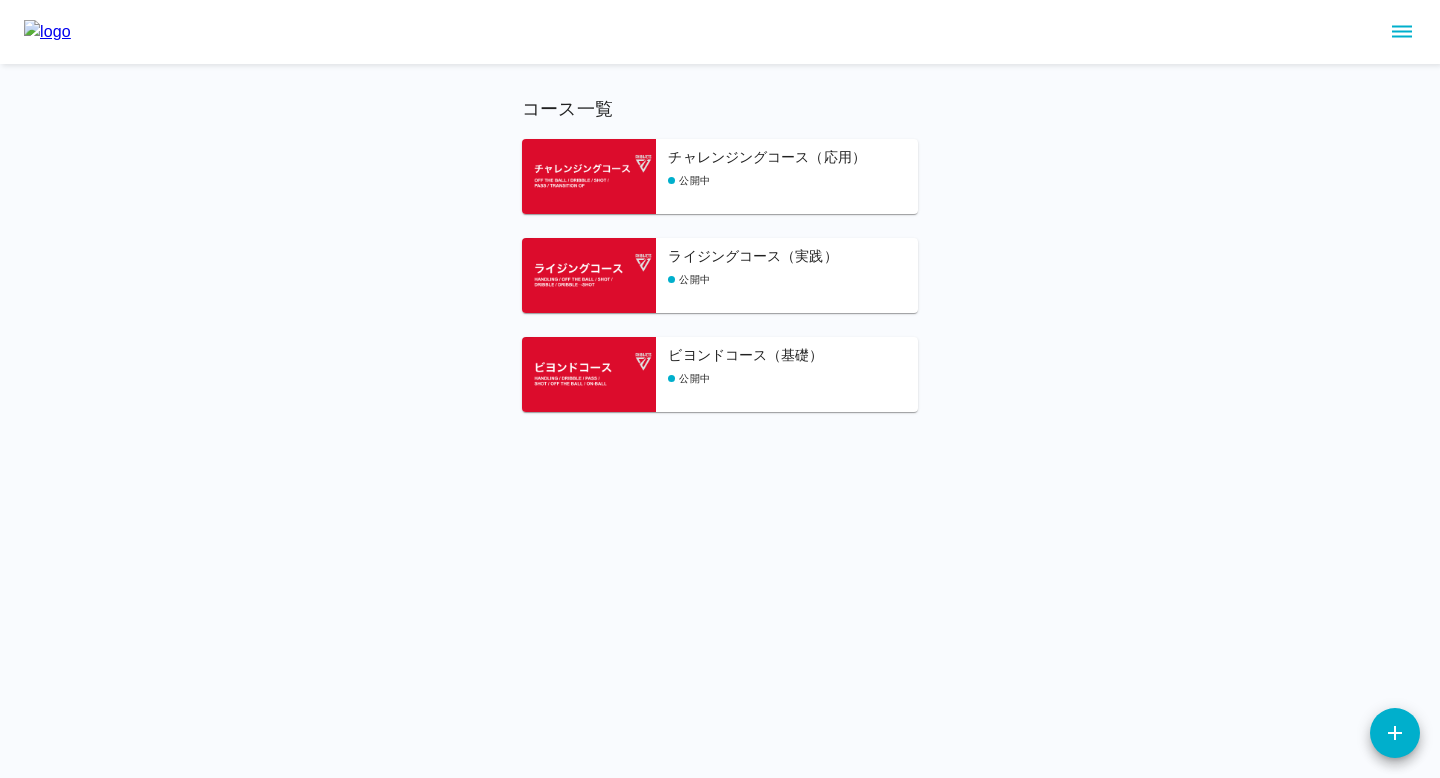 click at bounding box center (47, 32) 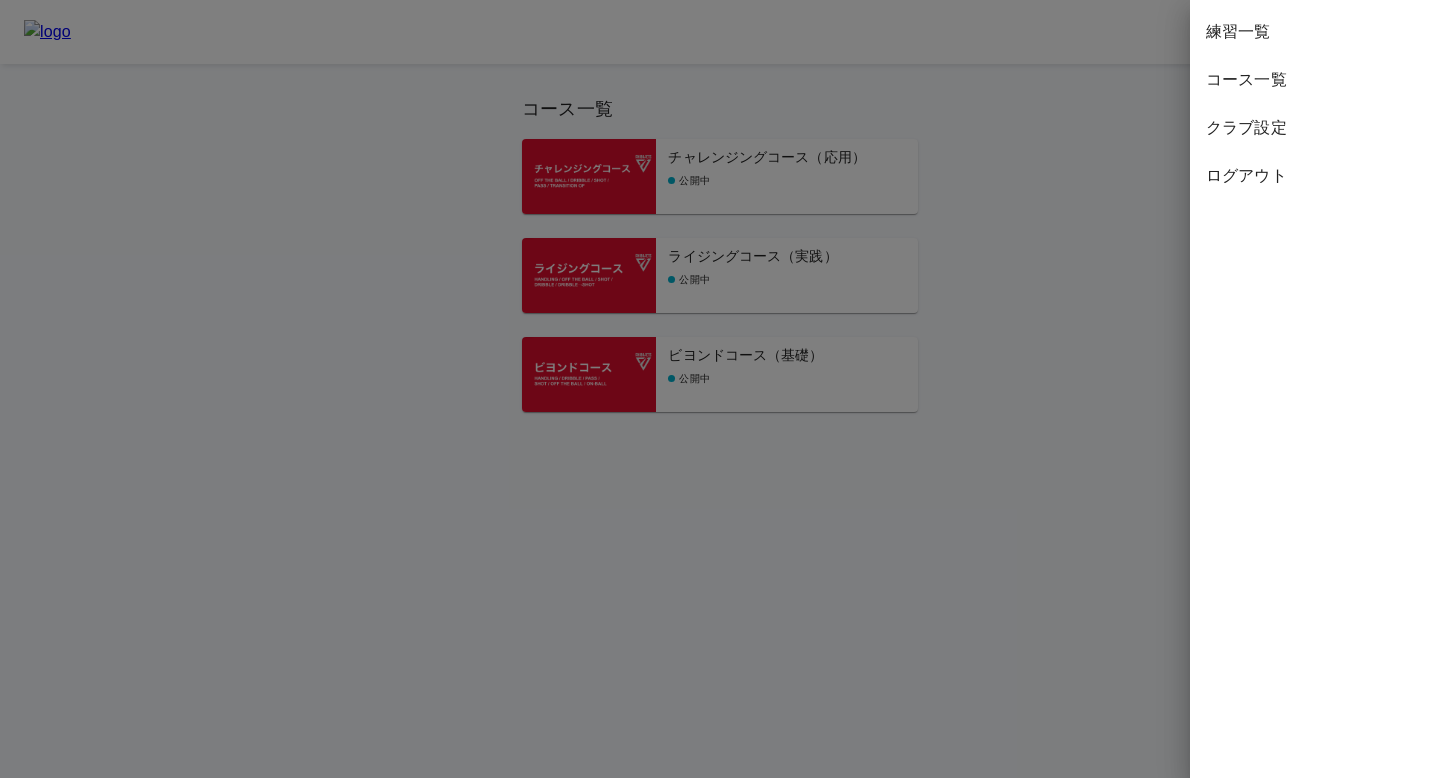 click on "練習一覧" at bounding box center (1315, 32) 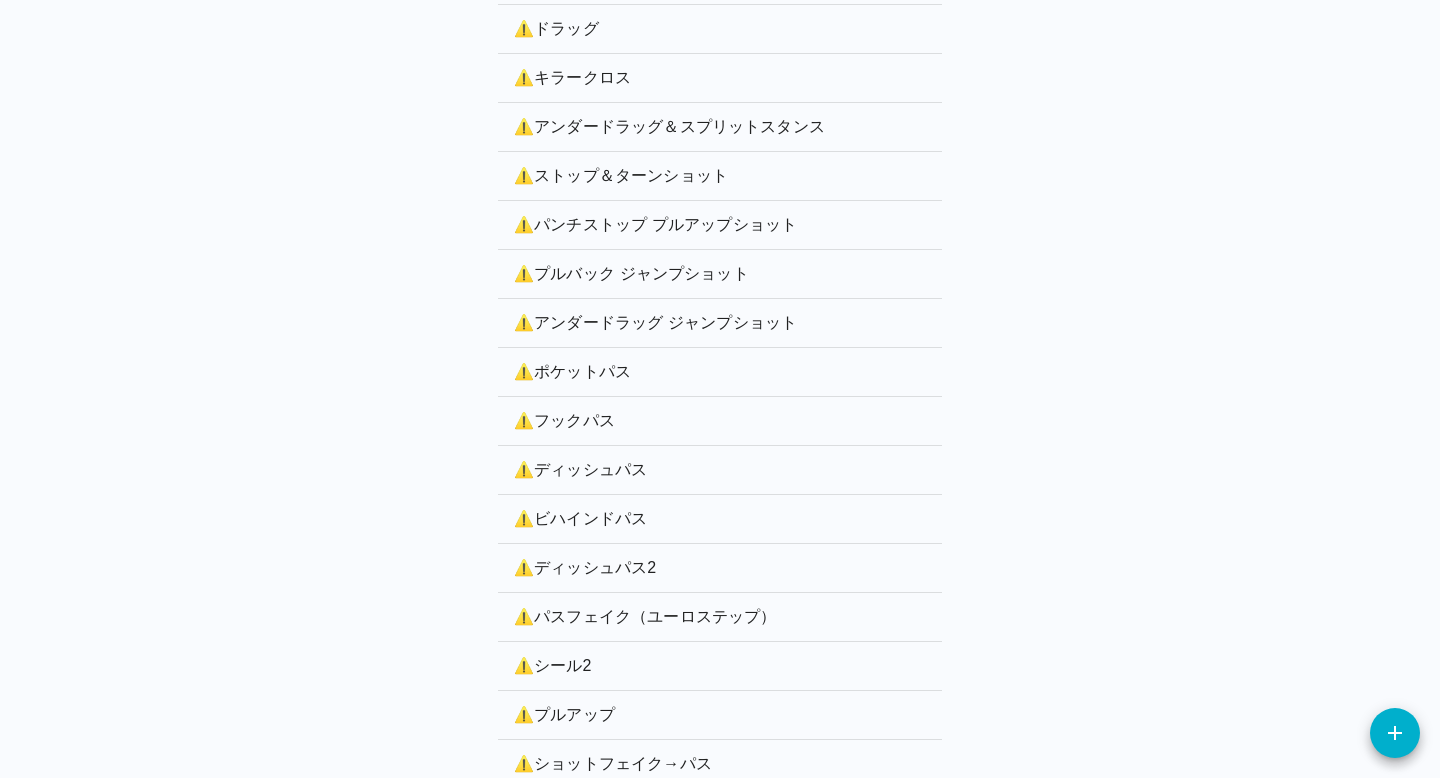 scroll, scrollTop: 3908, scrollLeft: 0, axis: vertical 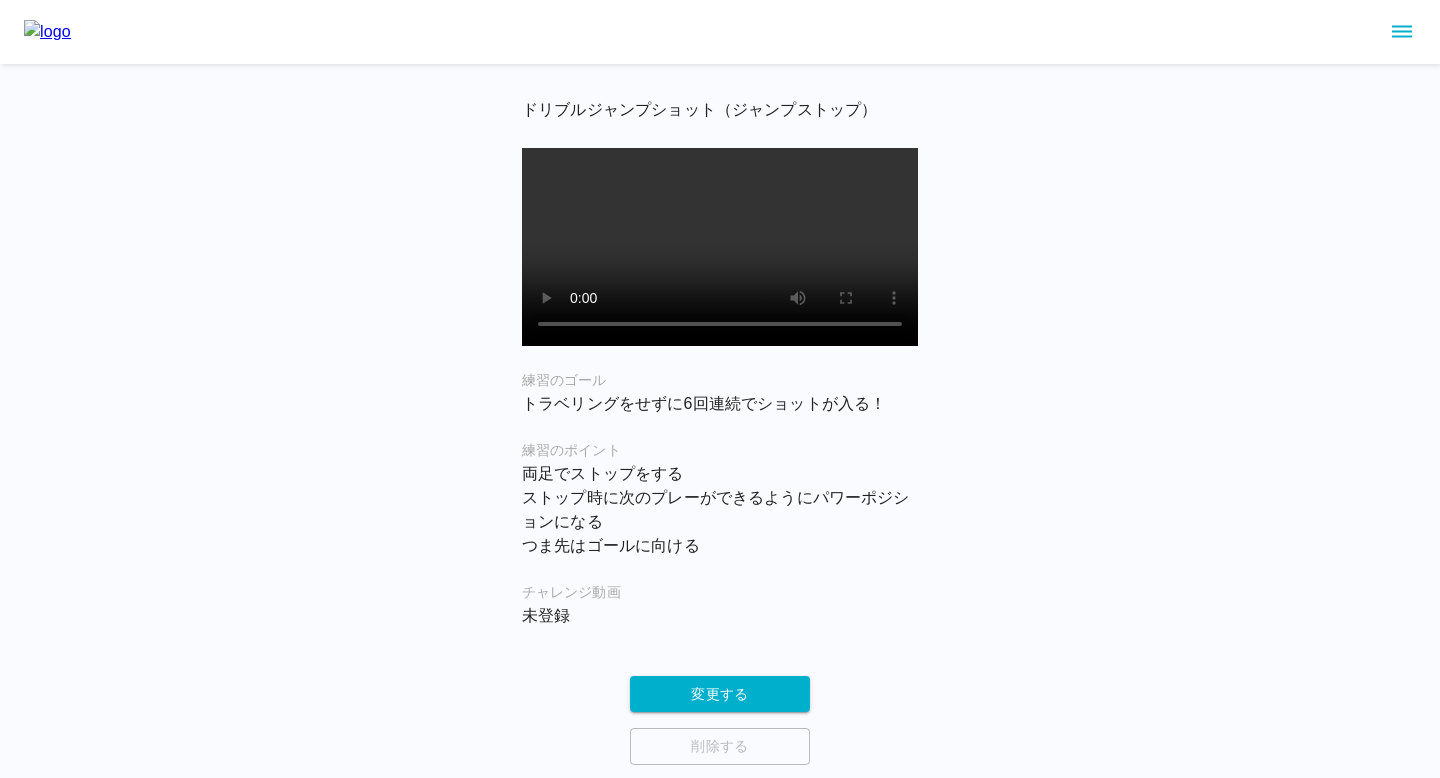 type 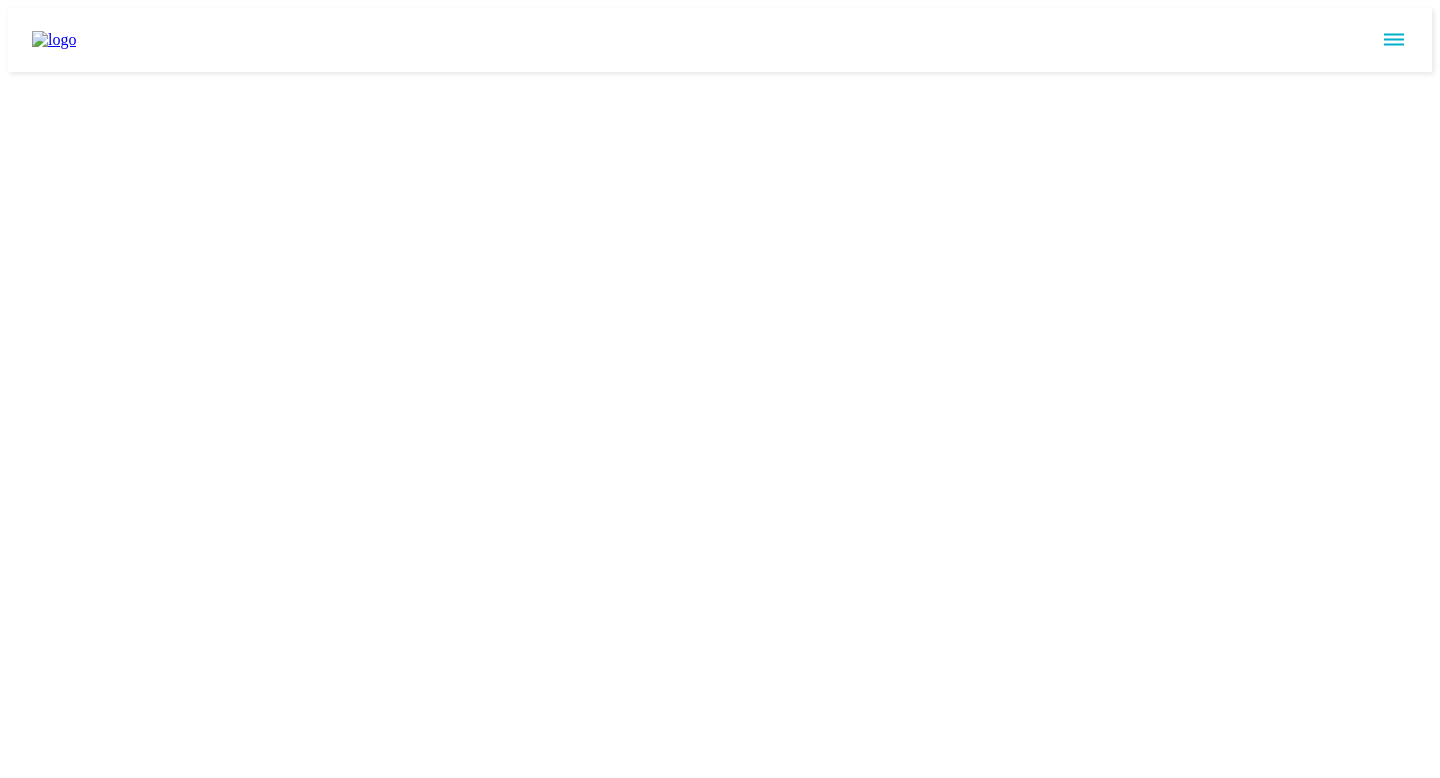 scroll, scrollTop: 0, scrollLeft: 0, axis: both 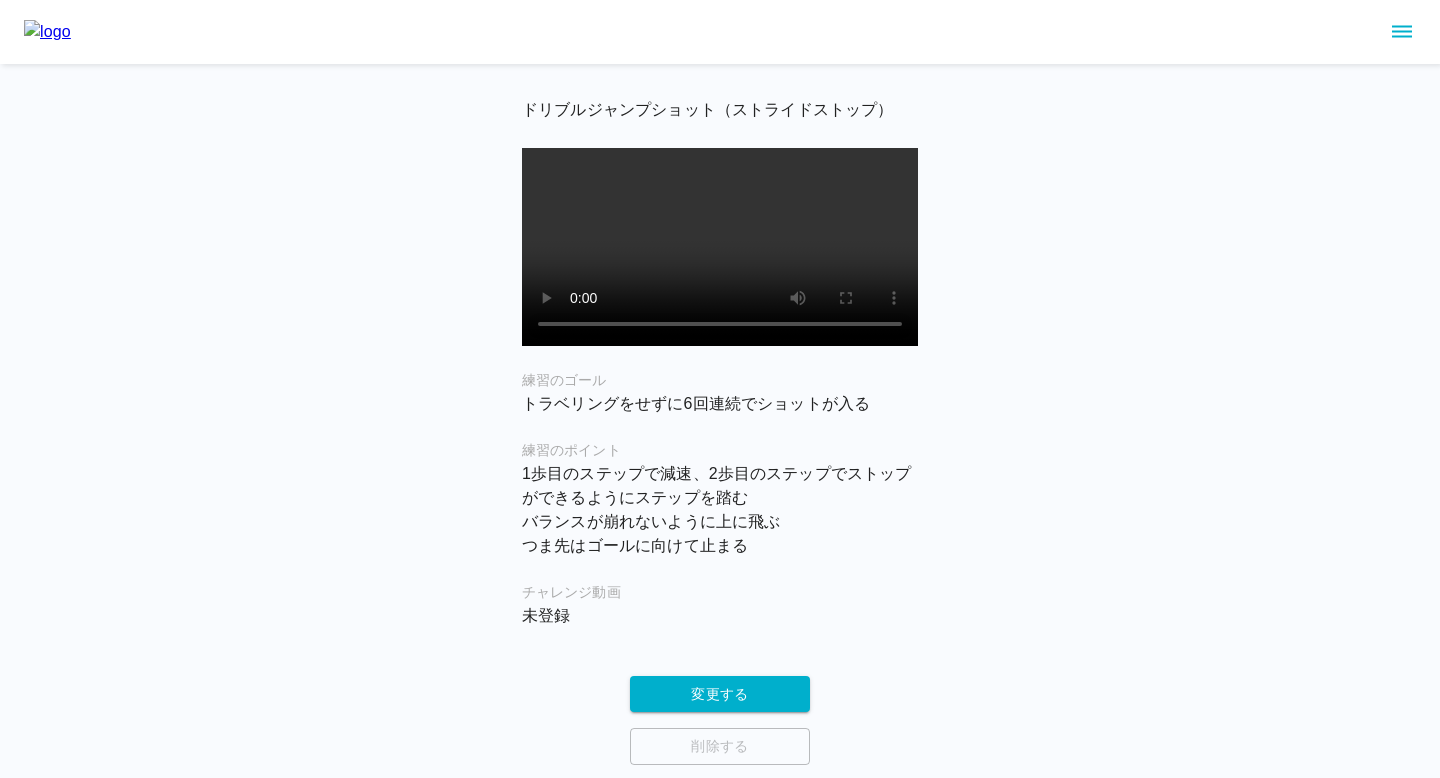 type 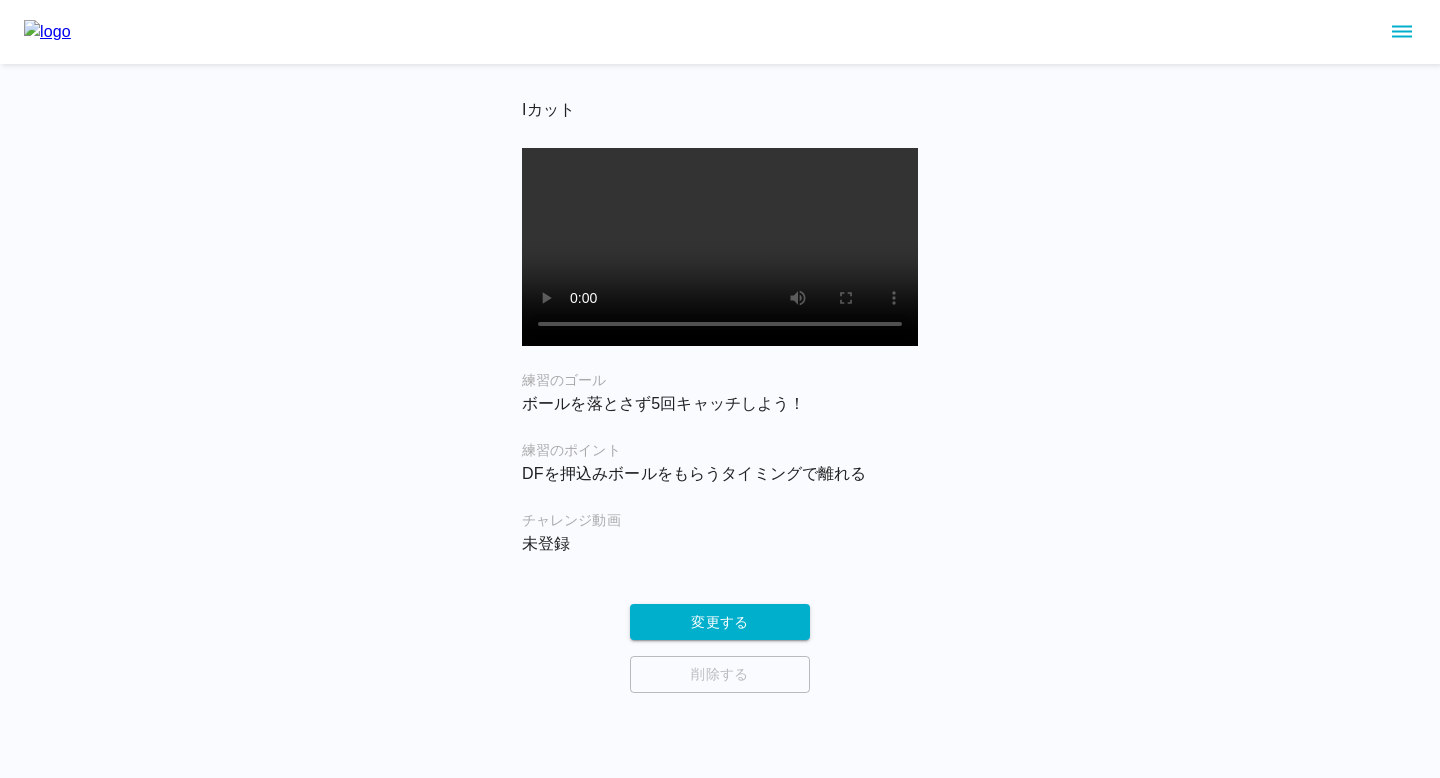 scroll, scrollTop: 0, scrollLeft: 0, axis: both 